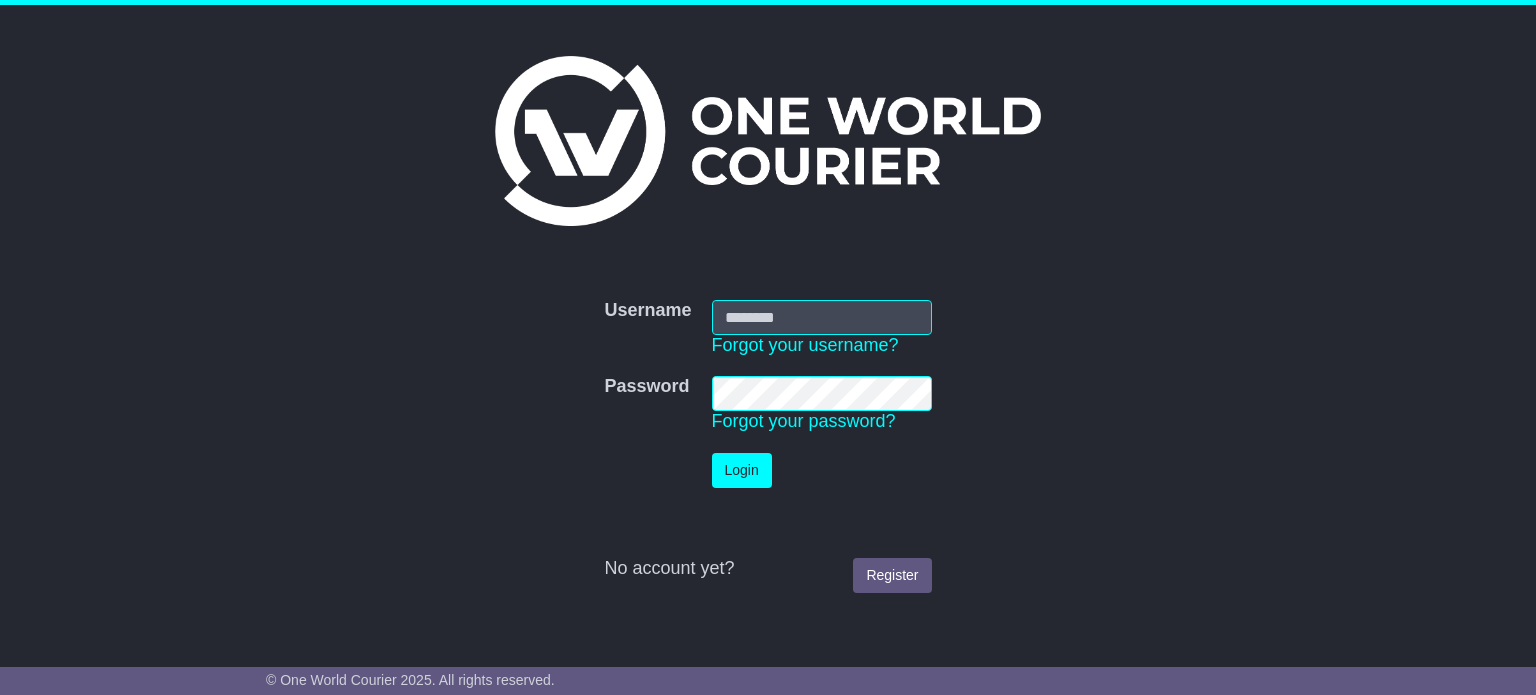 scroll, scrollTop: 0, scrollLeft: 0, axis: both 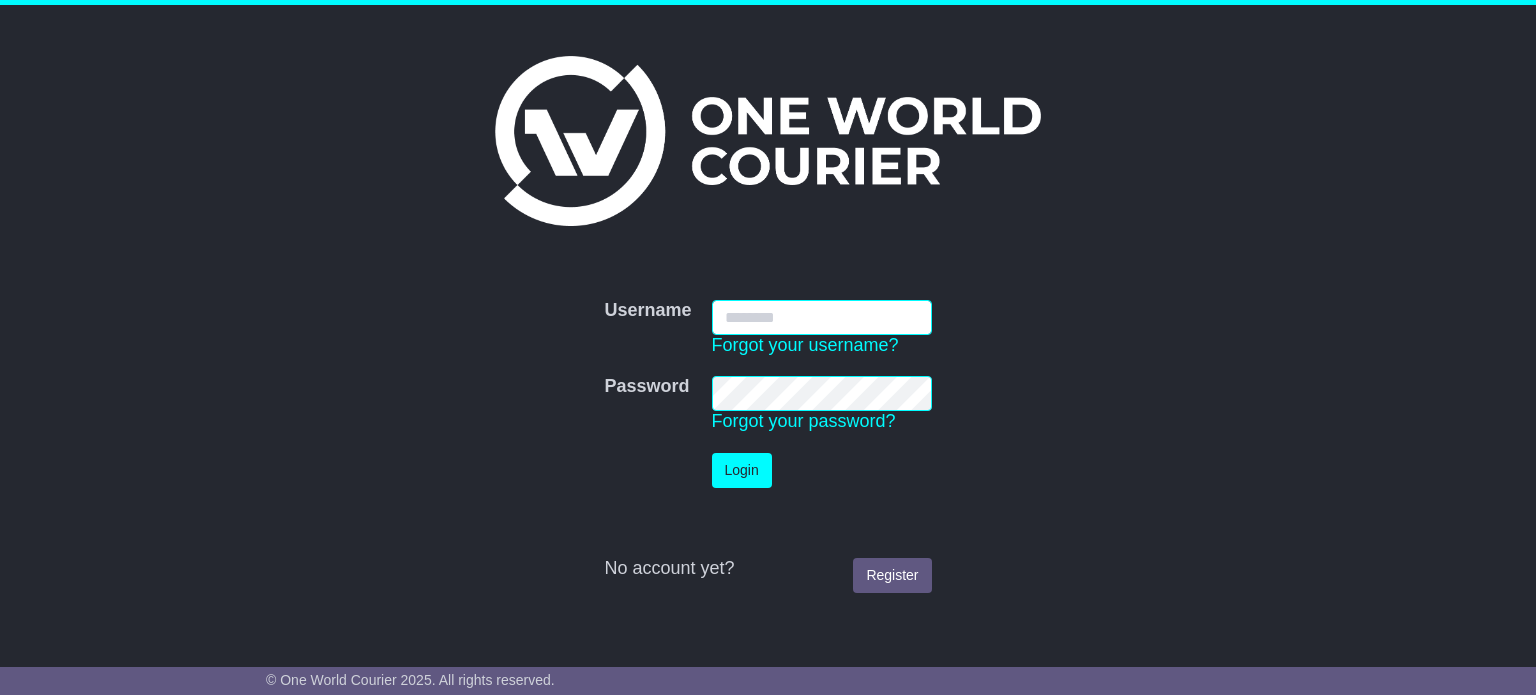 type on "**********" 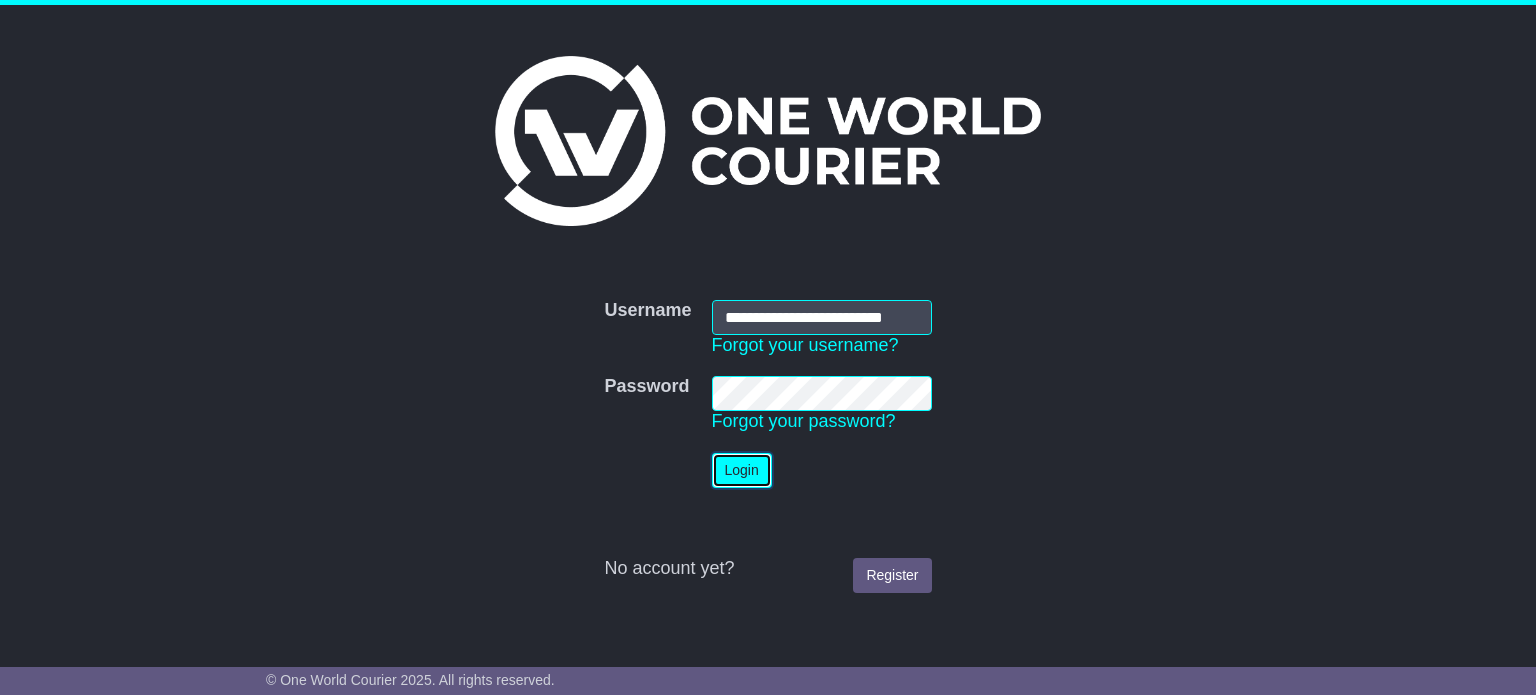 click on "Login" at bounding box center (742, 470) 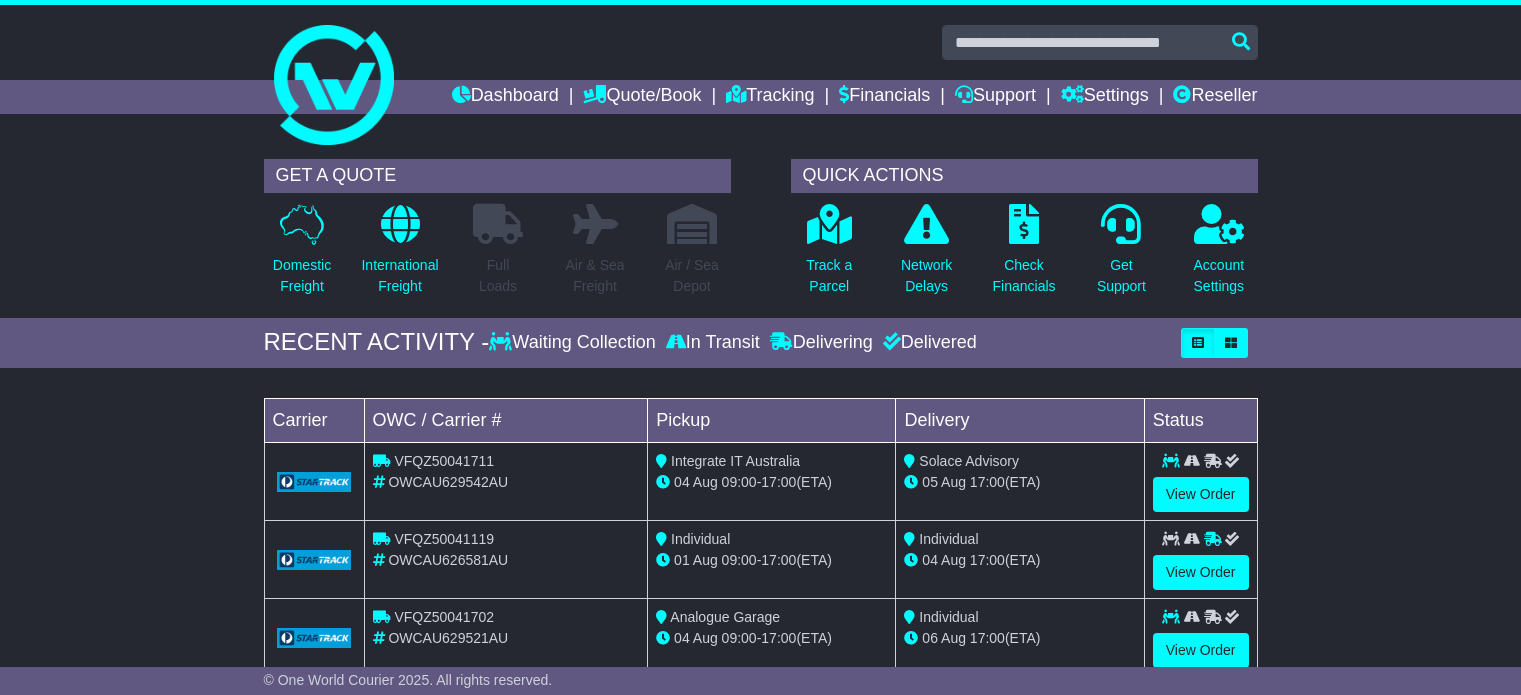 scroll, scrollTop: 0, scrollLeft: 0, axis: both 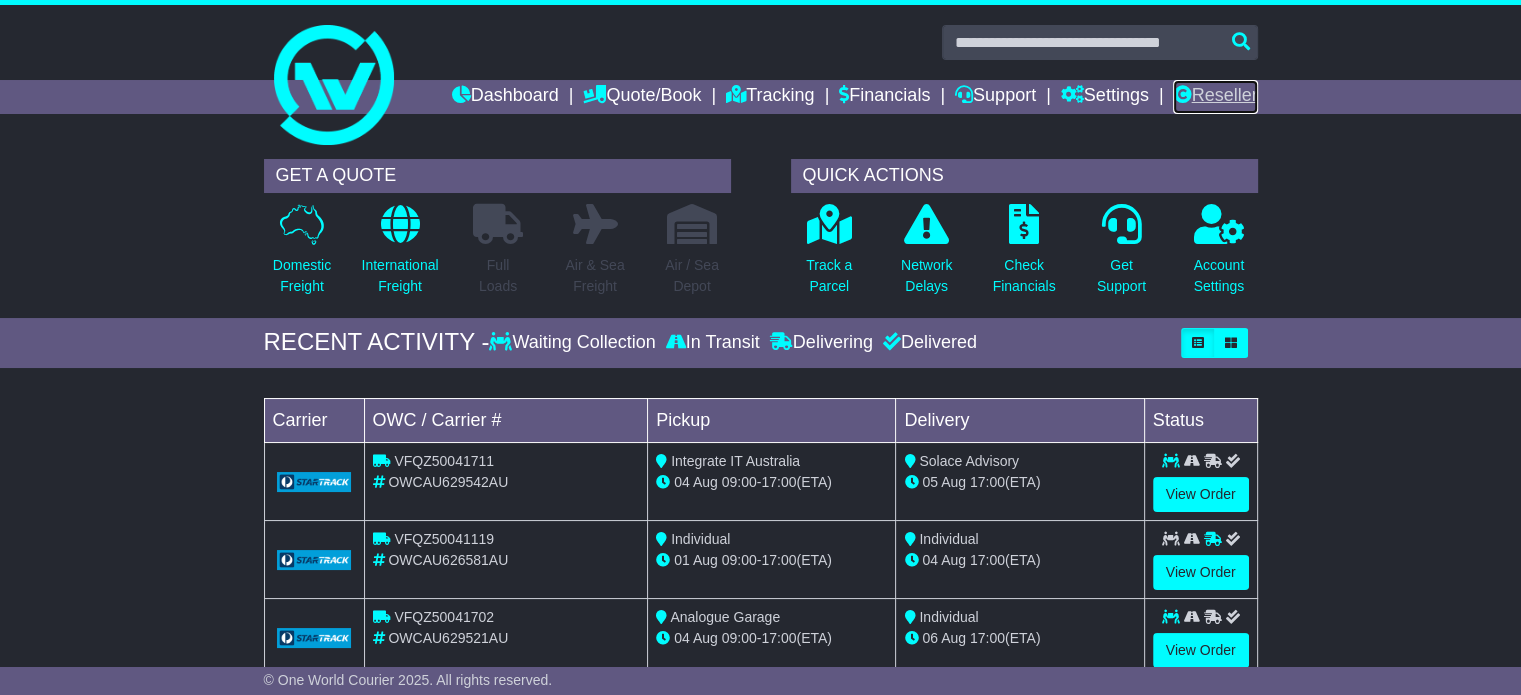 click on "Reseller" at bounding box center (1215, 97) 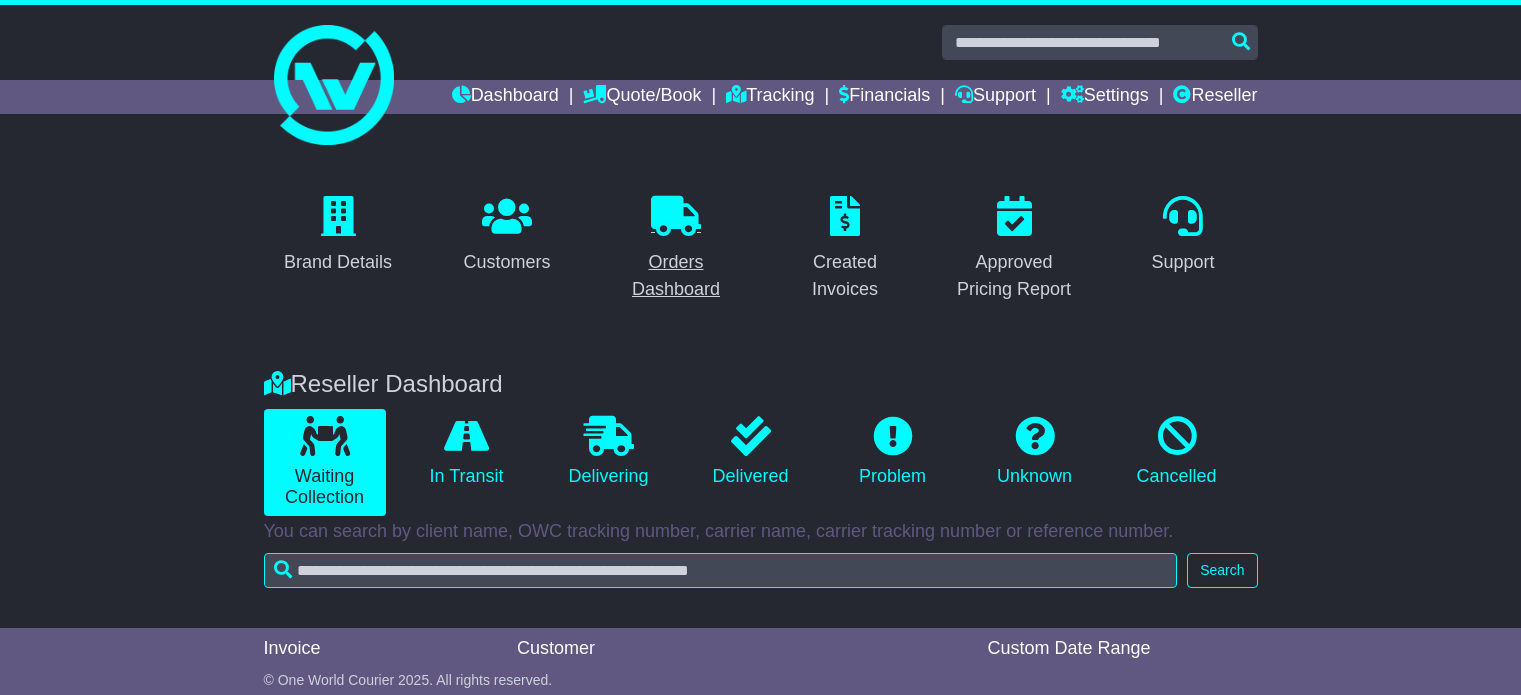 scroll, scrollTop: 0, scrollLeft: 0, axis: both 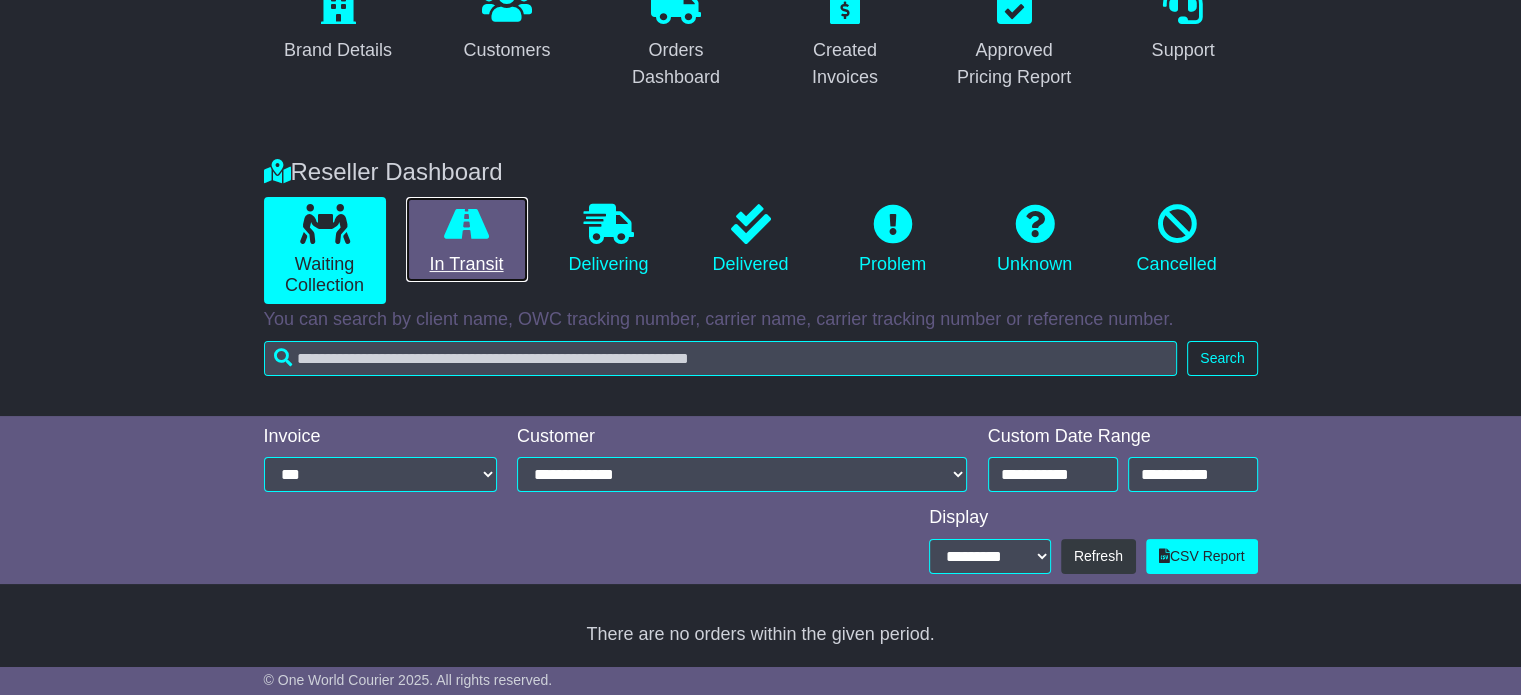 click at bounding box center (466, 224) 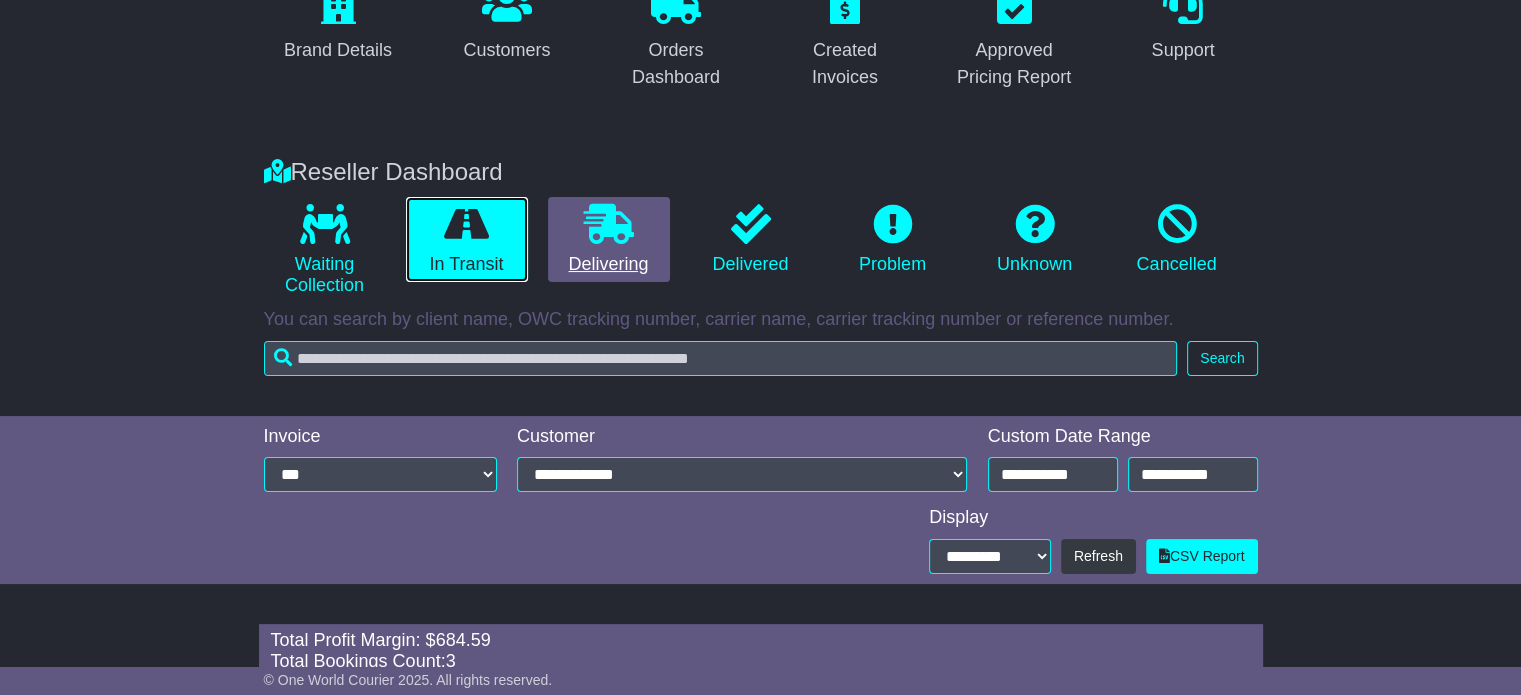 scroll, scrollTop: 491, scrollLeft: 0, axis: vertical 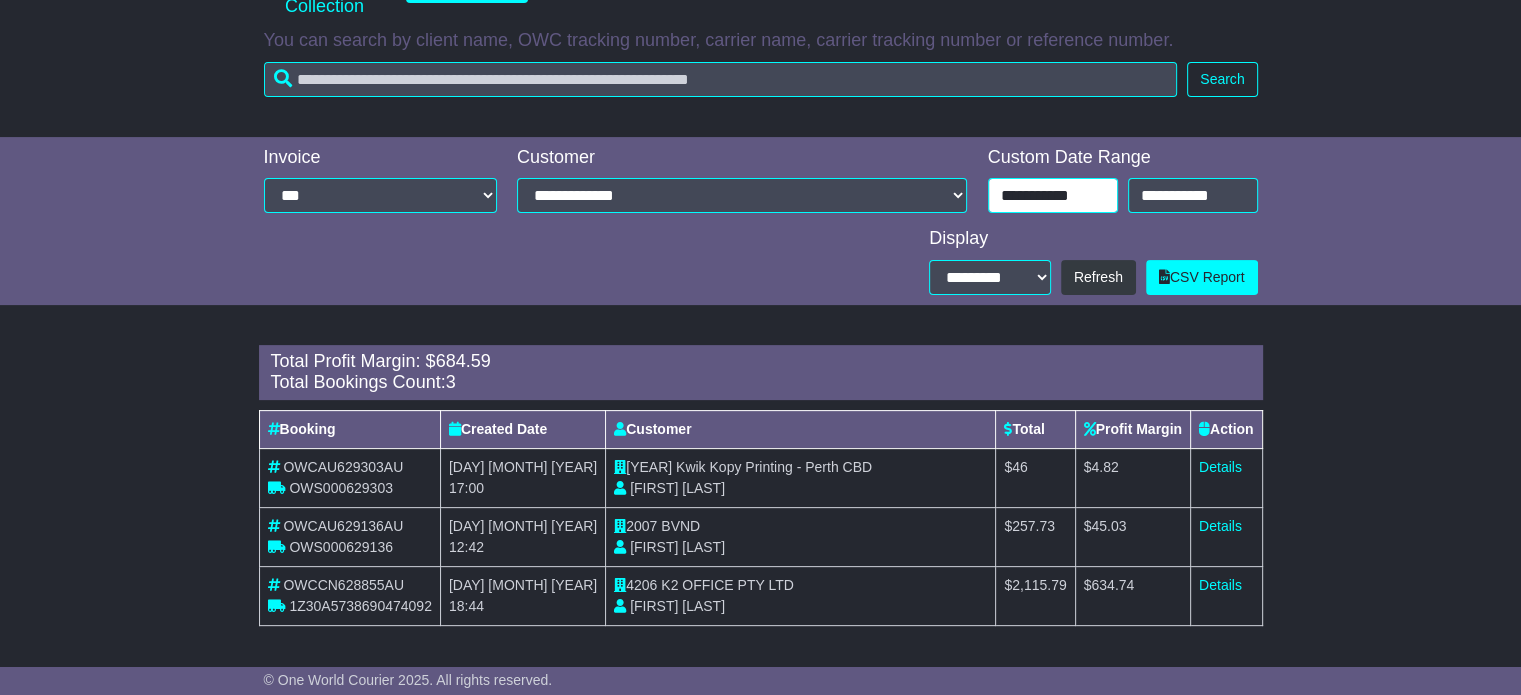 click on "**********" at bounding box center [1053, 195] 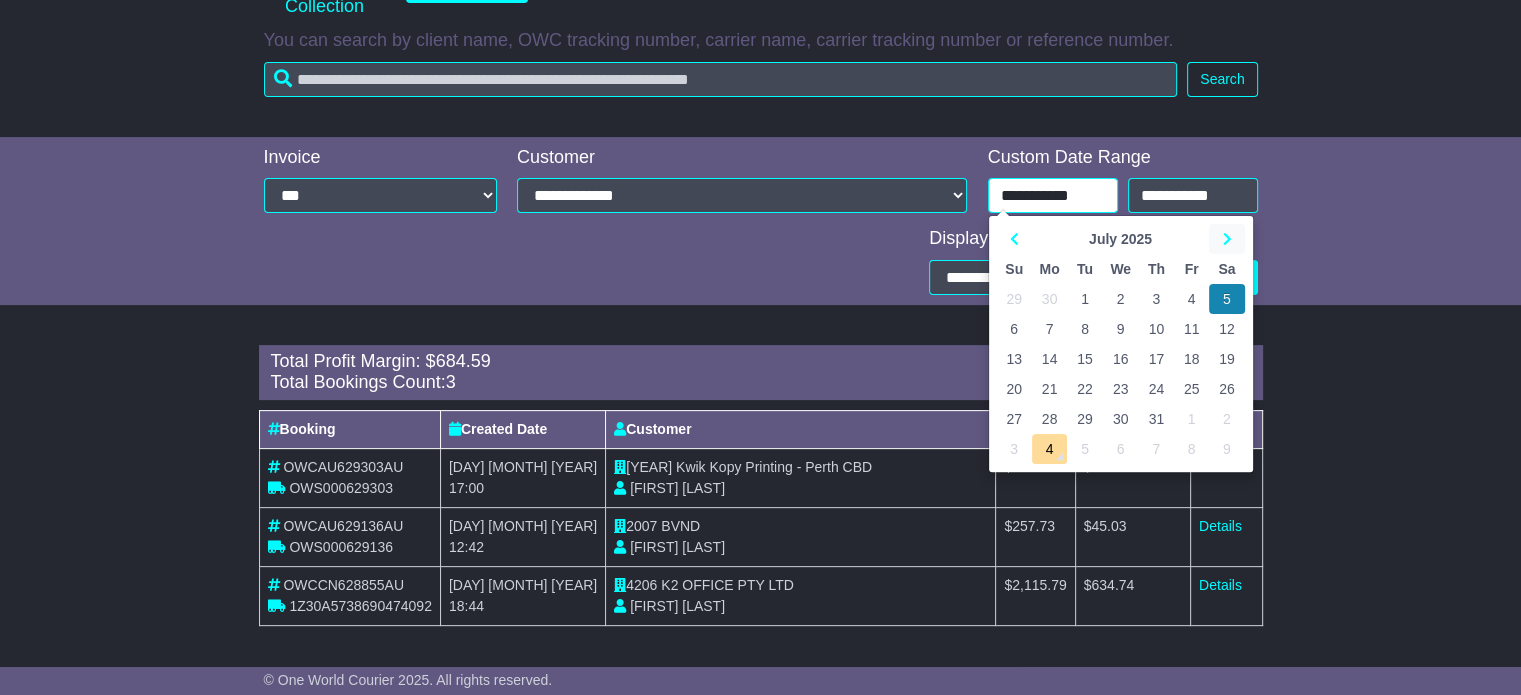 click at bounding box center (1226, 239) 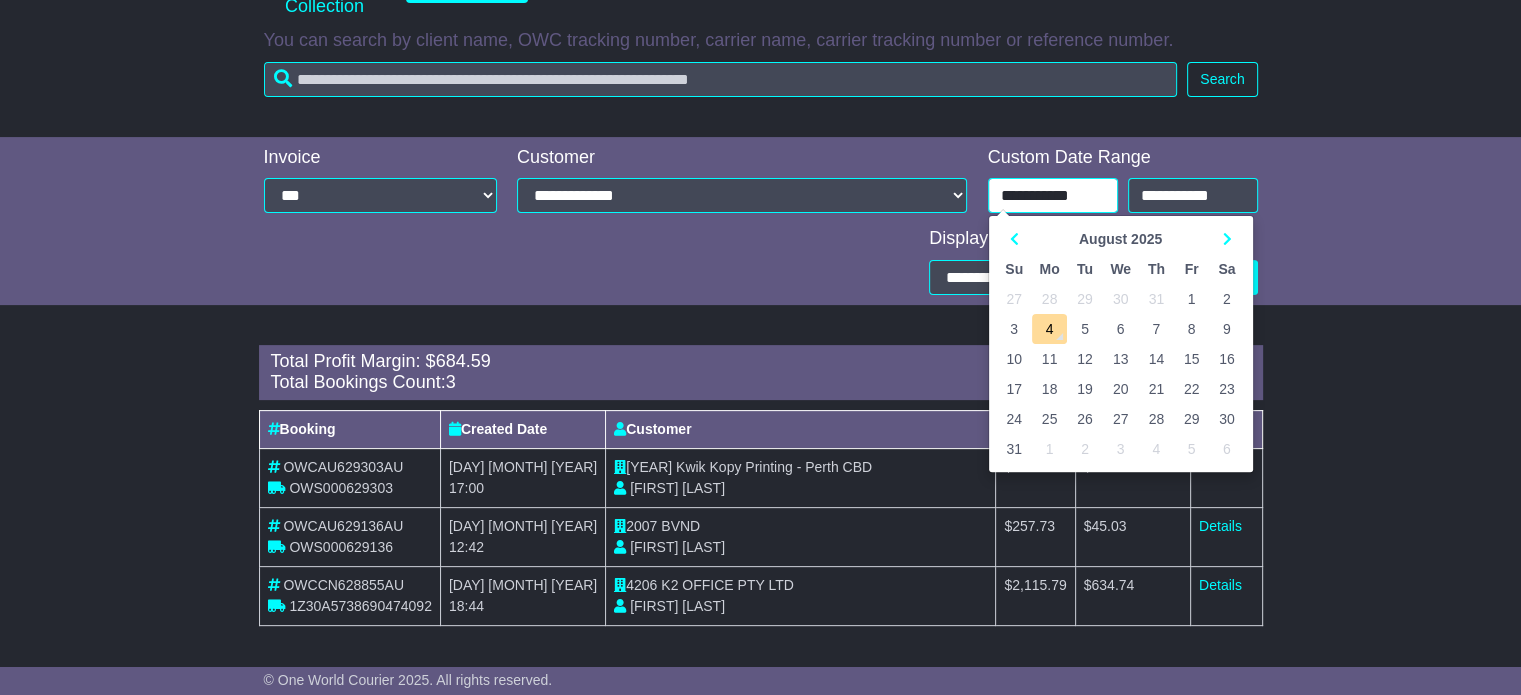 click on "1" at bounding box center (1191, 299) 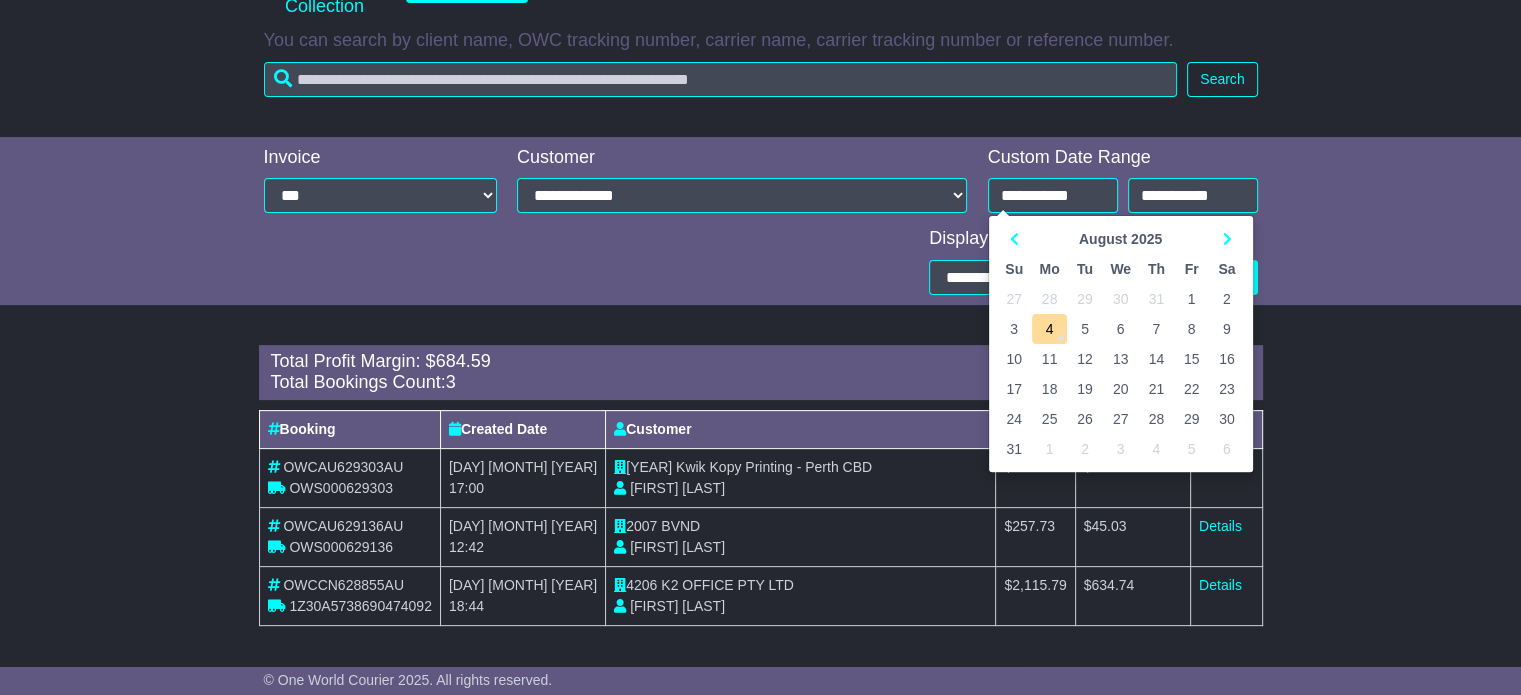 type on "**********" 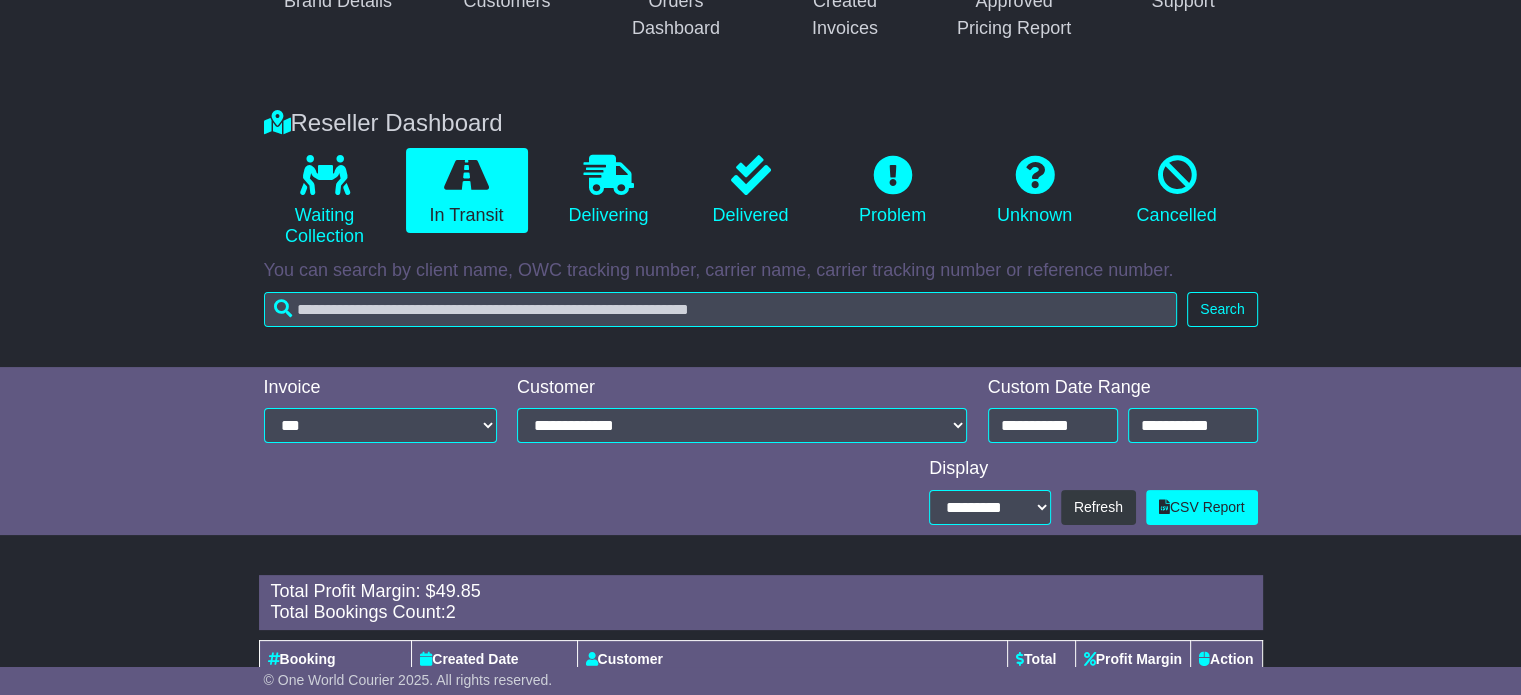 scroll, scrollTop: 232, scrollLeft: 0, axis: vertical 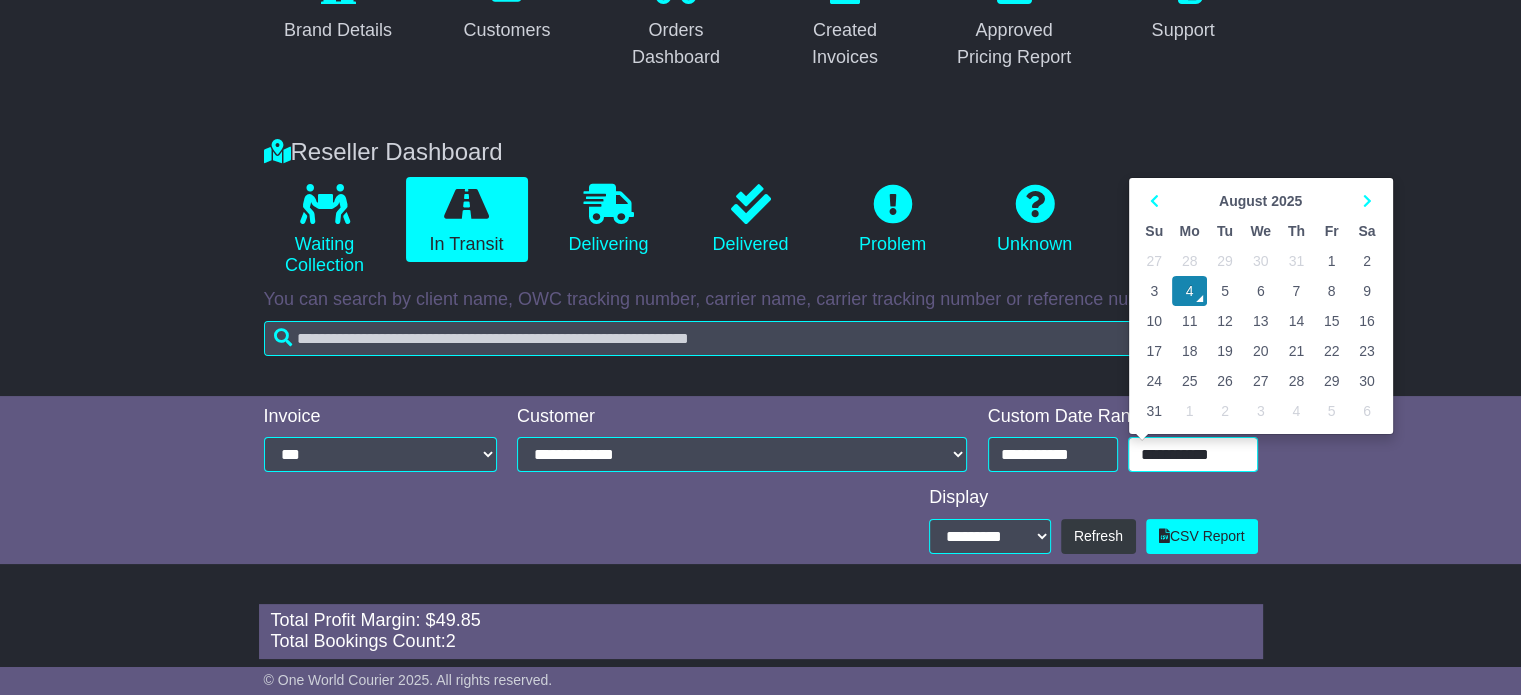 click on "**********" at bounding box center (1193, 454) 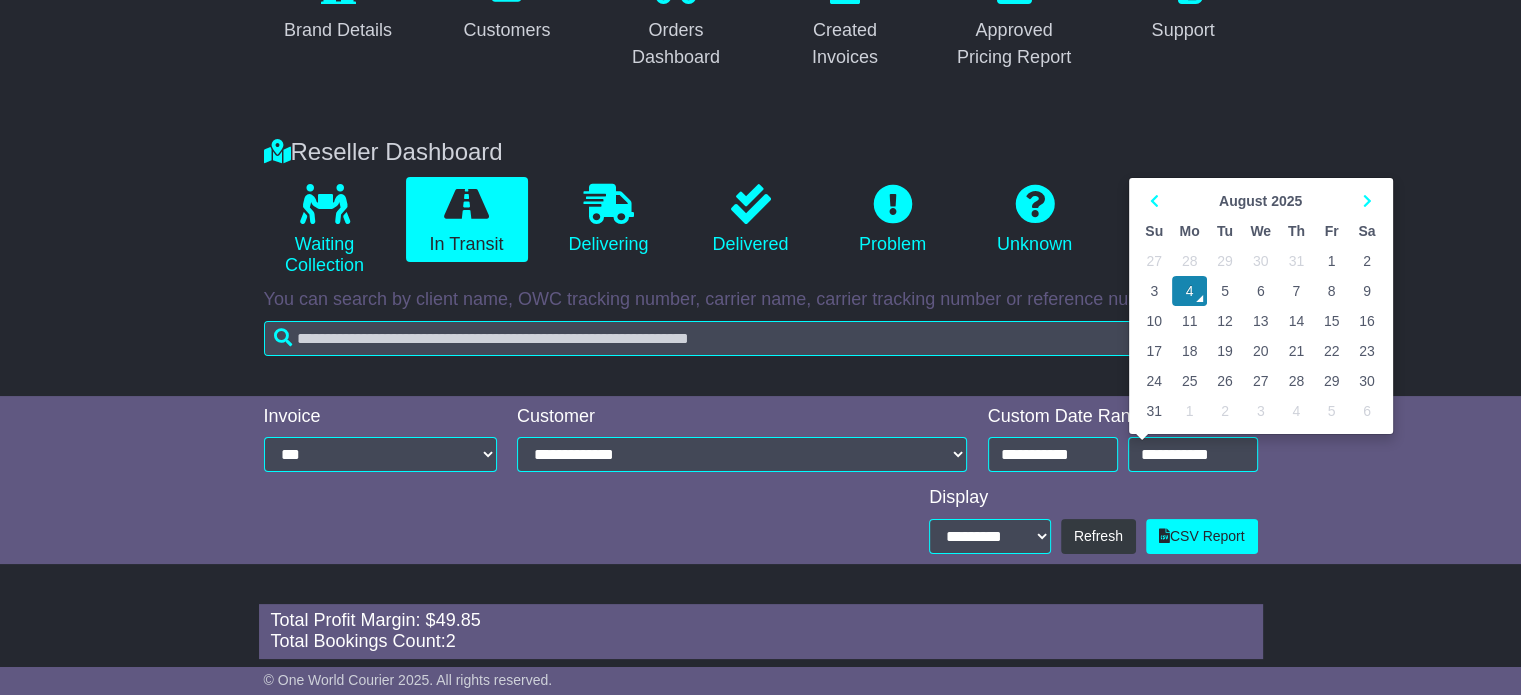 type on "**********" 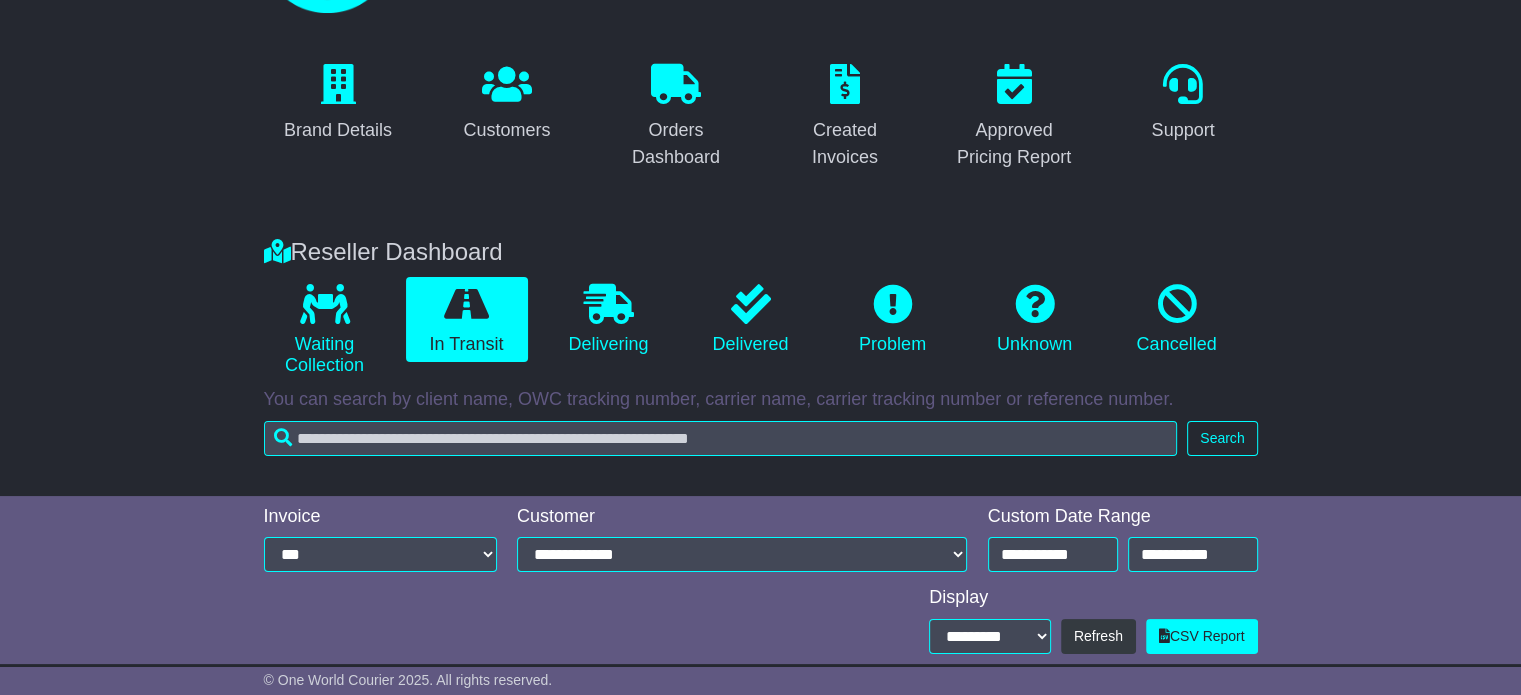 scroll, scrollTop: 432, scrollLeft: 0, axis: vertical 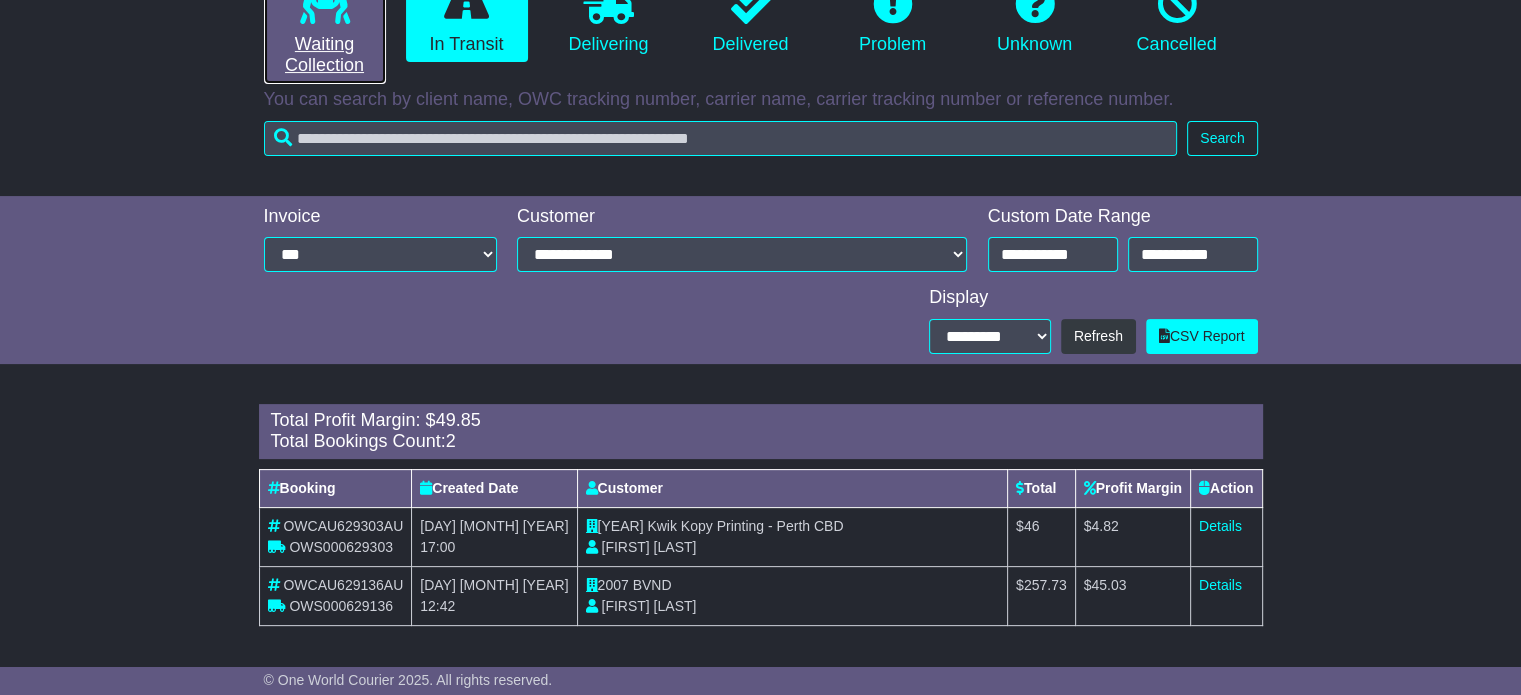 click on "Waiting Collection" at bounding box center (325, 30) 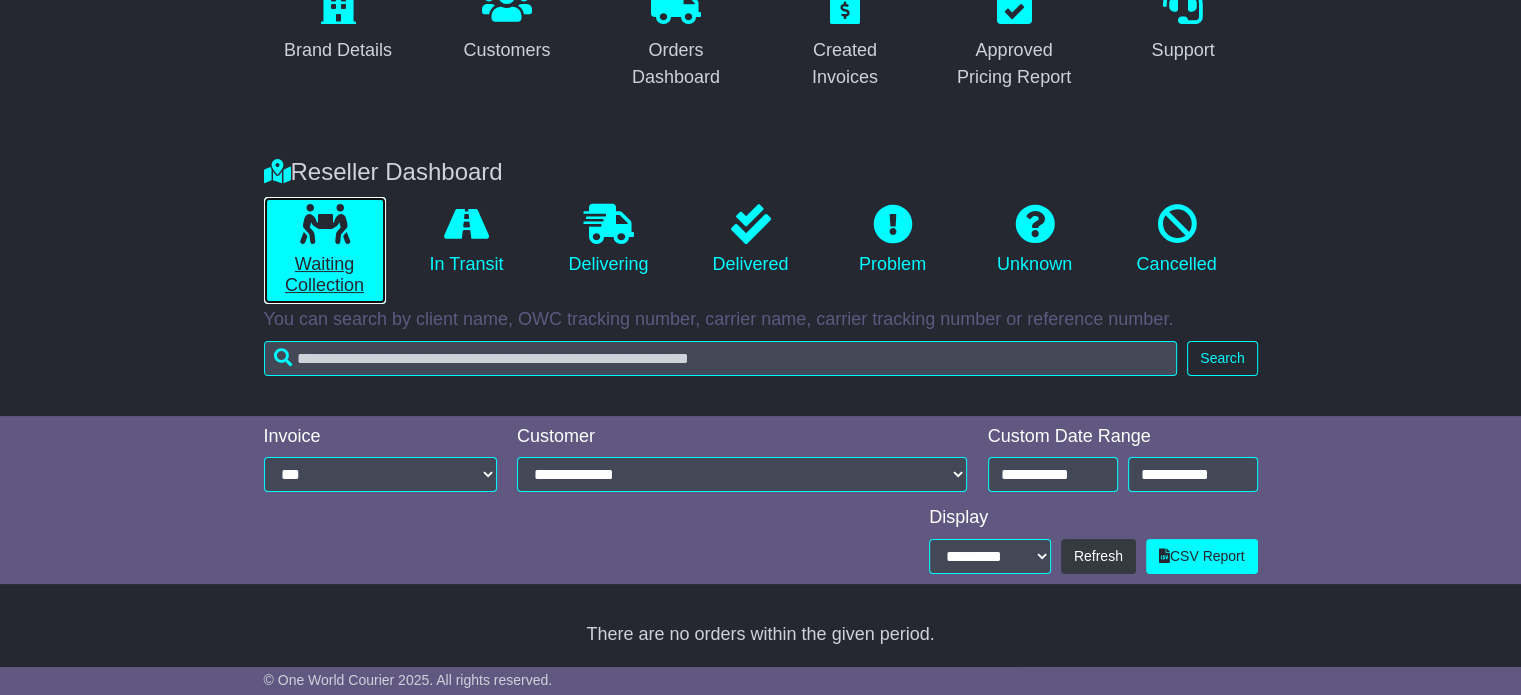 scroll, scrollTop: 212, scrollLeft: 0, axis: vertical 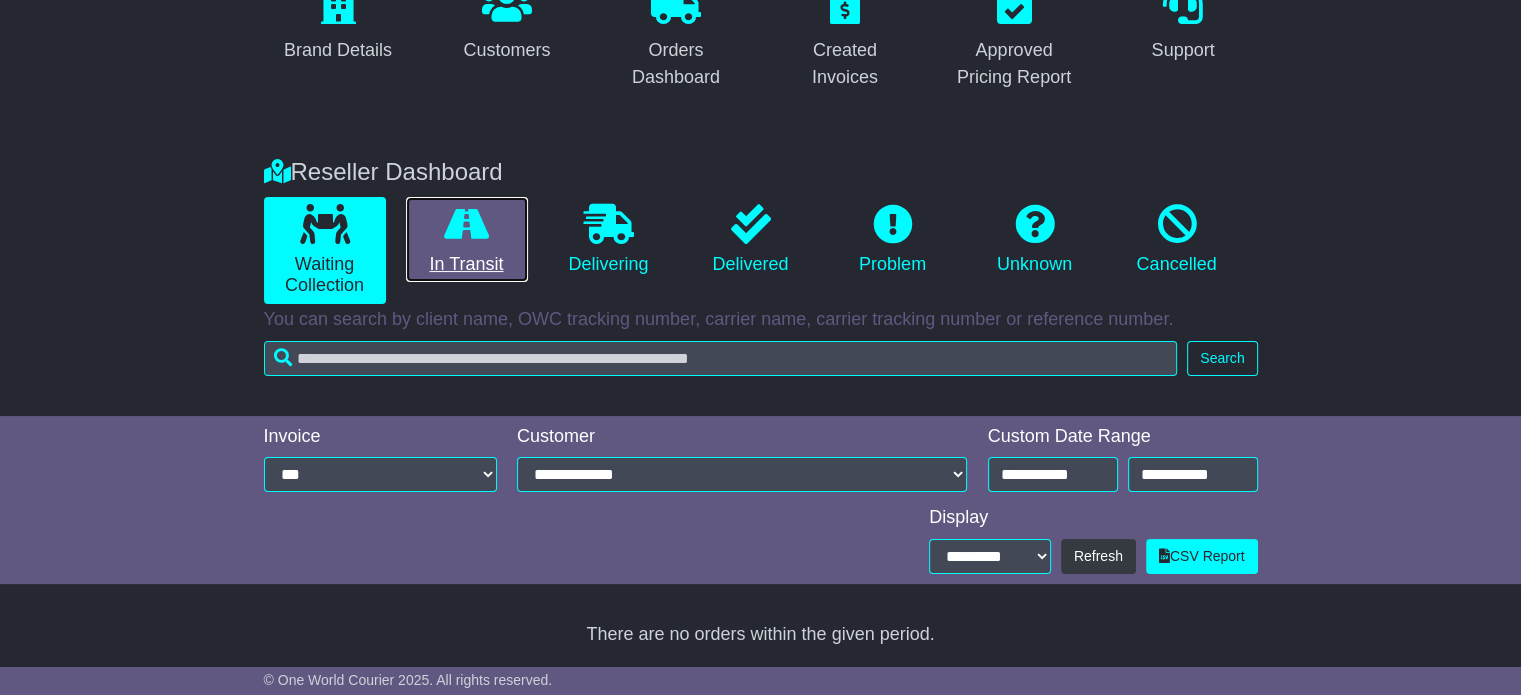 click on "In Transit" at bounding box center (467, 240) 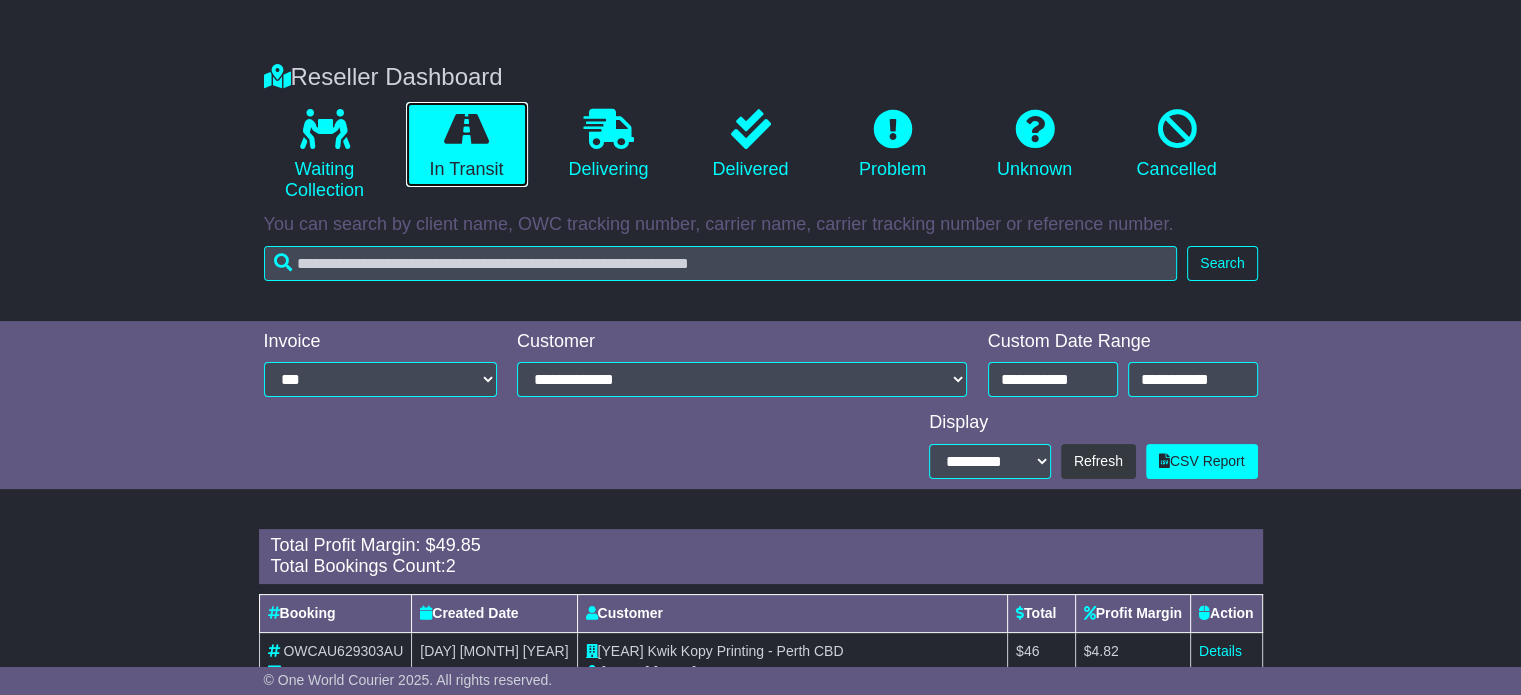 scroll, scrollTop: 432, scrollLeft: 0, axis: vertical 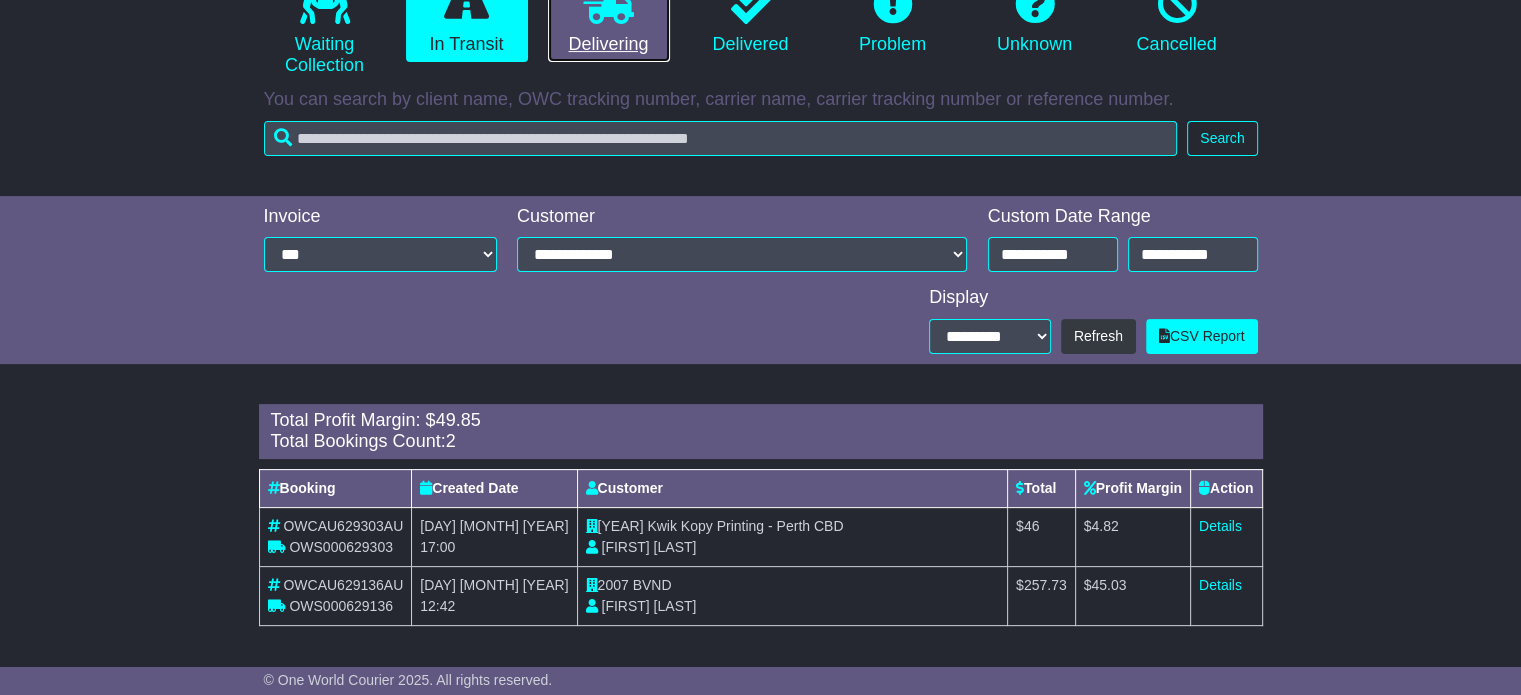 click at bounding box center [609, 4] 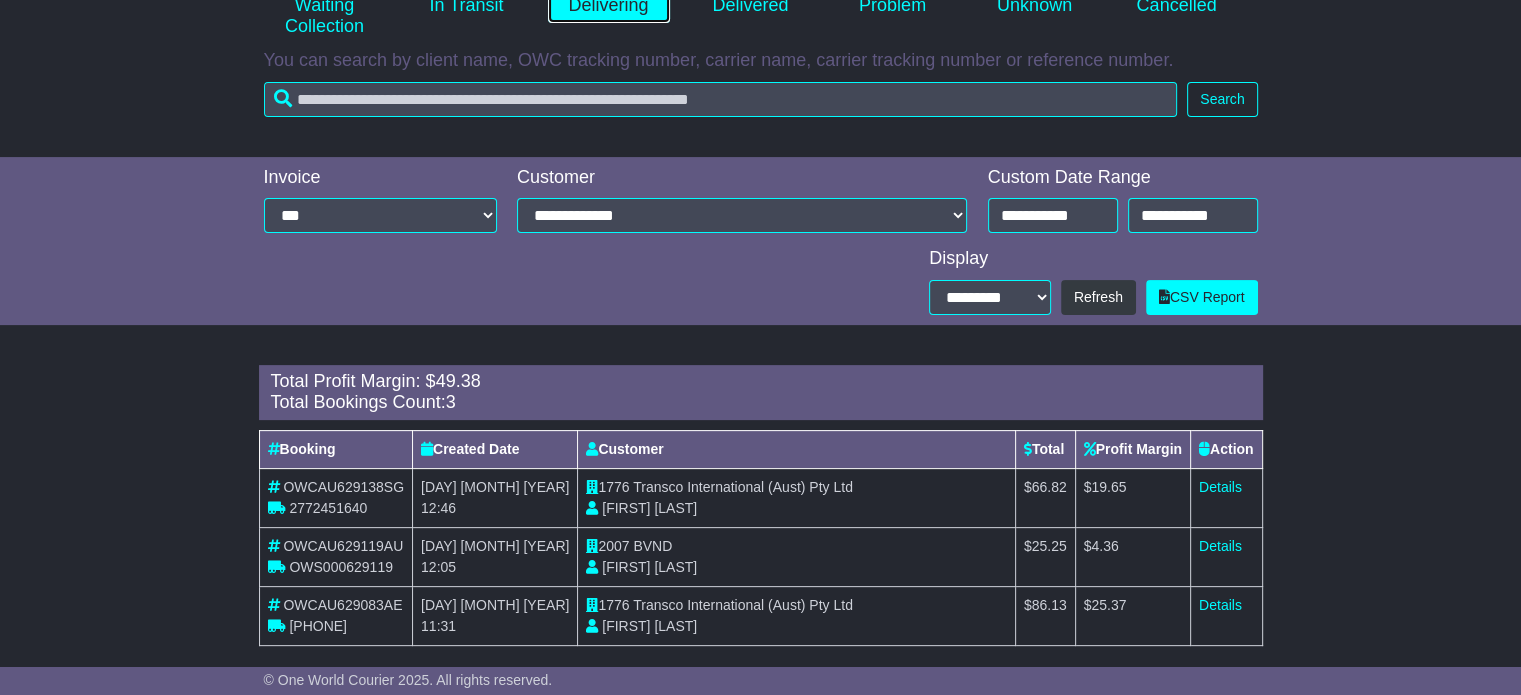 scroll, scrollTop: 491, scrollLeft: 0, axis: vertical 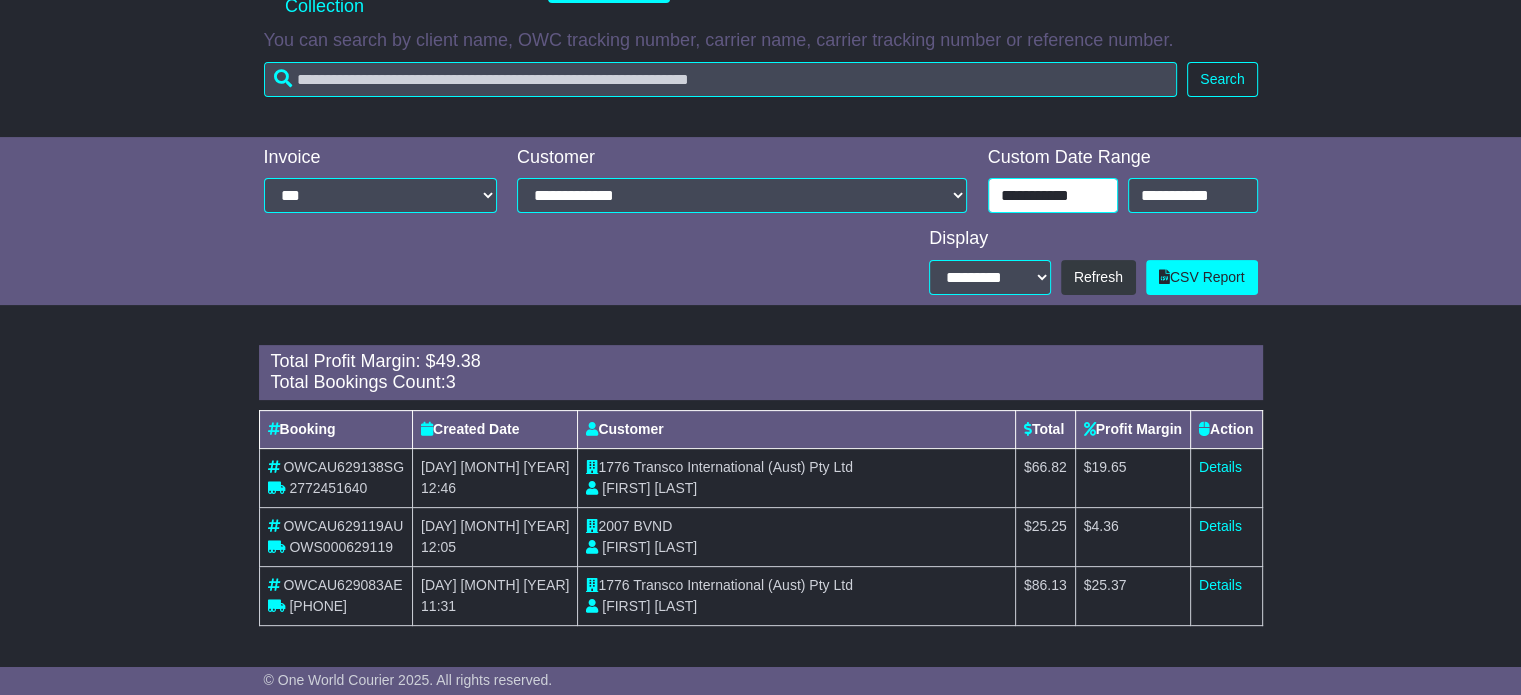 click on "**********" at bounding box center (1053, 195) 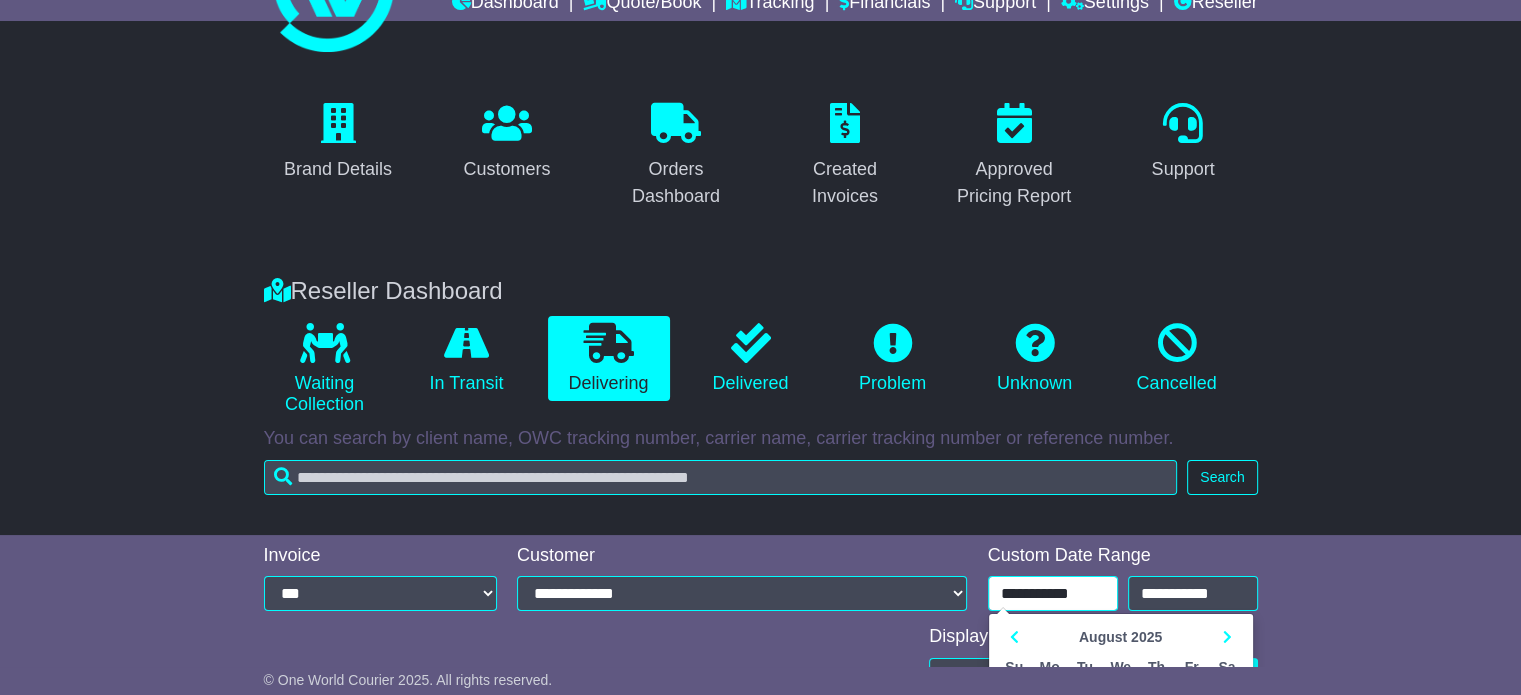 scroll, scrollTop: 91, scrollLeft: 0, axis: vertical 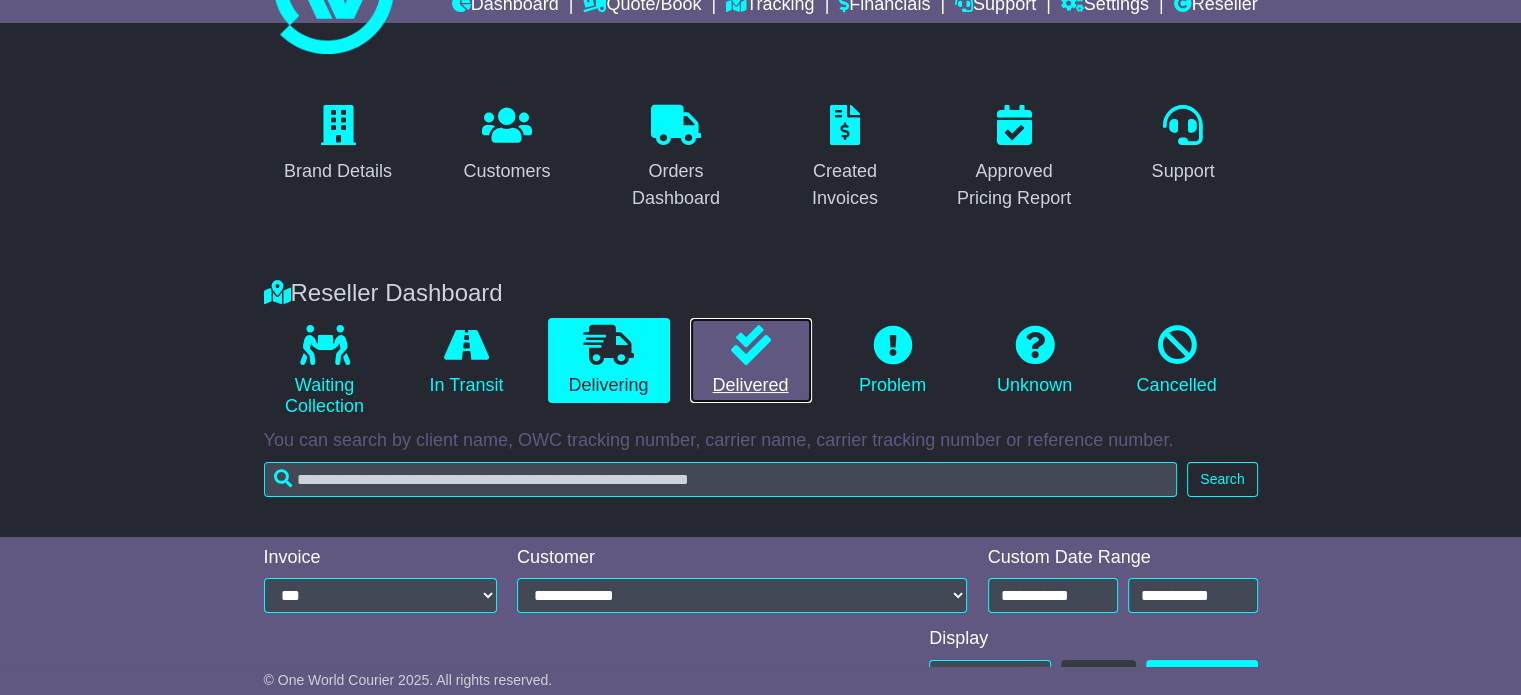 click at bounding box center (751, 345) 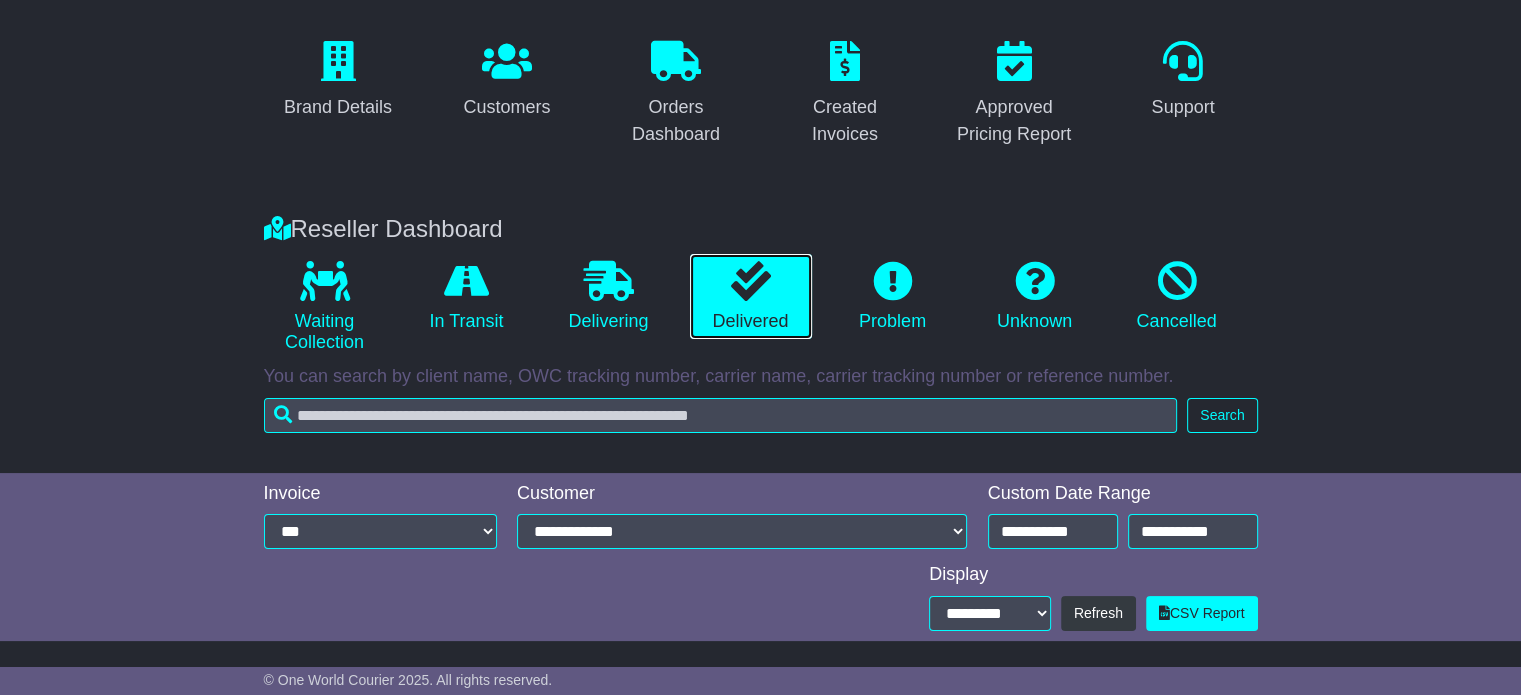 scroll, scrollTop: 212, scrollLeft: 0, axis: vertical 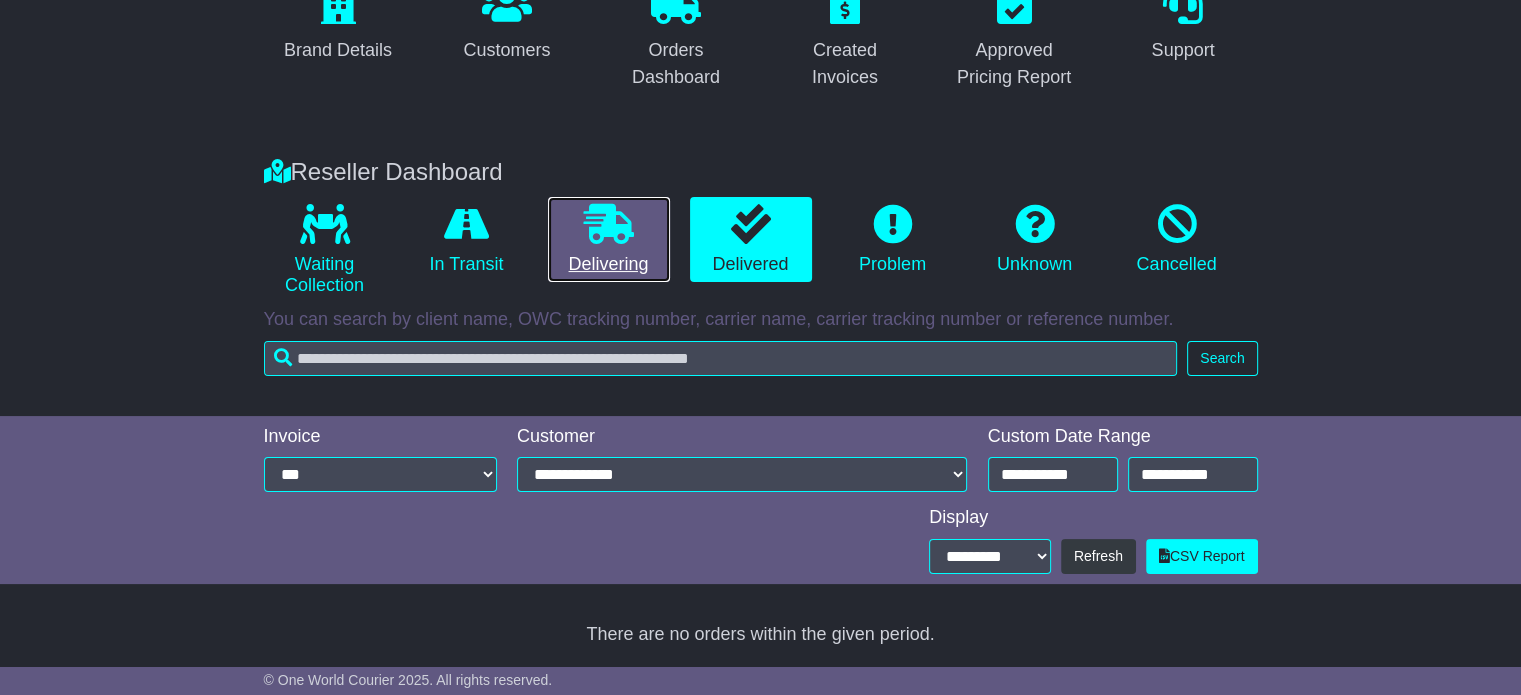 click at bounding box center [609, 224] 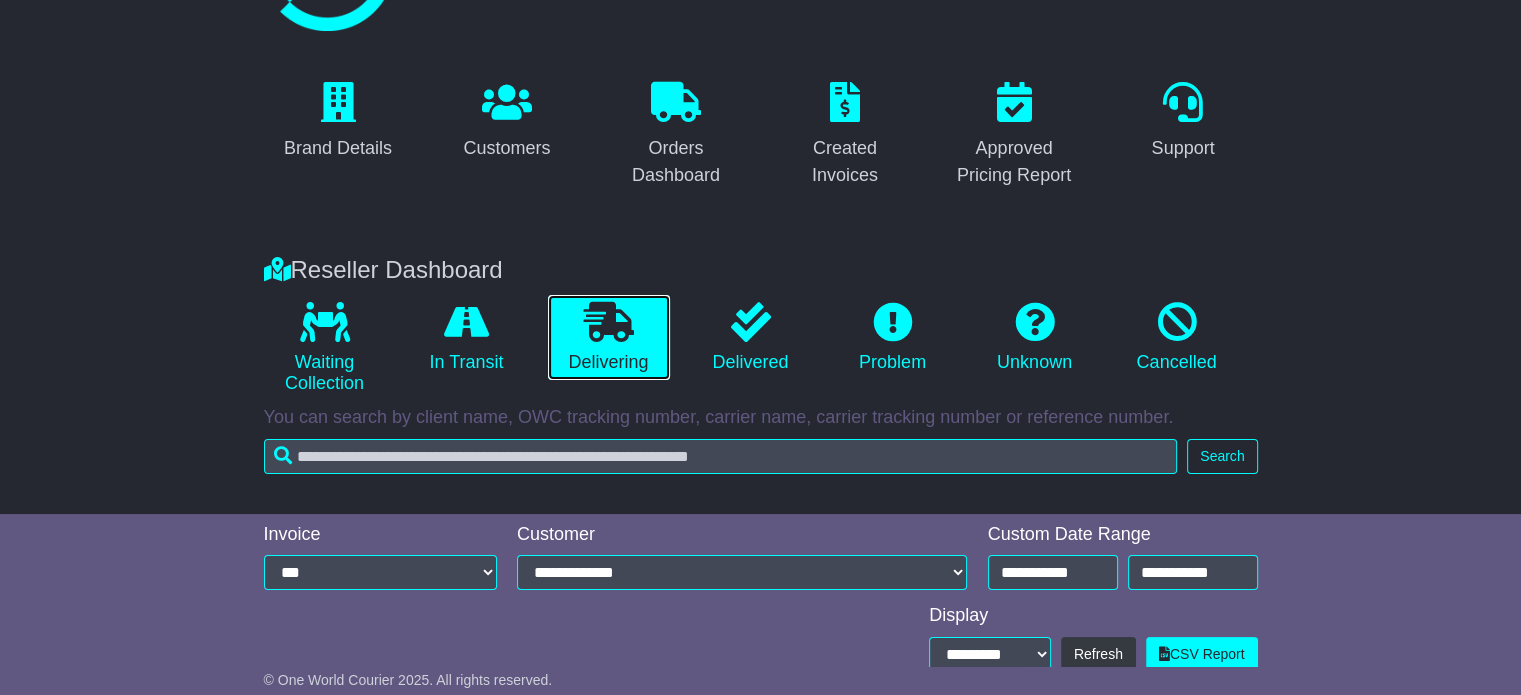 scroll, scrollTop: 200, scrollLeft: 0, axis: vertical 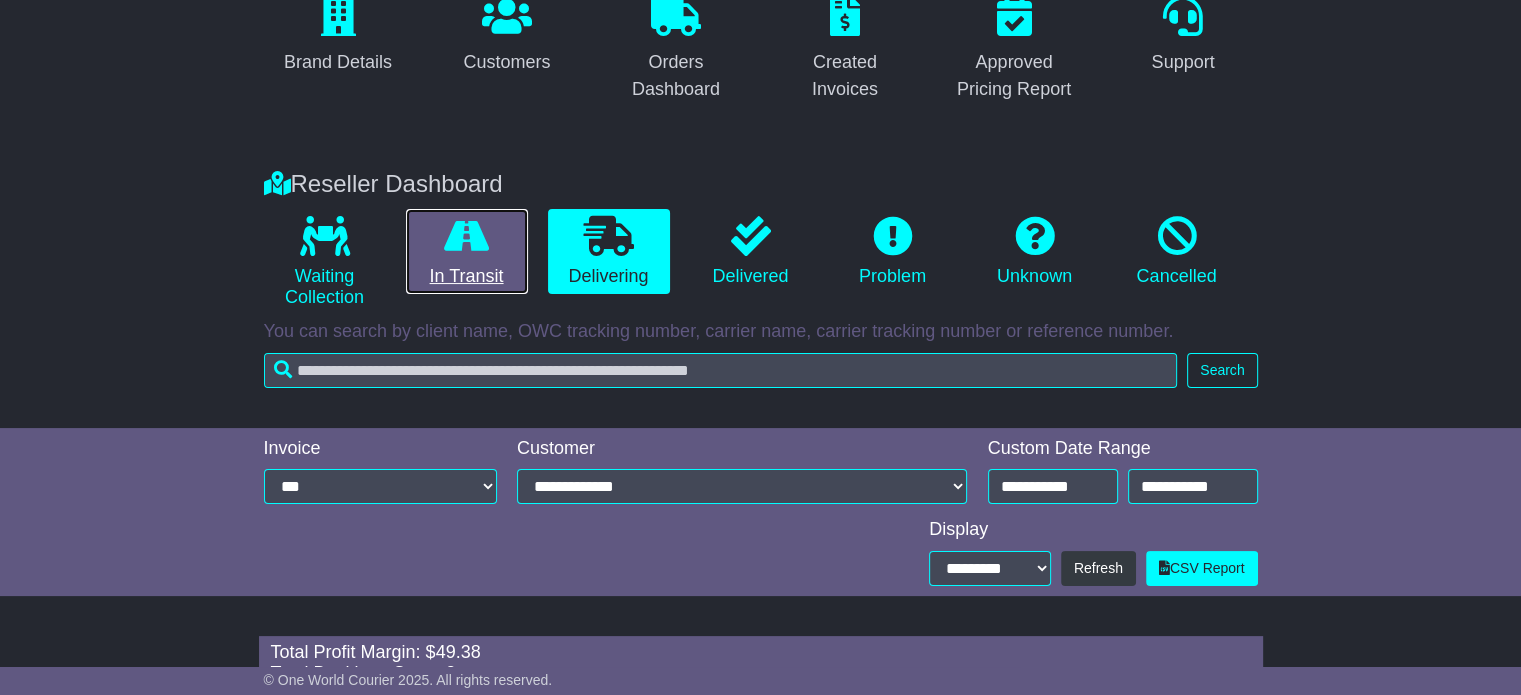 click at bounding box center [466, 236] 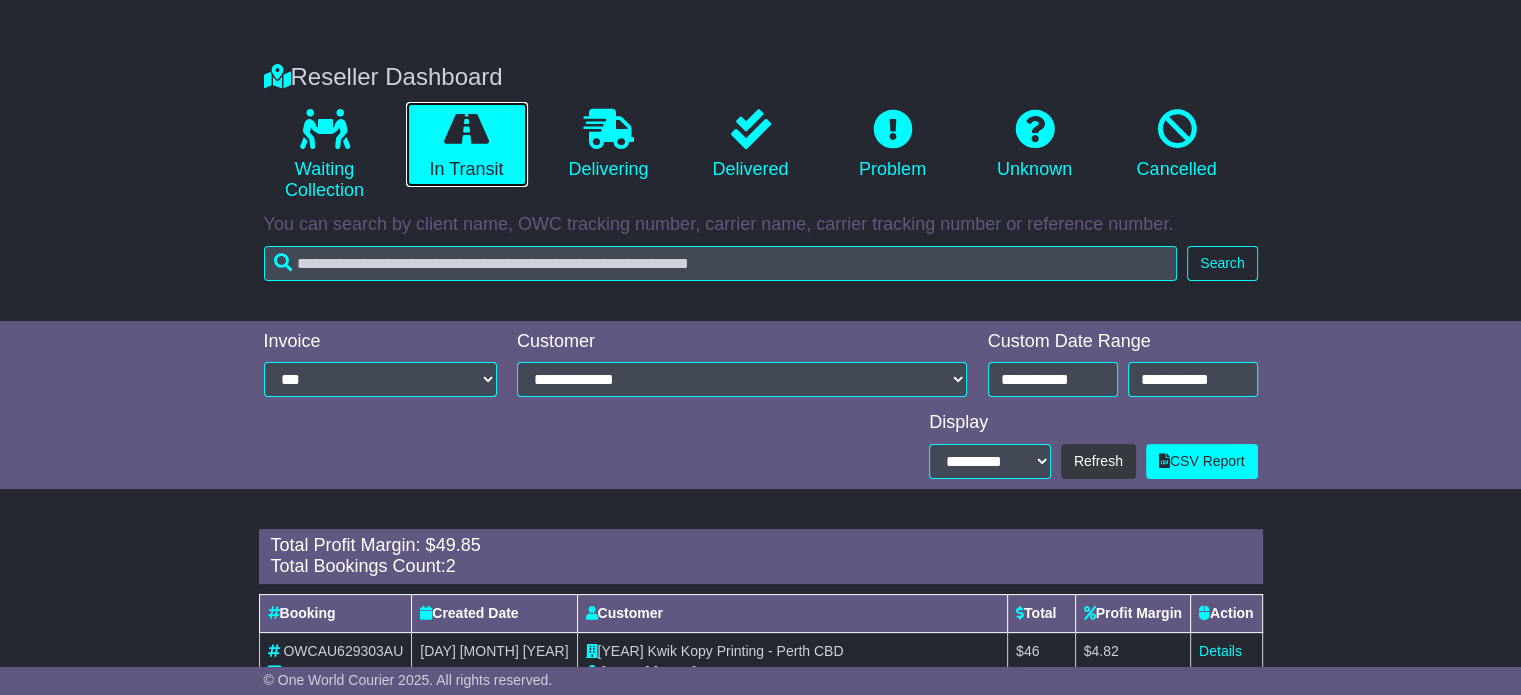 scroll, scrollTop: 432, scrollLeft: 0, axis: vertical 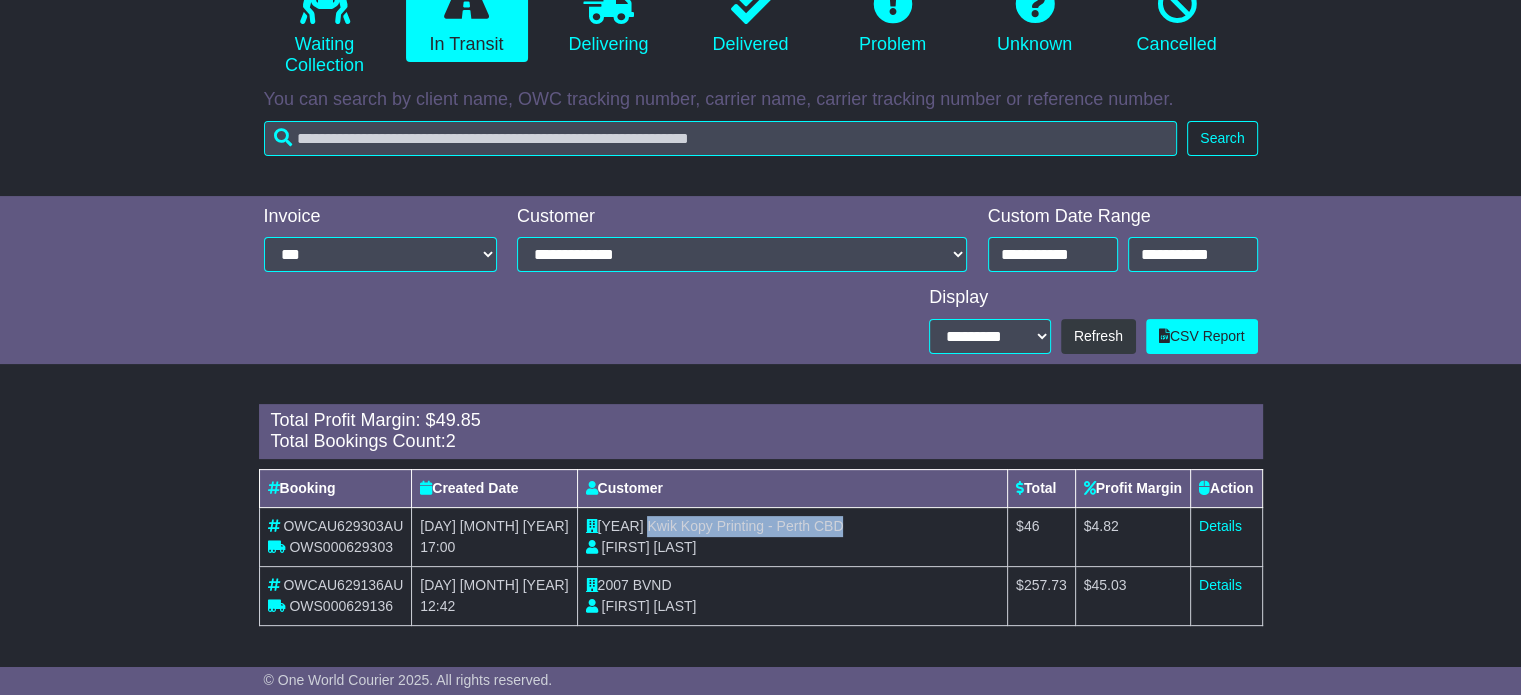 drag, startPoint x: 584, startPoint y: 523, endPoint x: 824, endPoint y: 523, distance: 240 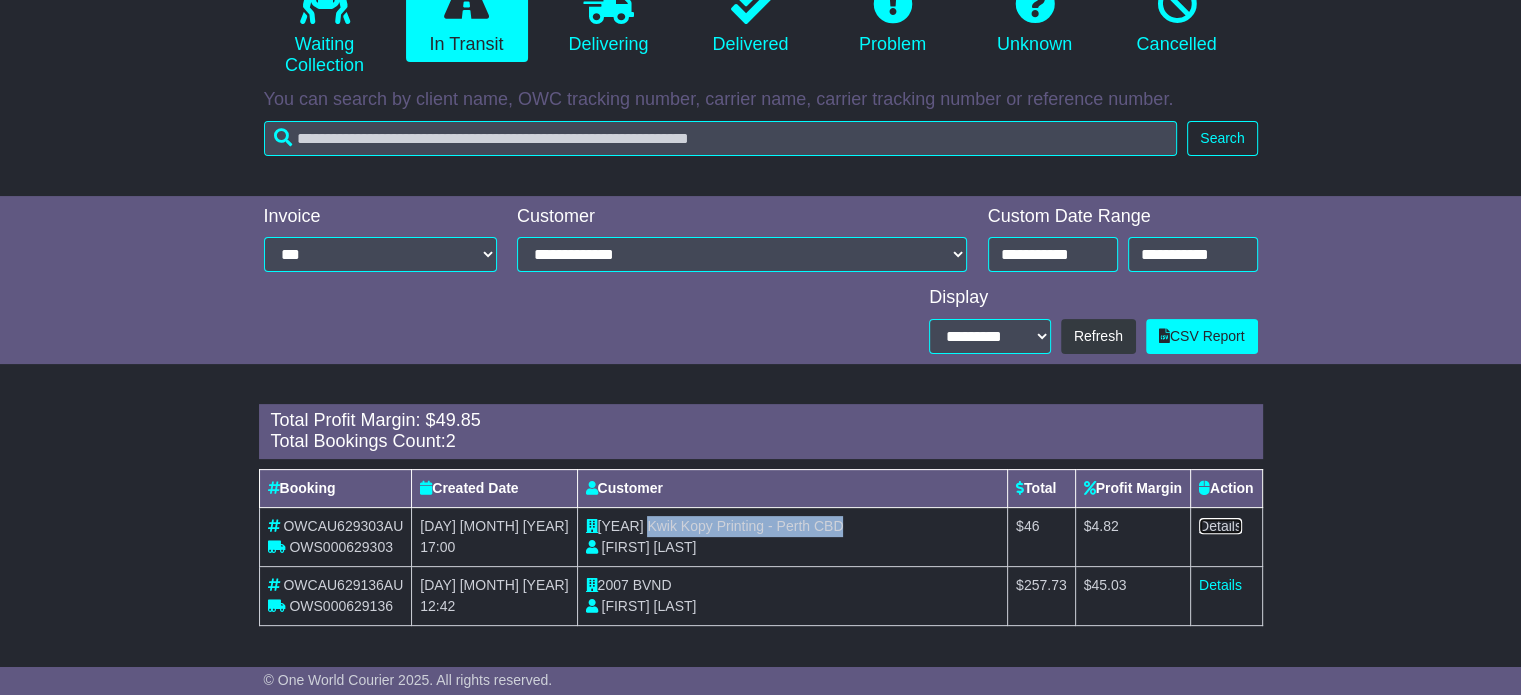 click on "Details" at bounding box center [1220, 526] 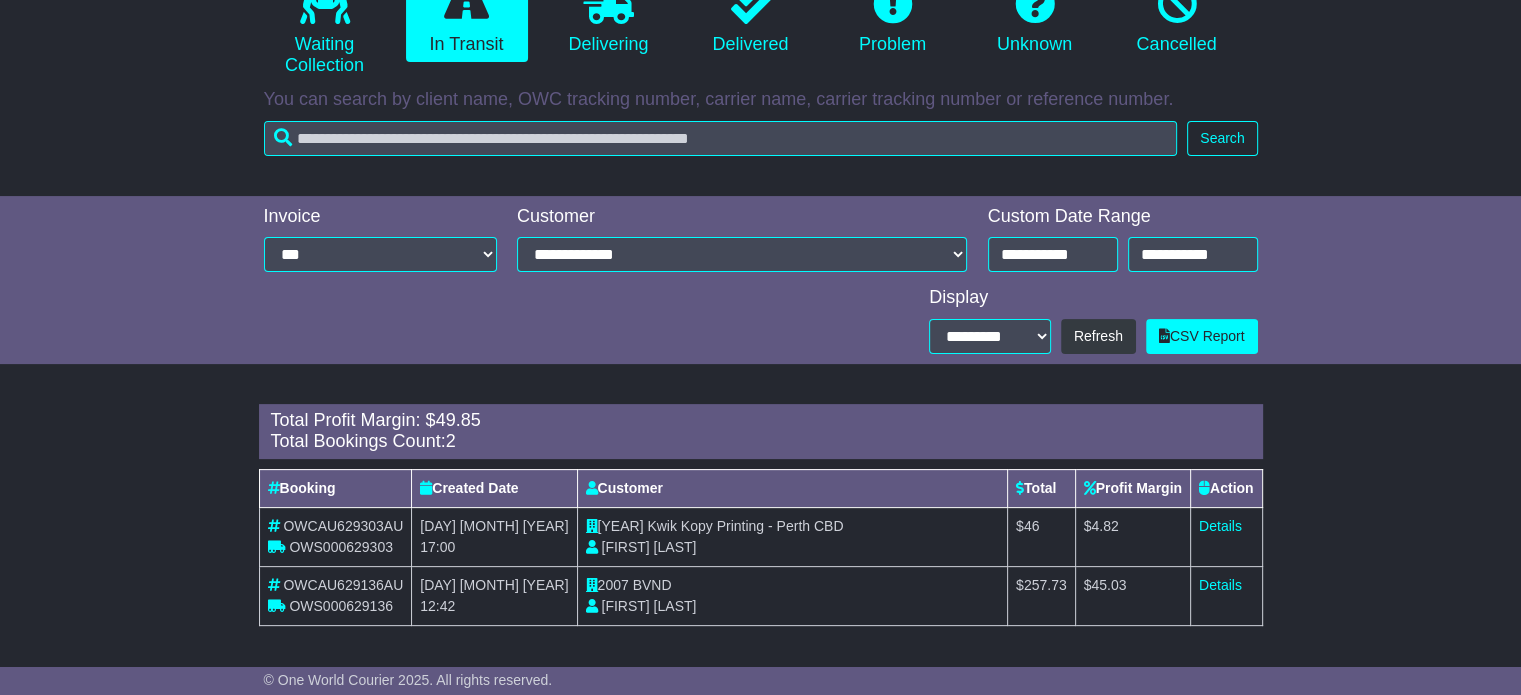 click on "BVND" at bounding box center (652, 585) 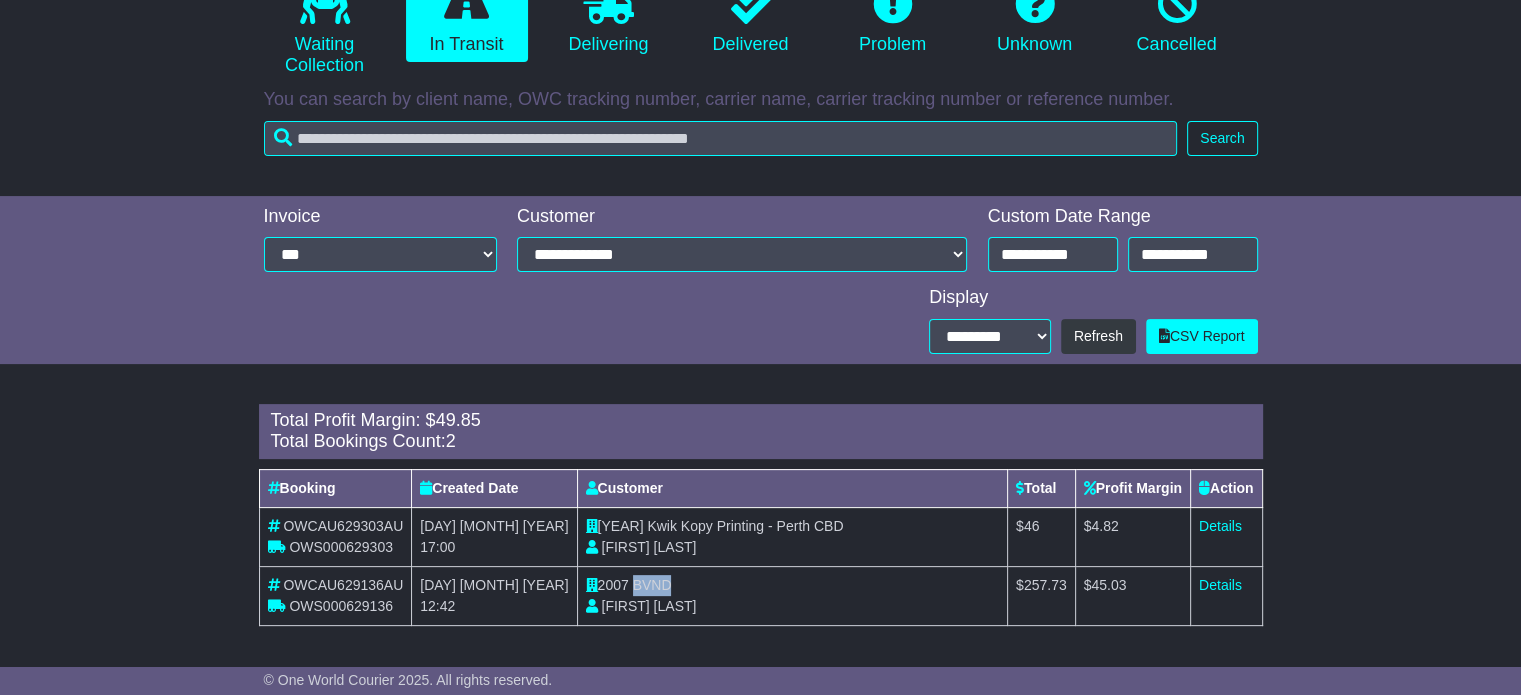 click on "BVND" at bounding box center (652, 585) 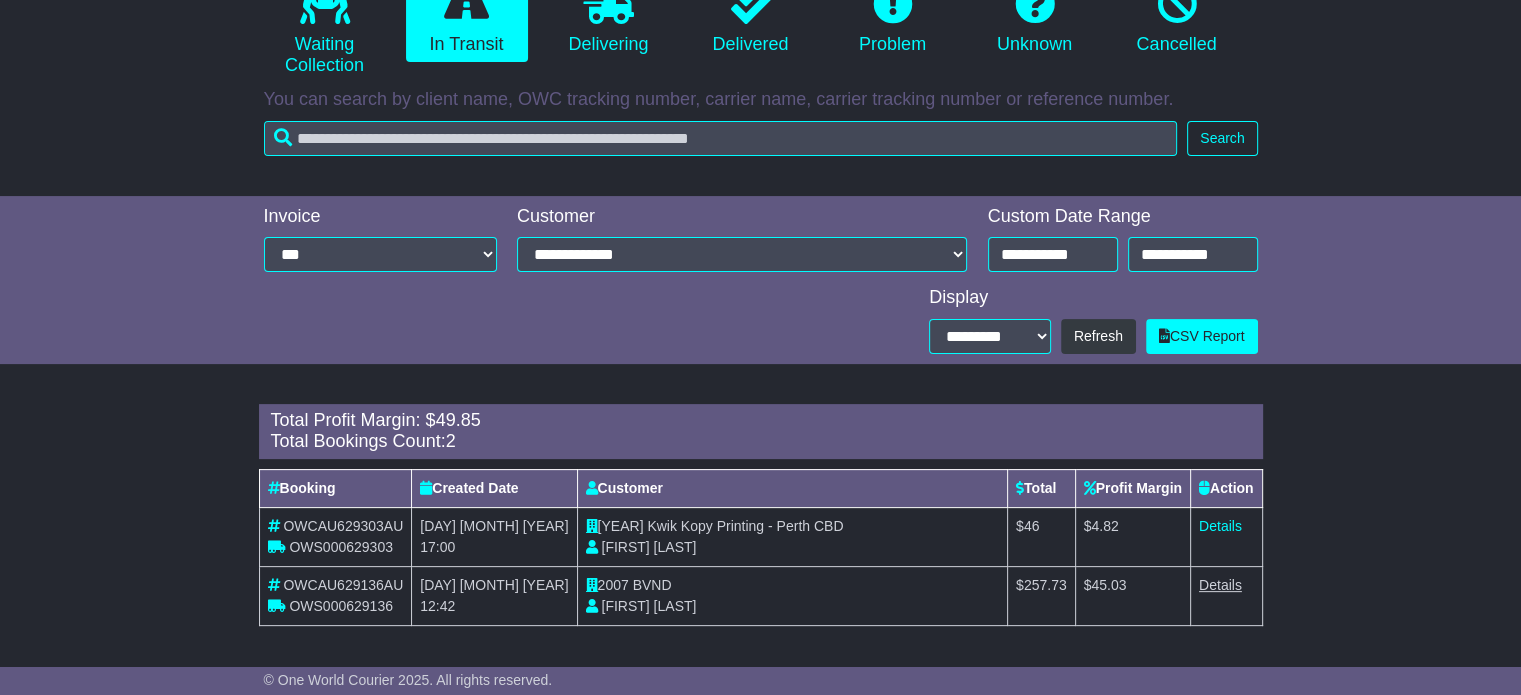 click on "Details" at bounding box center (1226, 595) 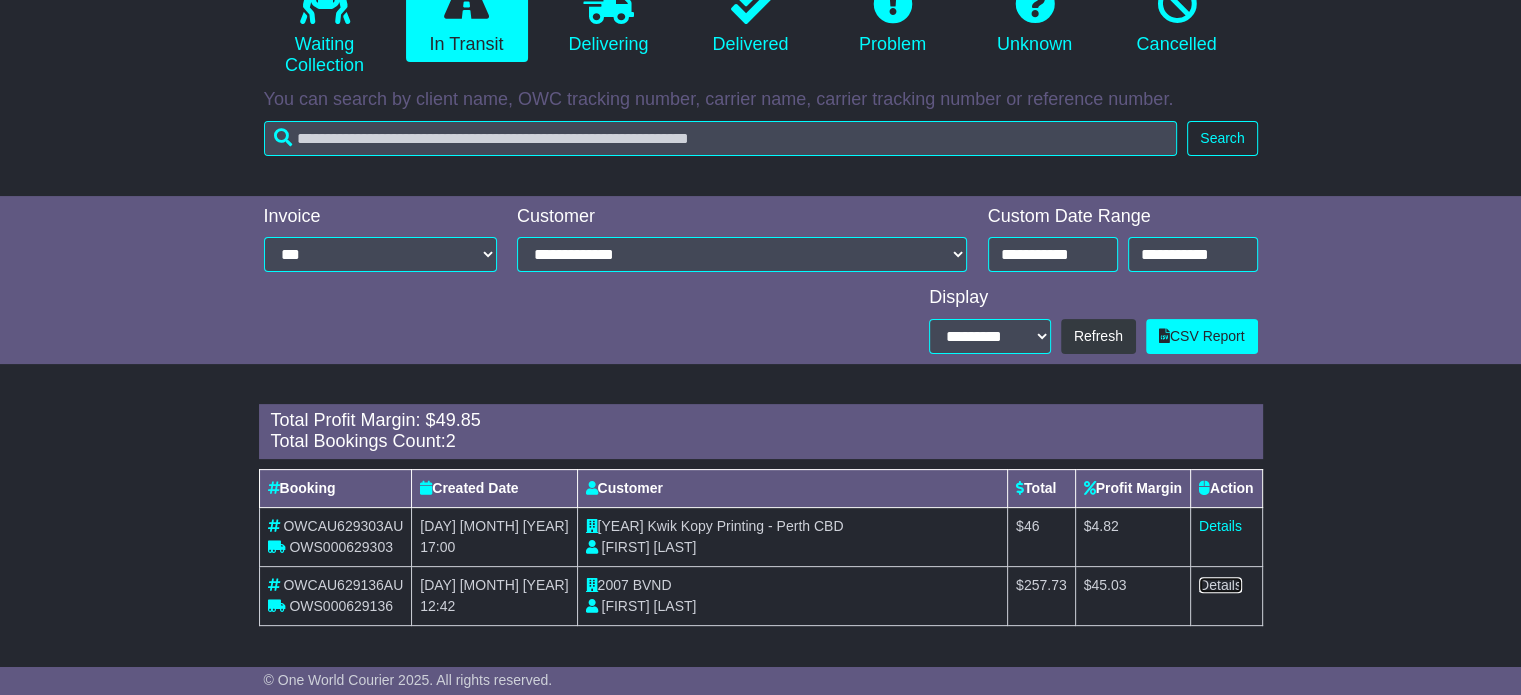 click on "Details" at bounding box center (1220, 585) 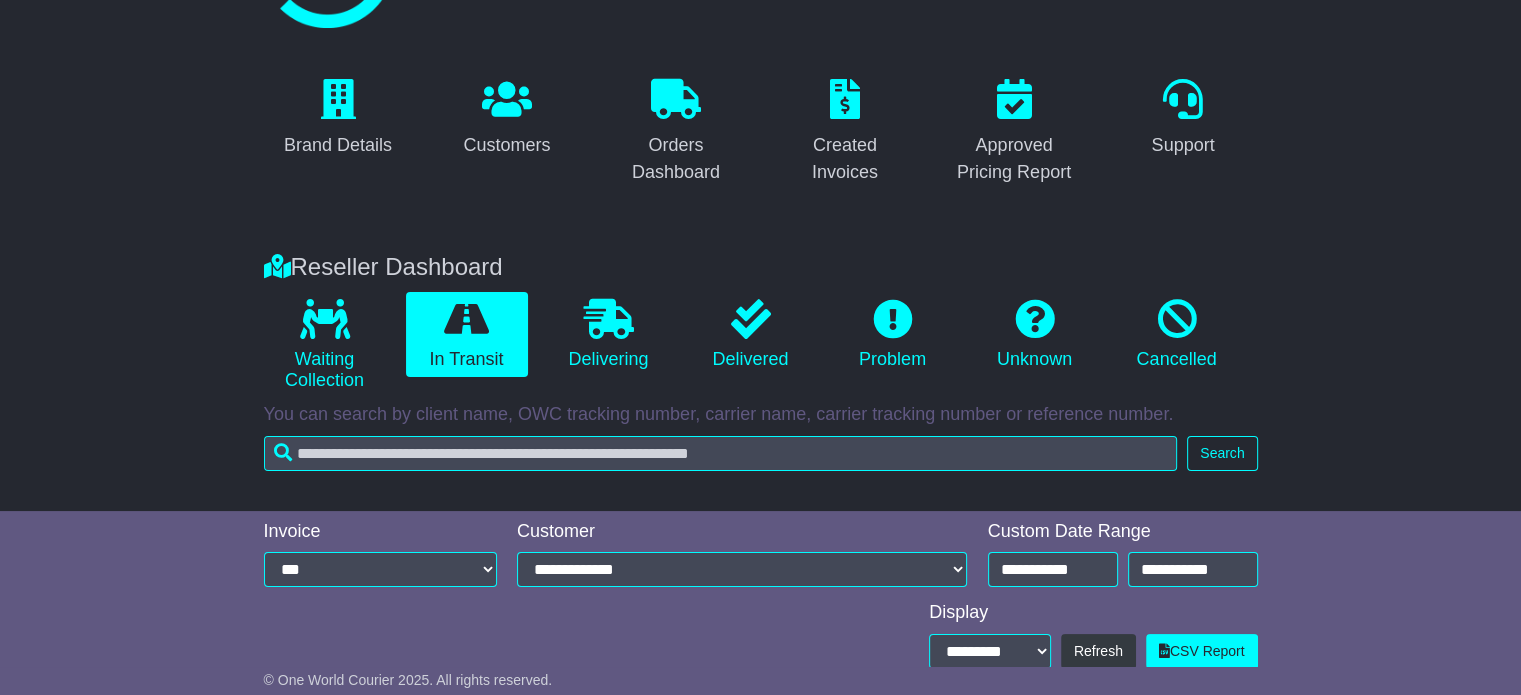 scroll, scrollTop: 0, scrollLeft: 0, axis: both 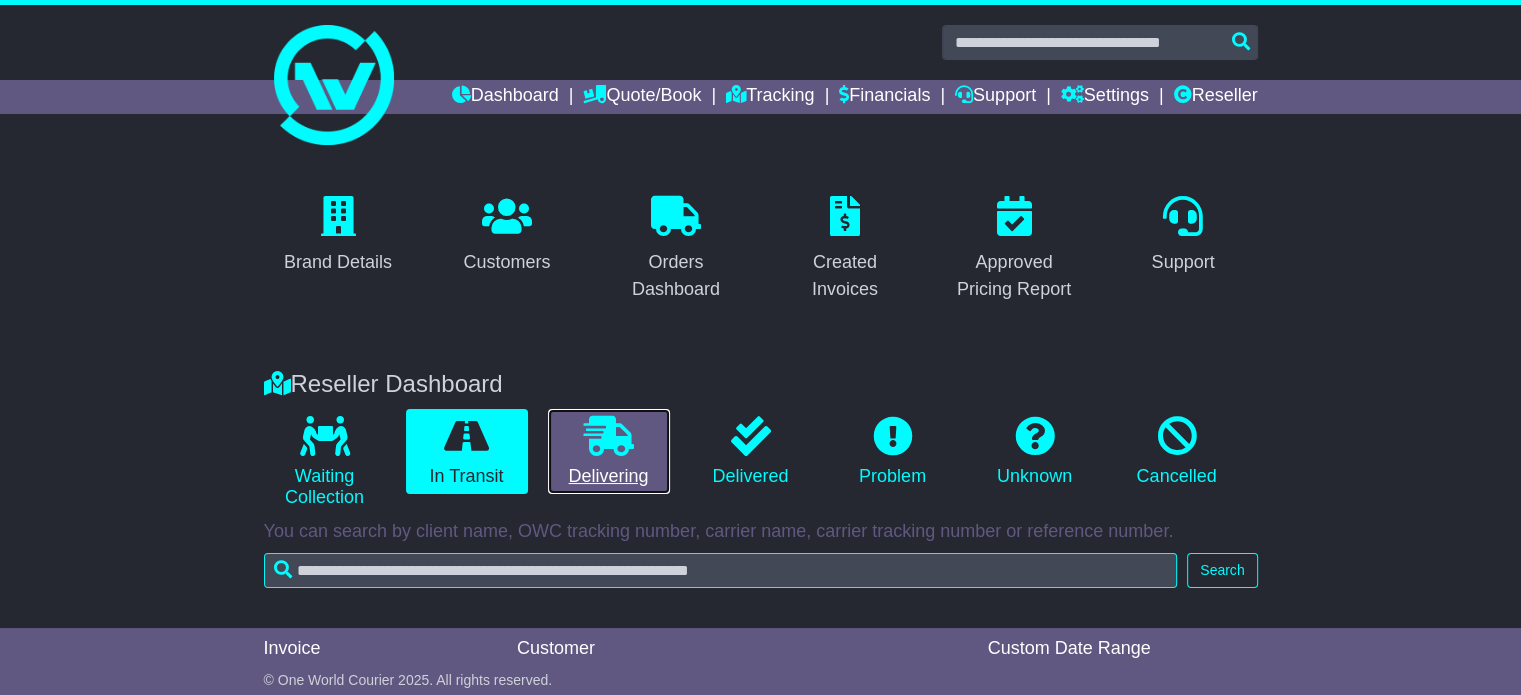 click at bounding box center (609, 436) 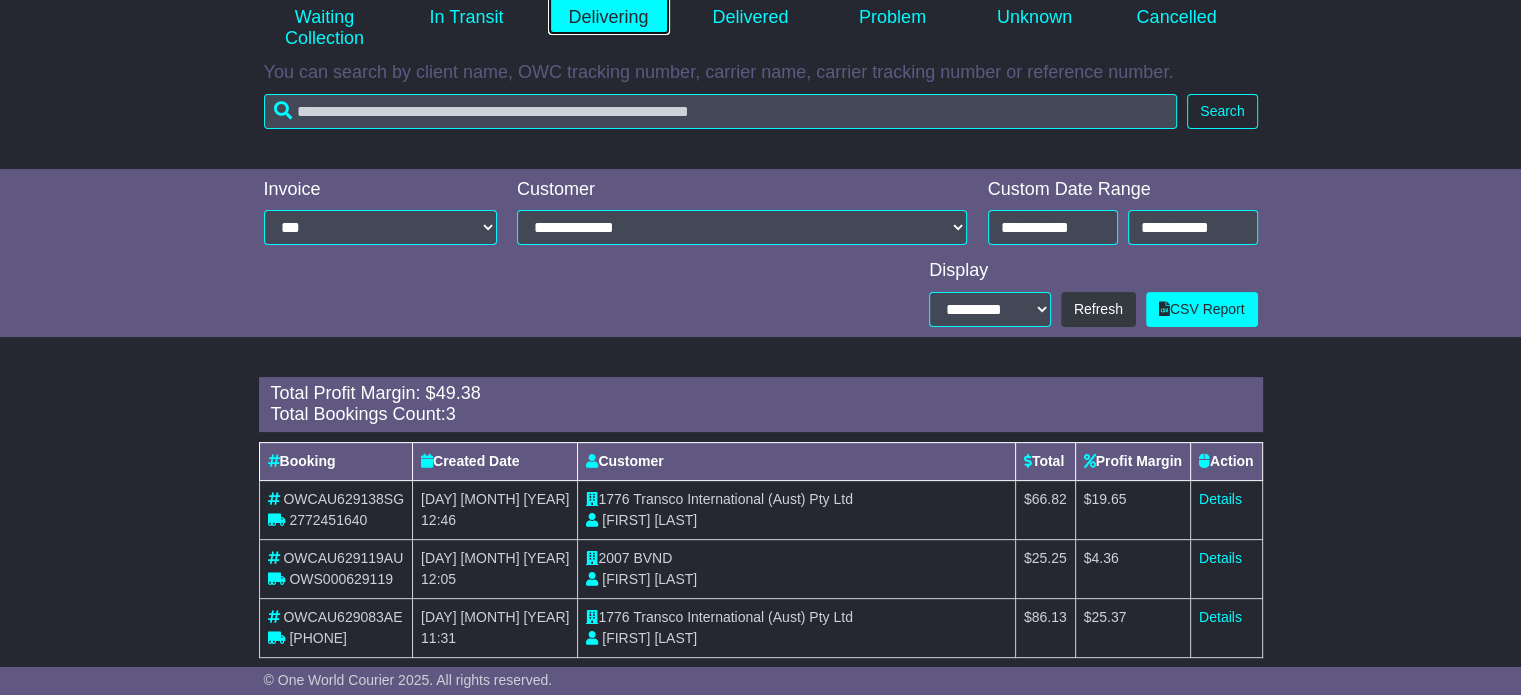 scroll, scrollTop: 491, scrollLeft: 0, axis: vertical 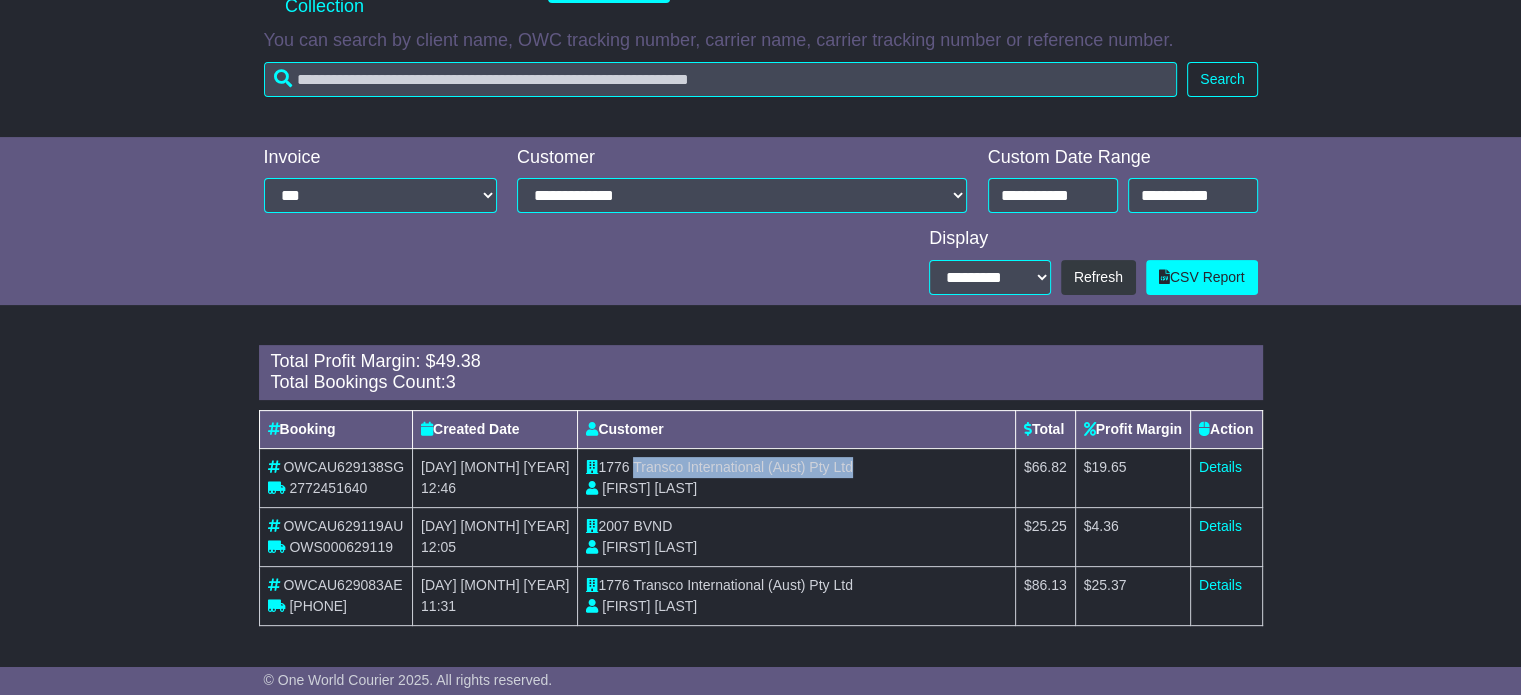 drag, startPoint x: 588, startPoint y: 463, endPoint x: 816, endPoint y: 469, distance: 228.07893 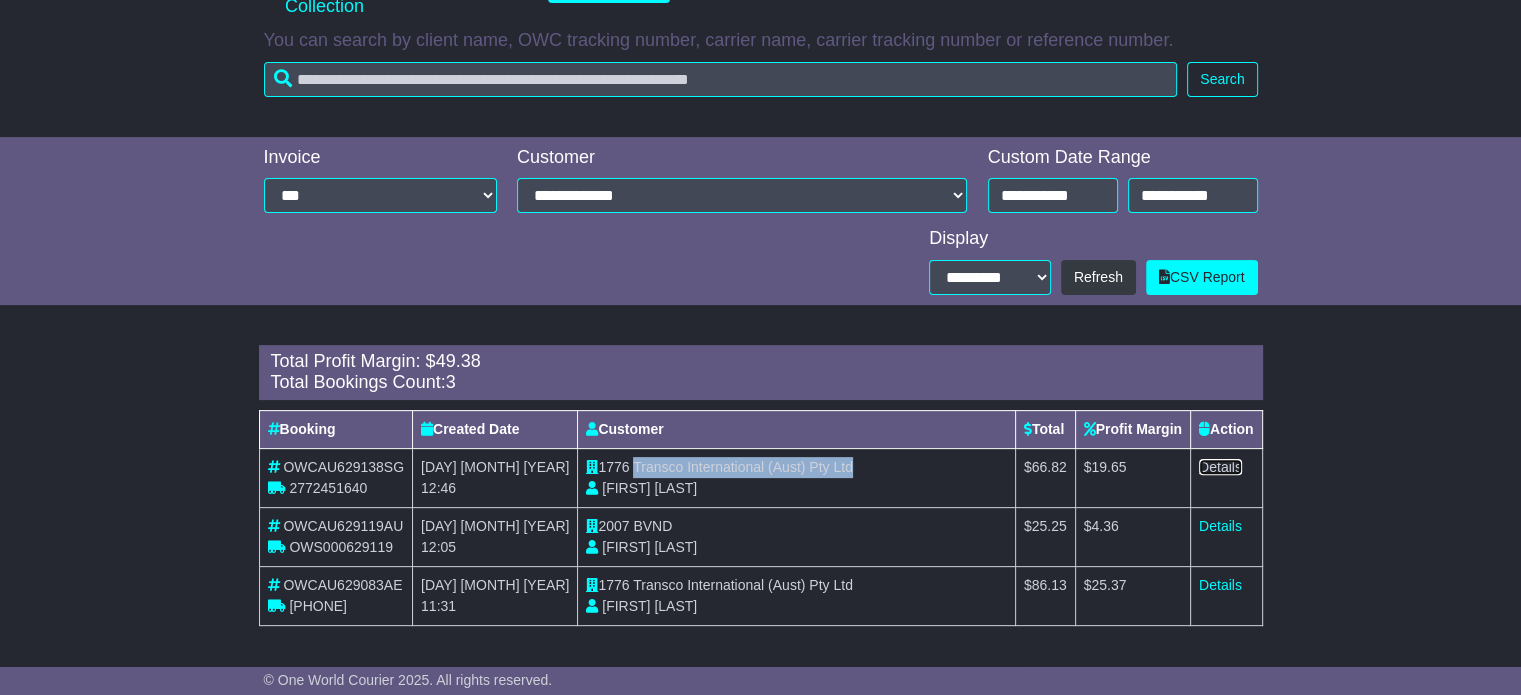 click on "Details" at bounding box center (1220, 467) 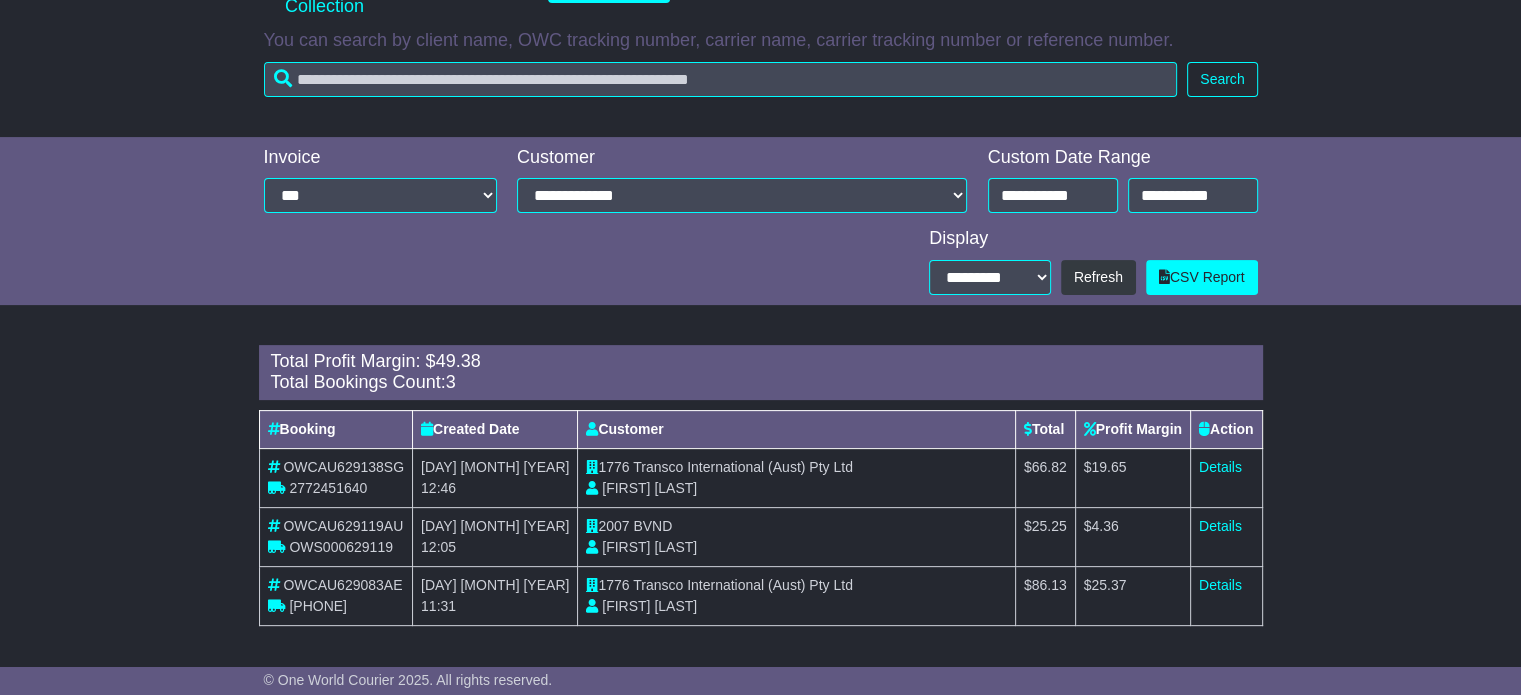 click on "2007   BVND
Vicky Bey" at bounding box center [796, 536] 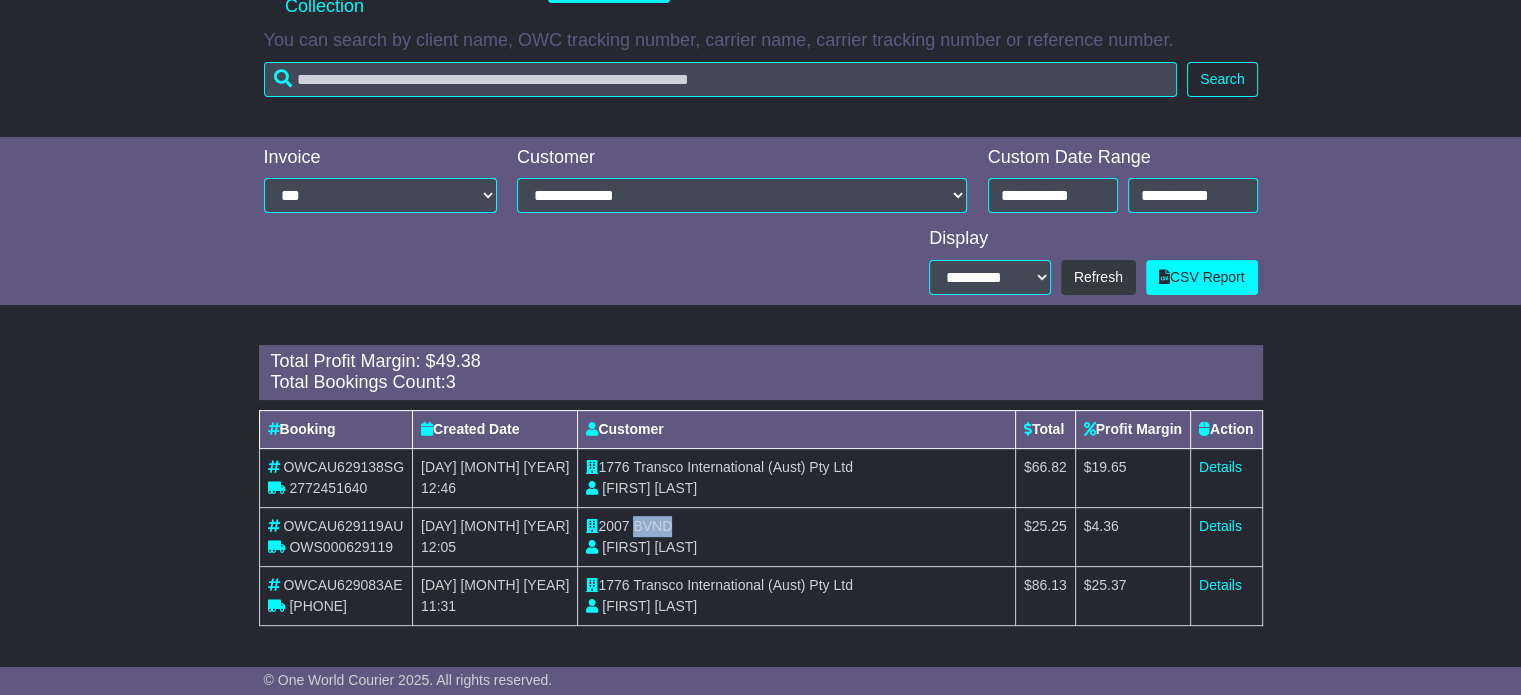 click on "2007   BVND
Vicky Bey" at bounding box center [796, 536] 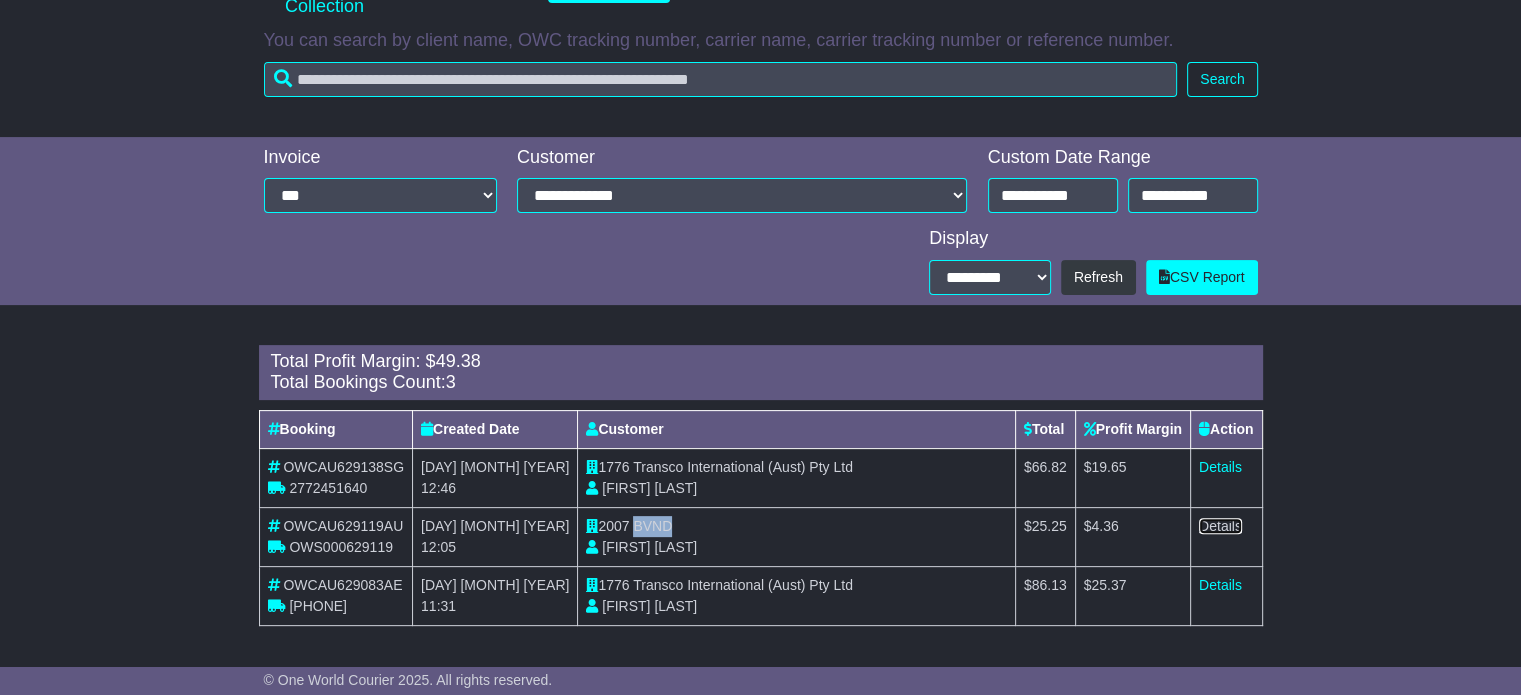 click on "Details" at bounding box center (1220, 526) 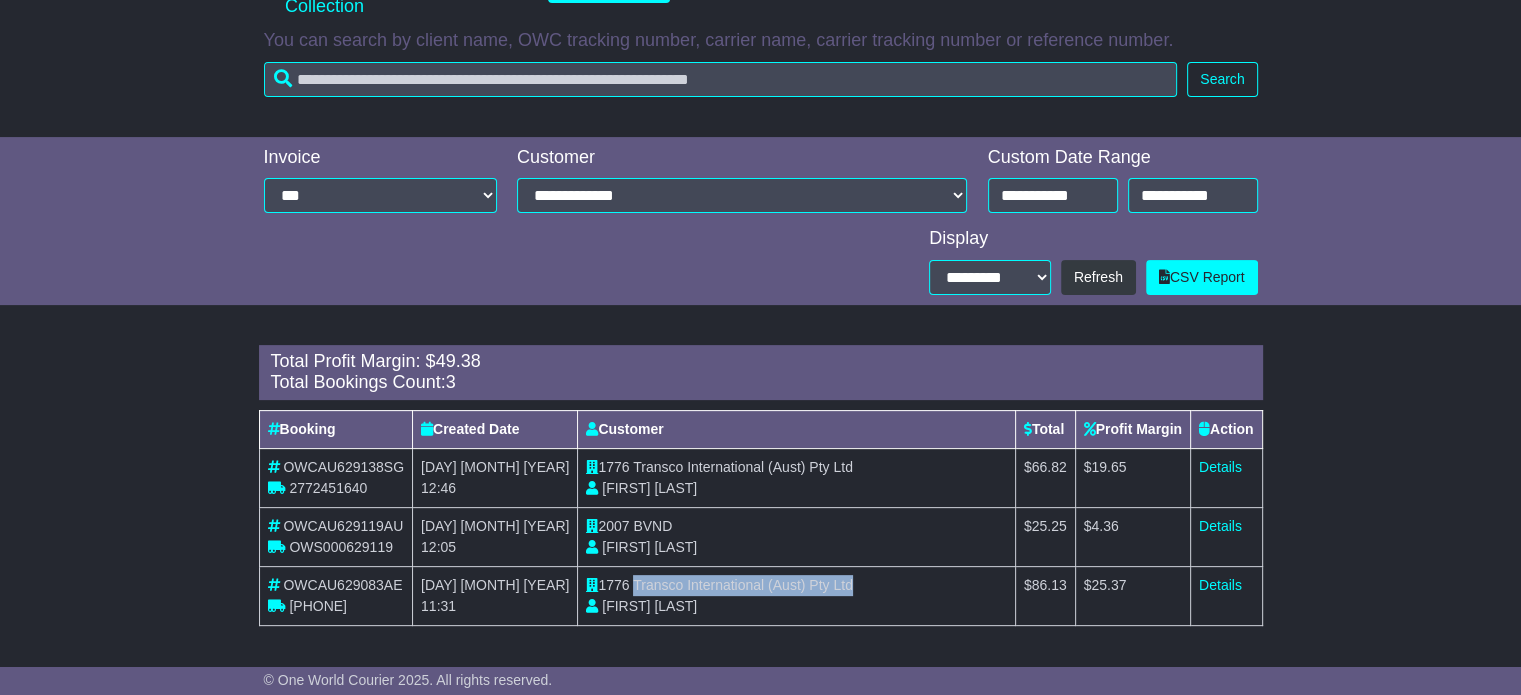 drag, startPoint x: 806, startPoint y: 583, endPoint x: 589, endPoint y: 575, distance: 217.14742 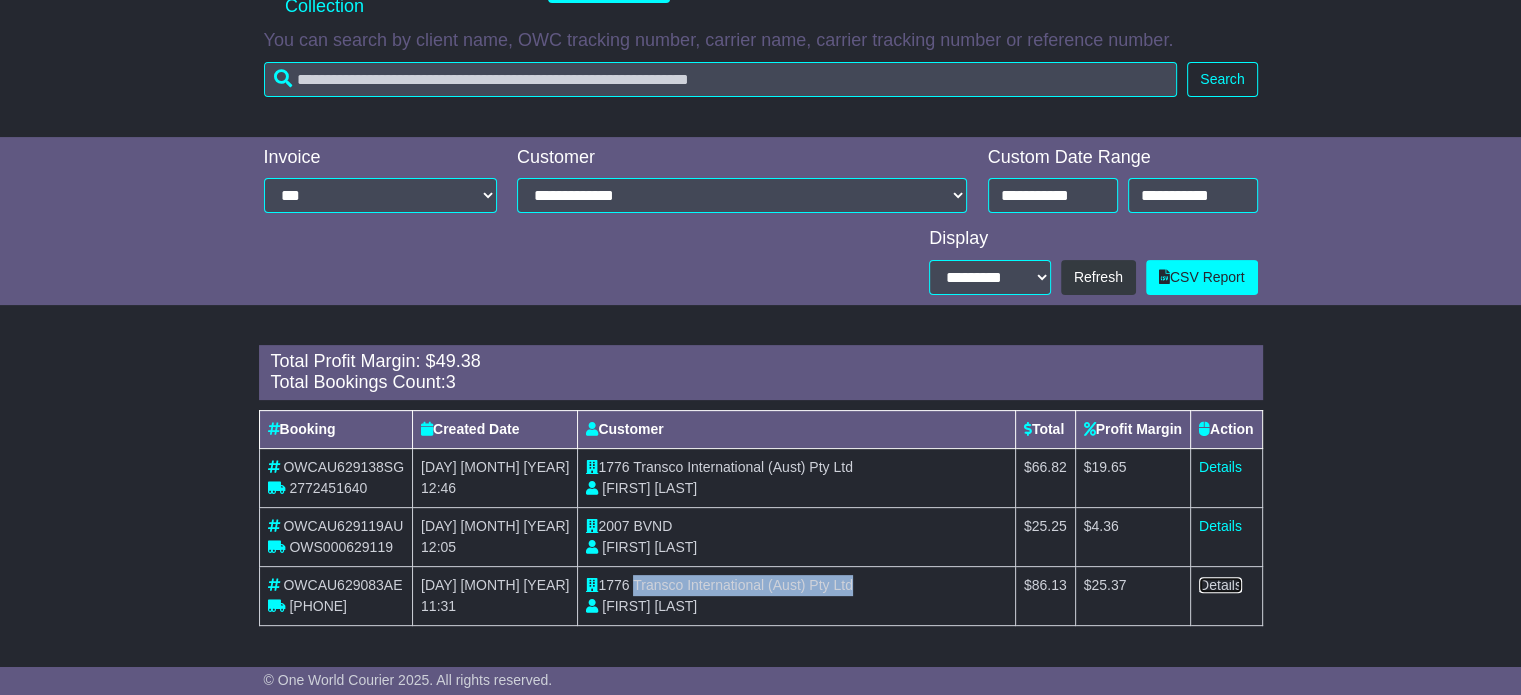 click on "Details" at bounding box center [1220, 585] 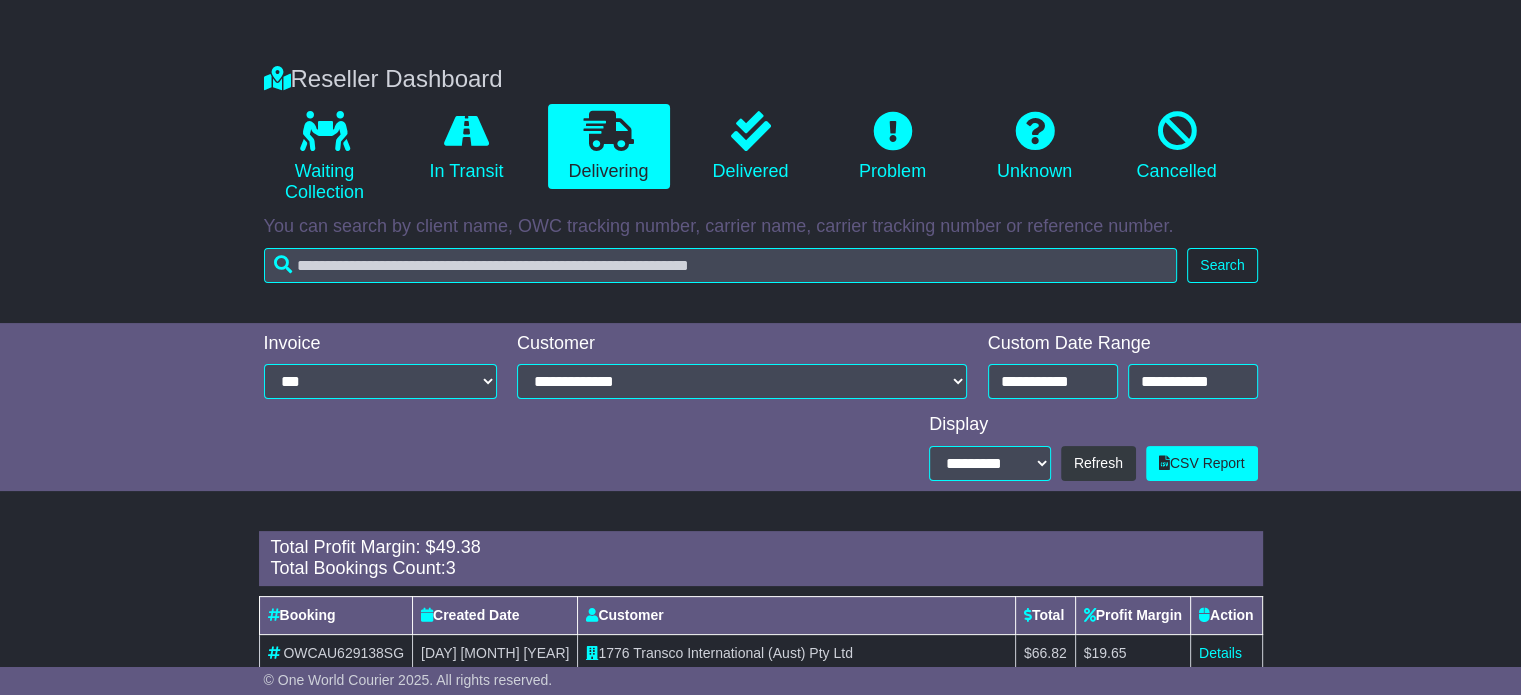scroll, scrollTop: 191, scrollLeft: 0, axis: vertical 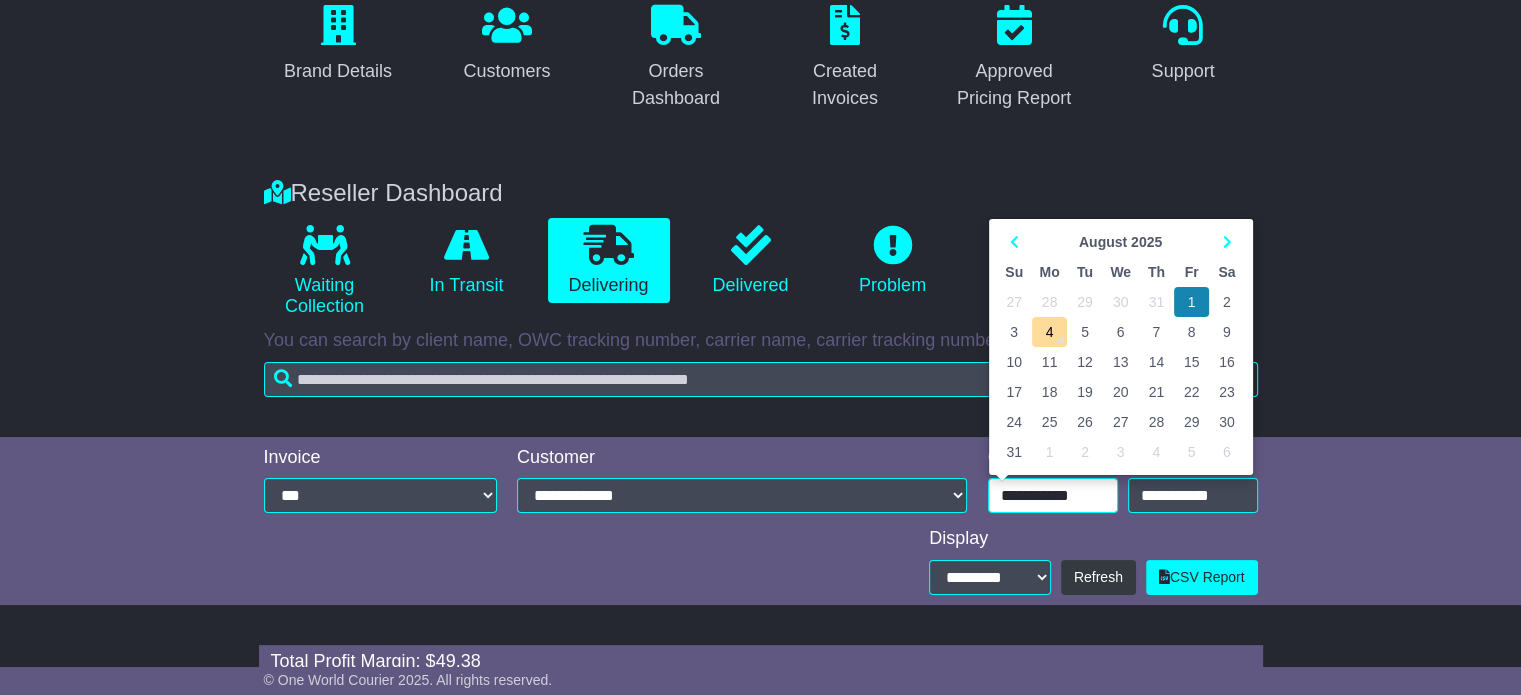 click on "**********" at bounding box center (1053, 495) 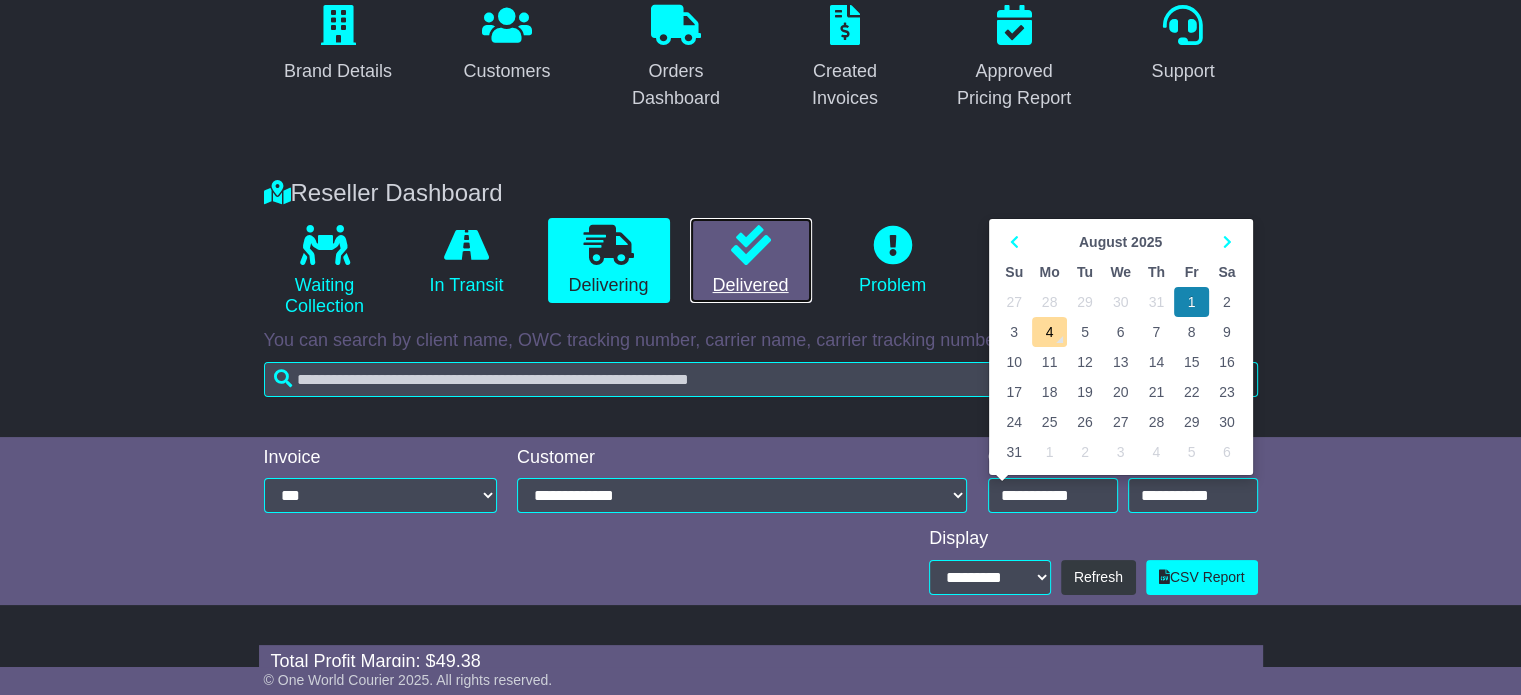 click at bounding box center (751, 245) 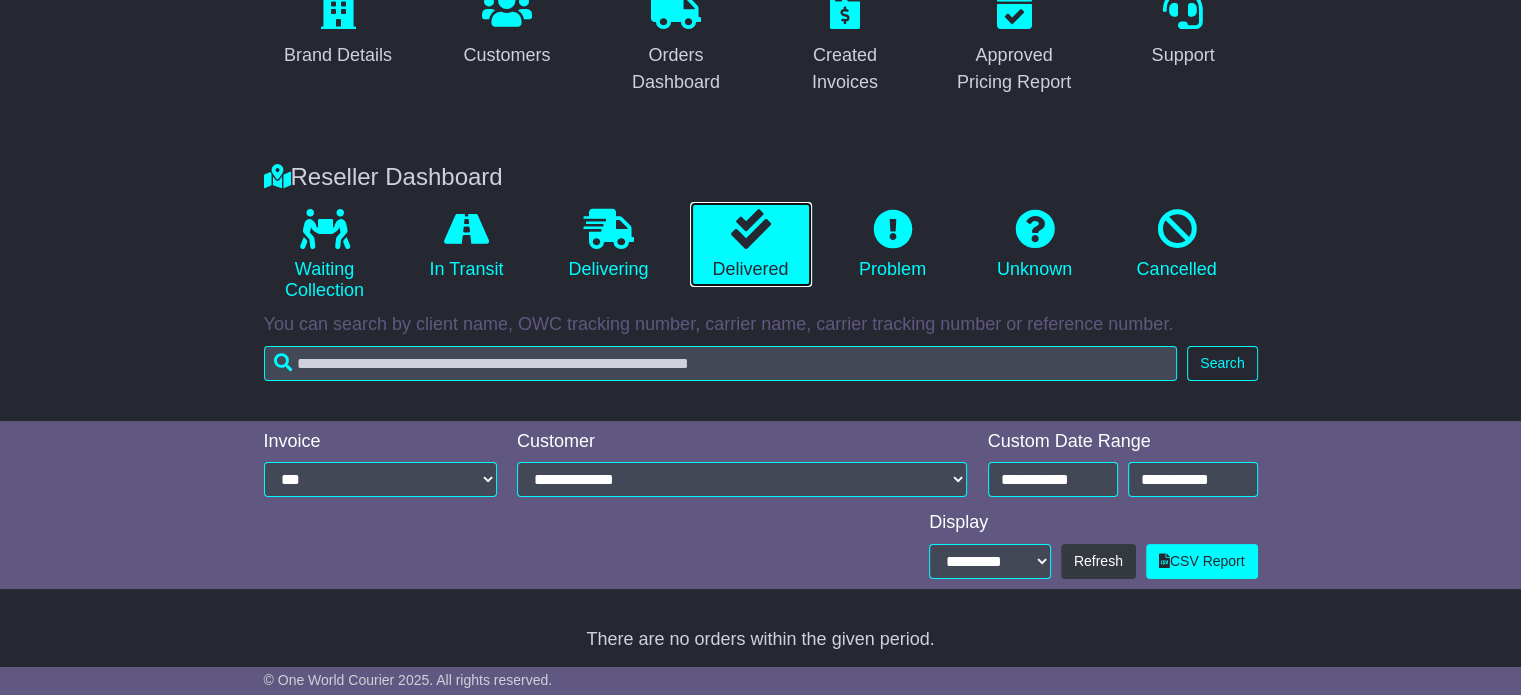 scroll, scrollTop: 212, scrollLeft: 0, axis: vertical 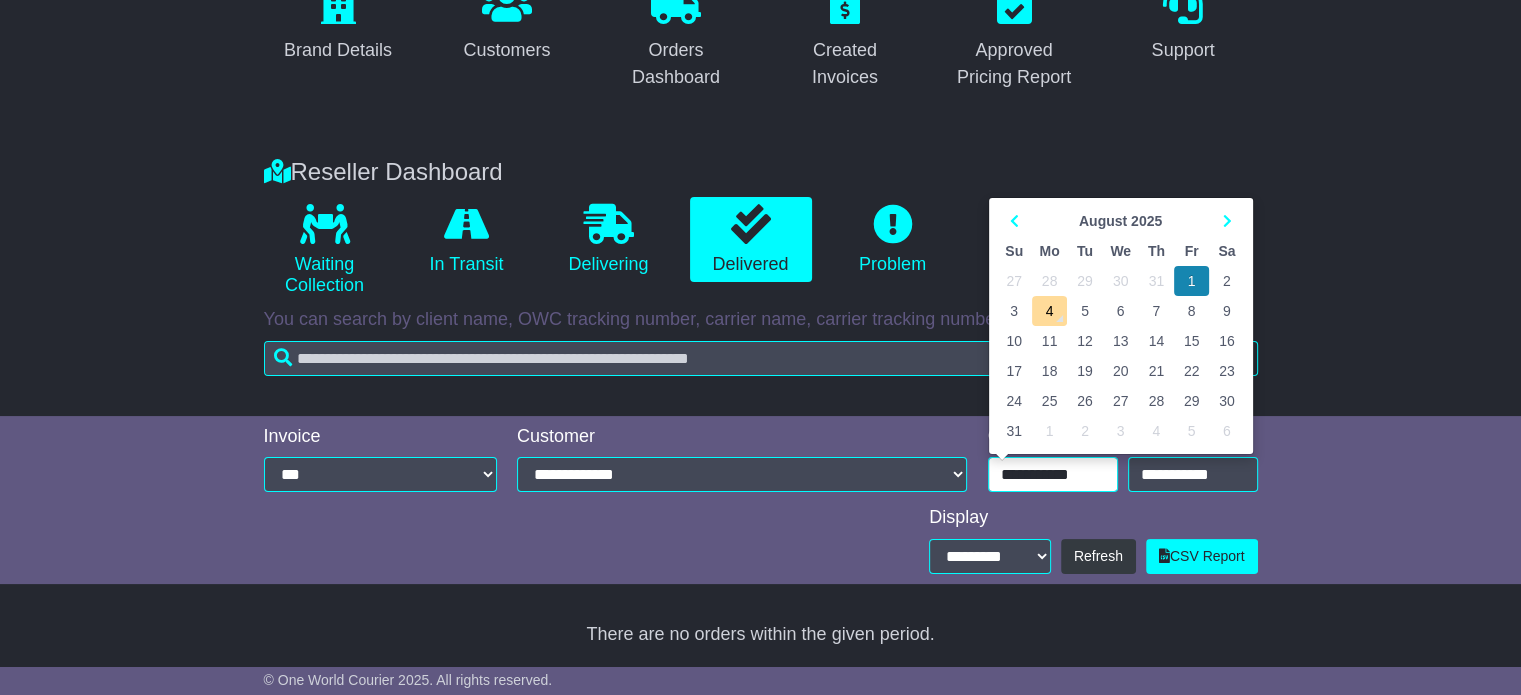 click on "**********" at bounding box center [1053, 474] 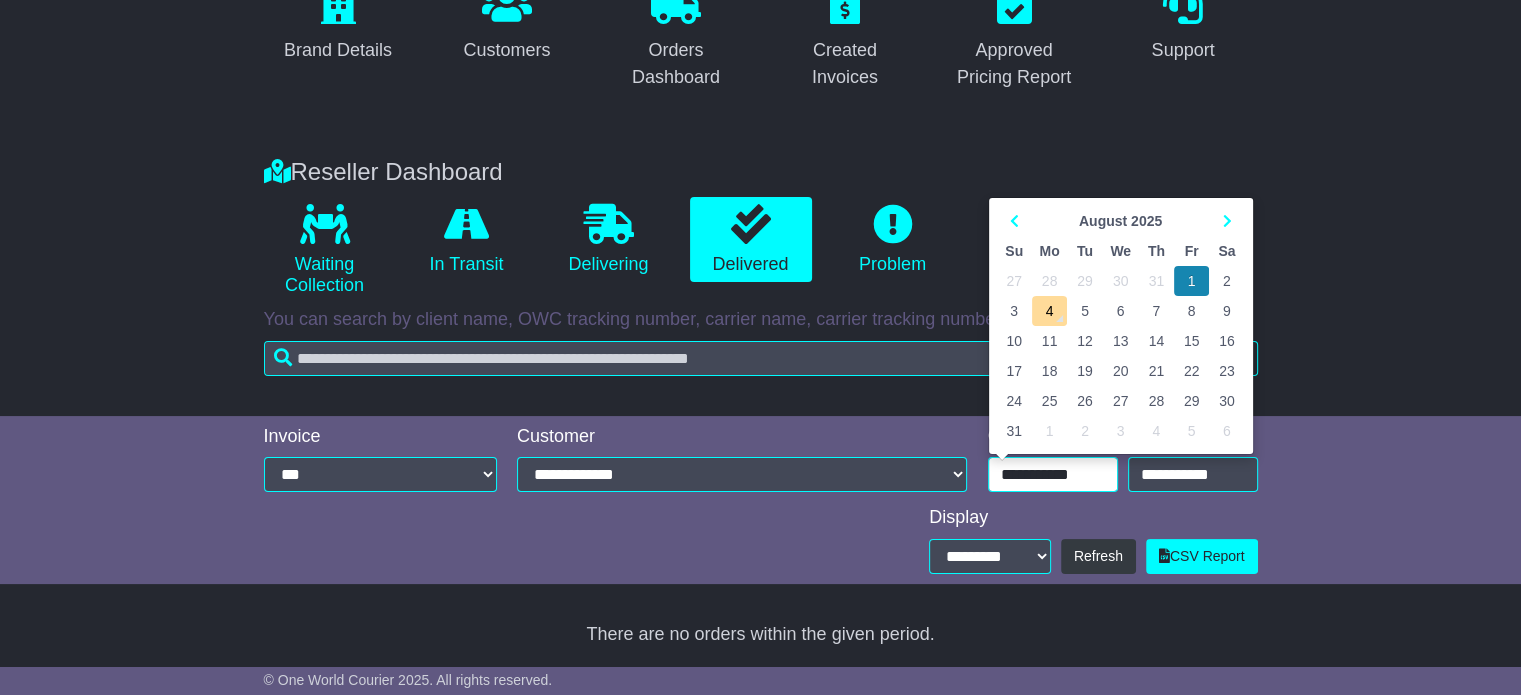 click on "2" at bounding box center (1226, 281) 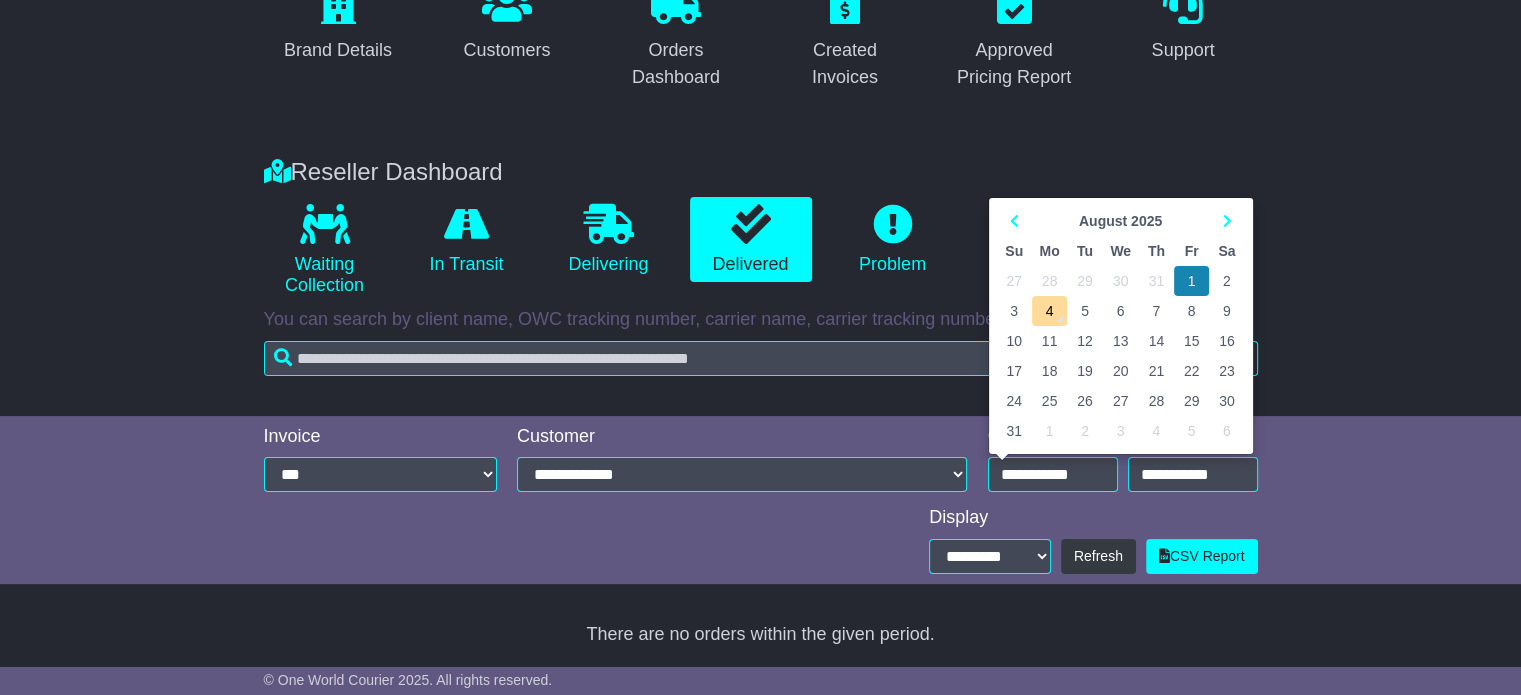type on "**********" 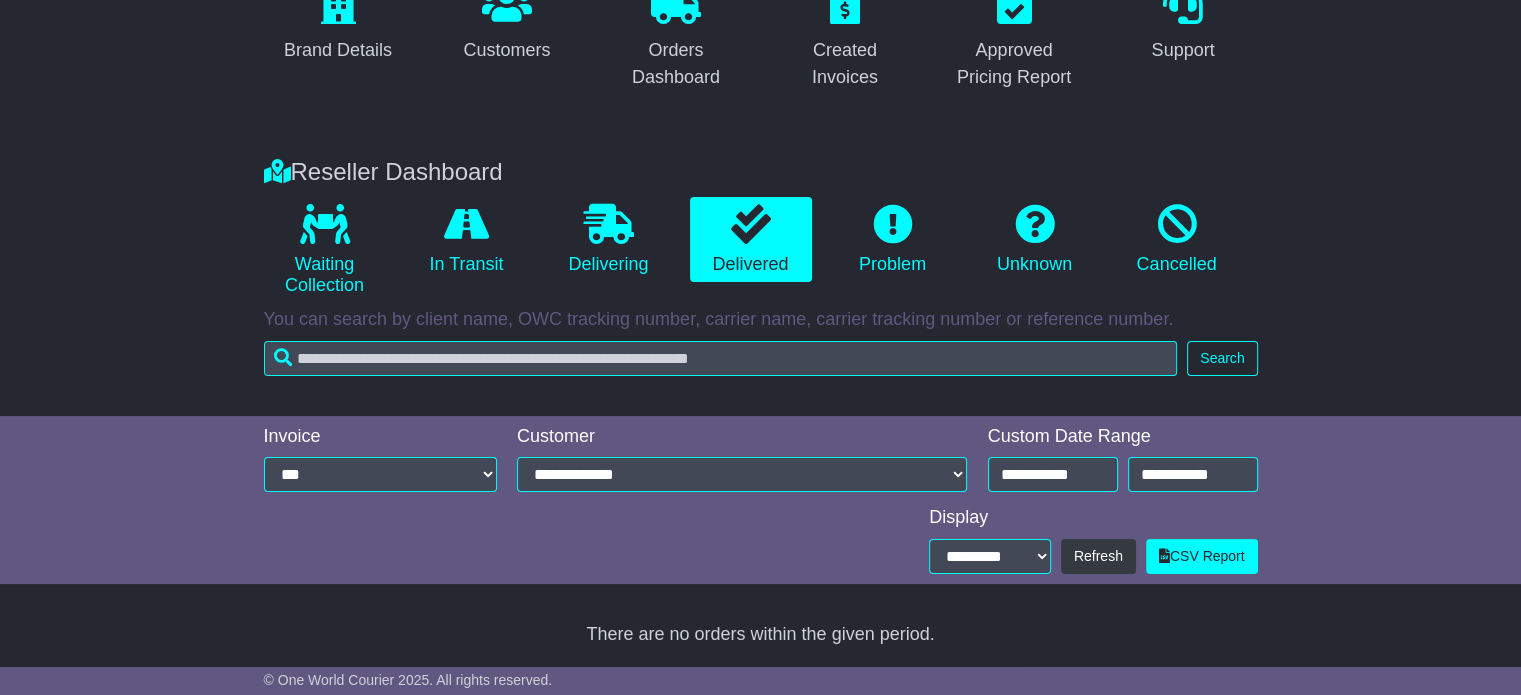 click on "**********" at bounding box center (1123, 462) 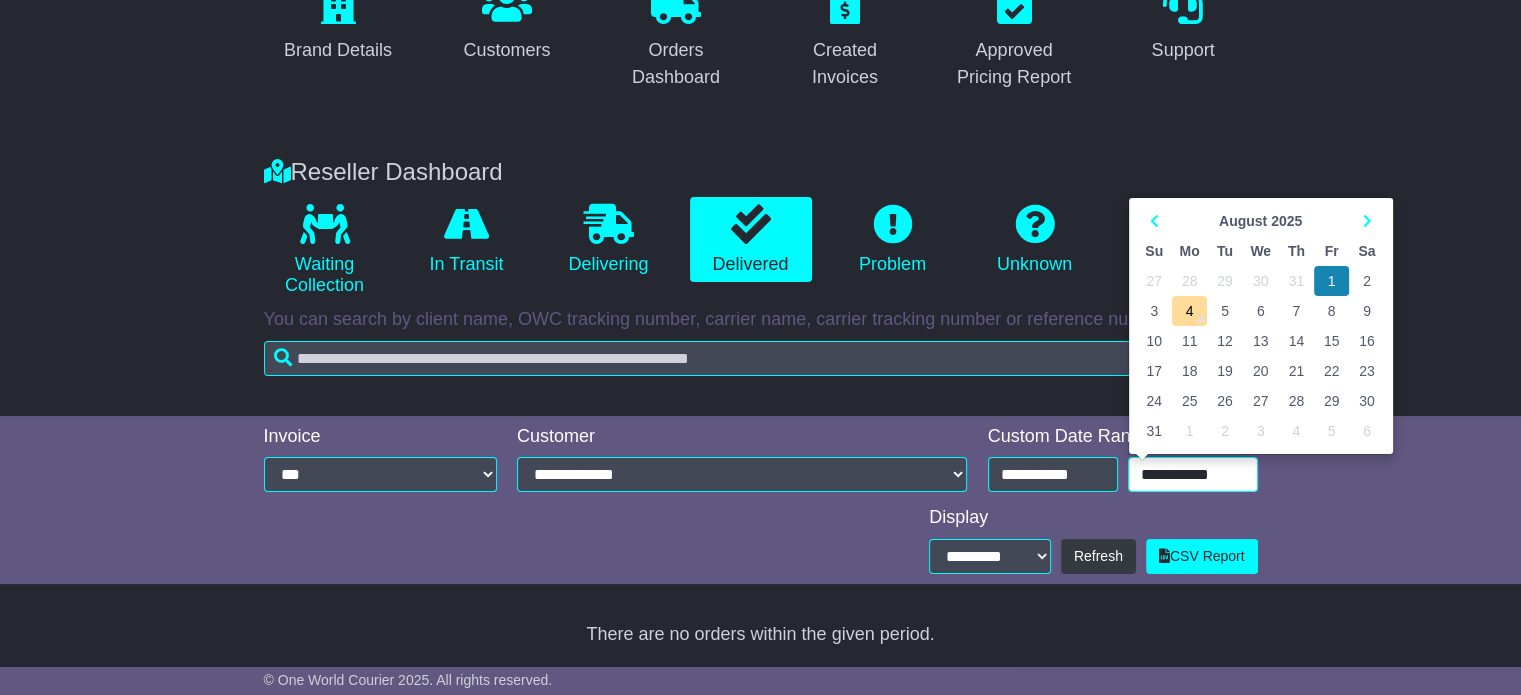 click on "**********" at bounding box center (1193, 474) 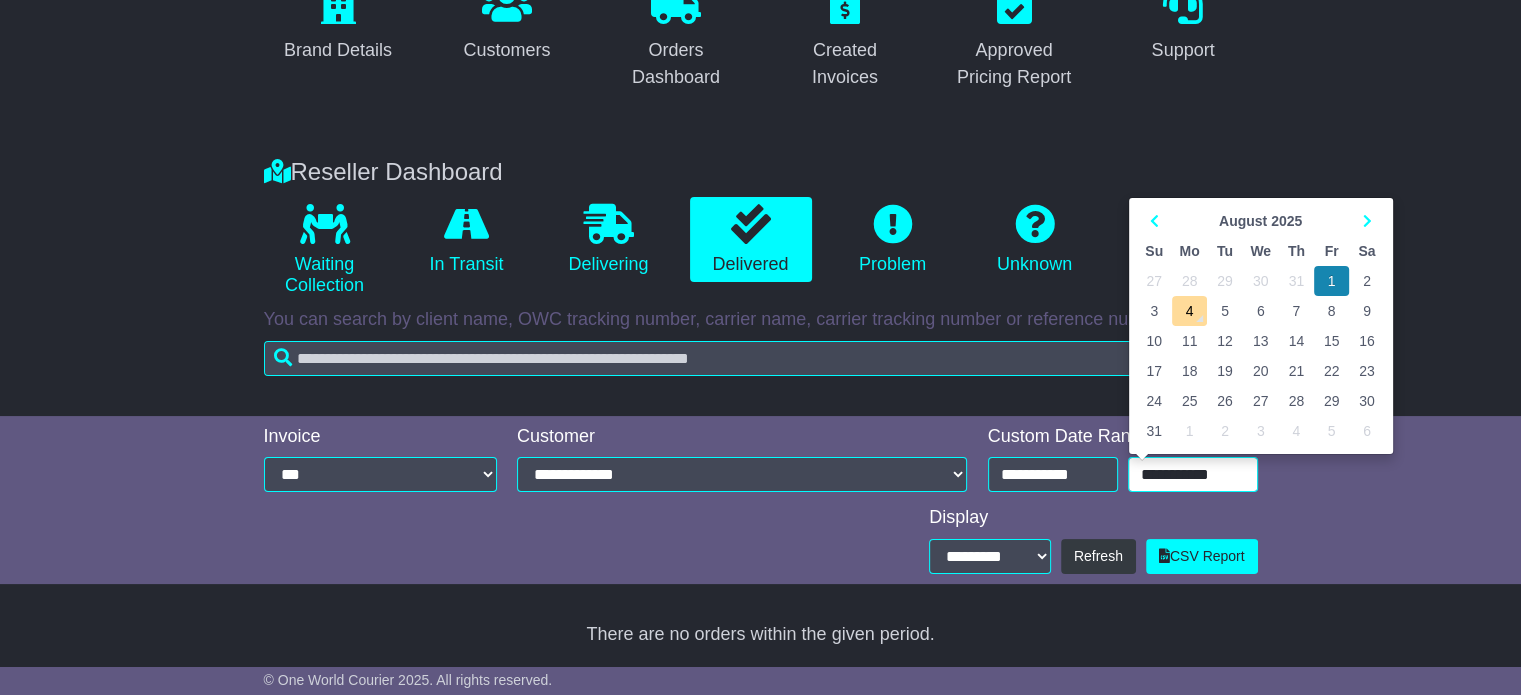 click on "2" at bounding box center (1366, 281) 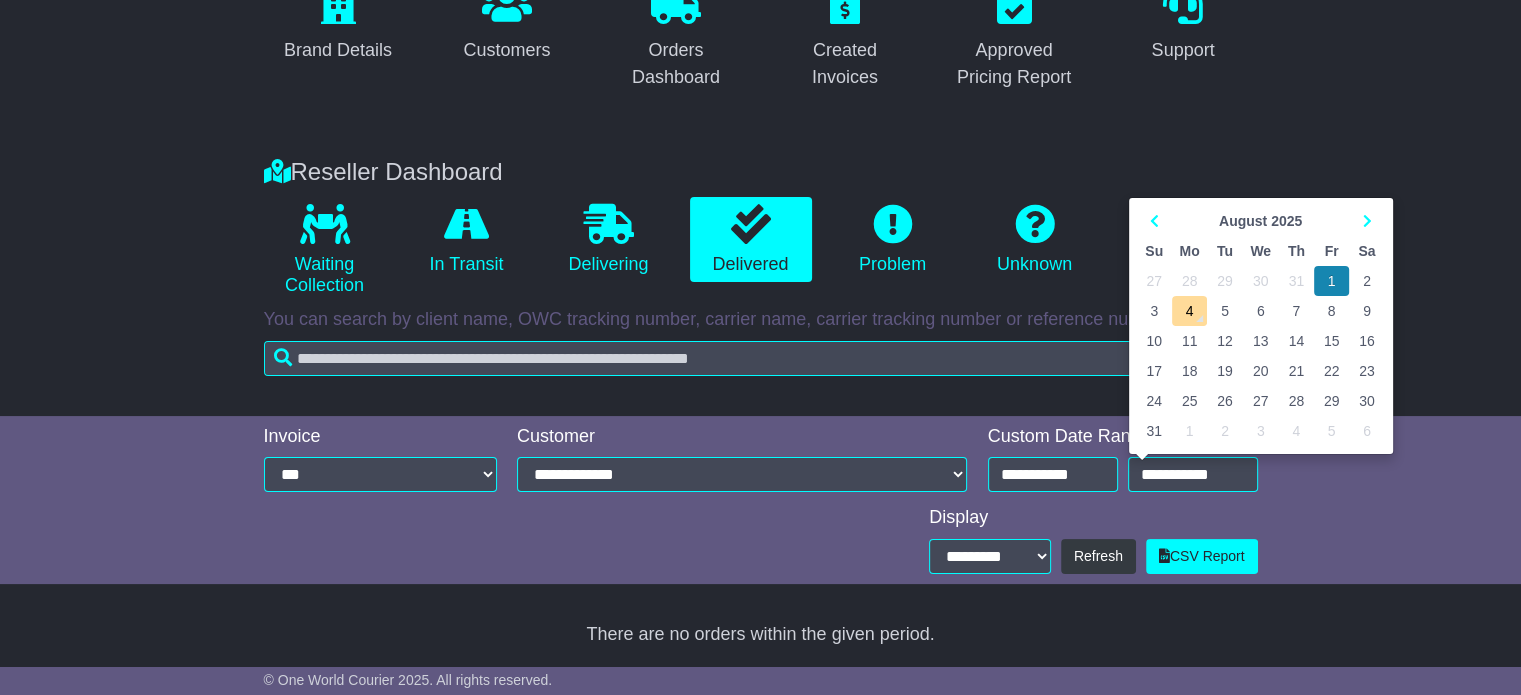 type on "**********" 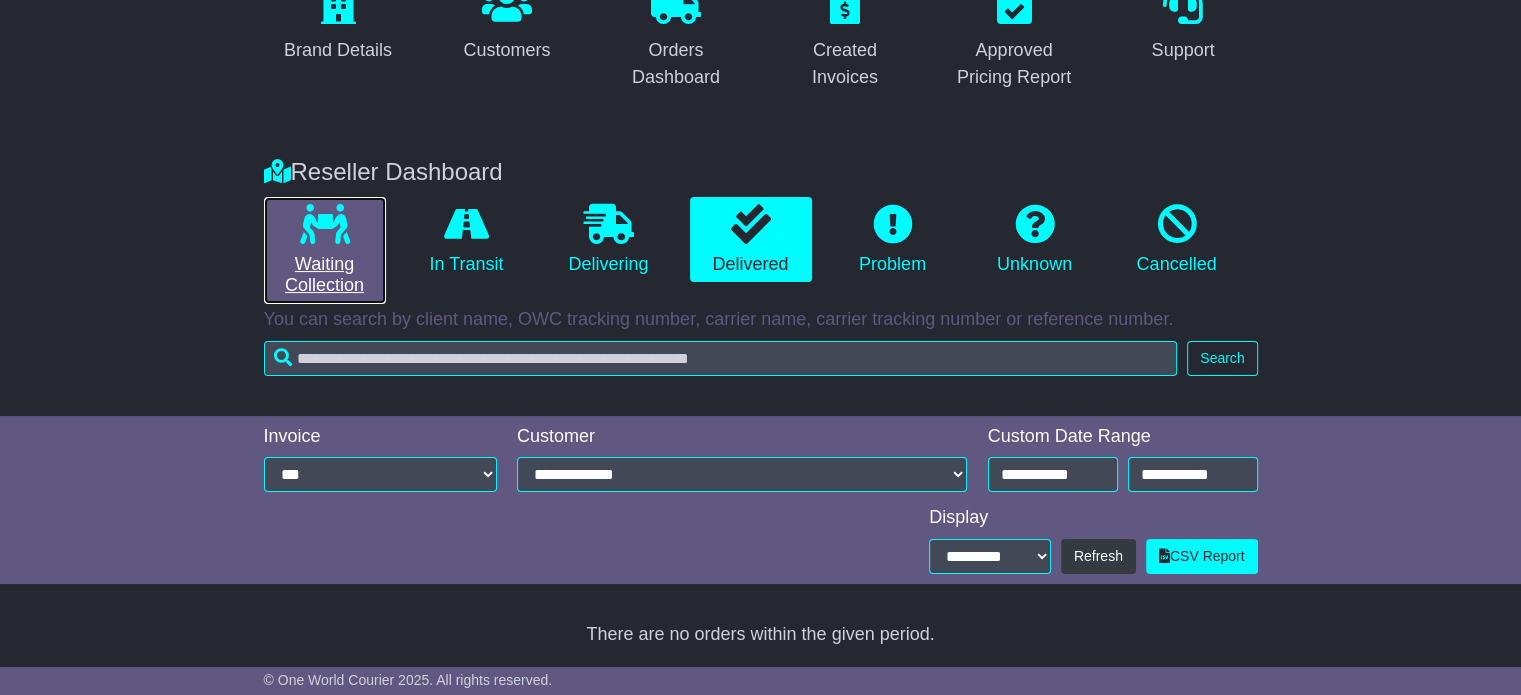 click at bounding box center [325, 224] 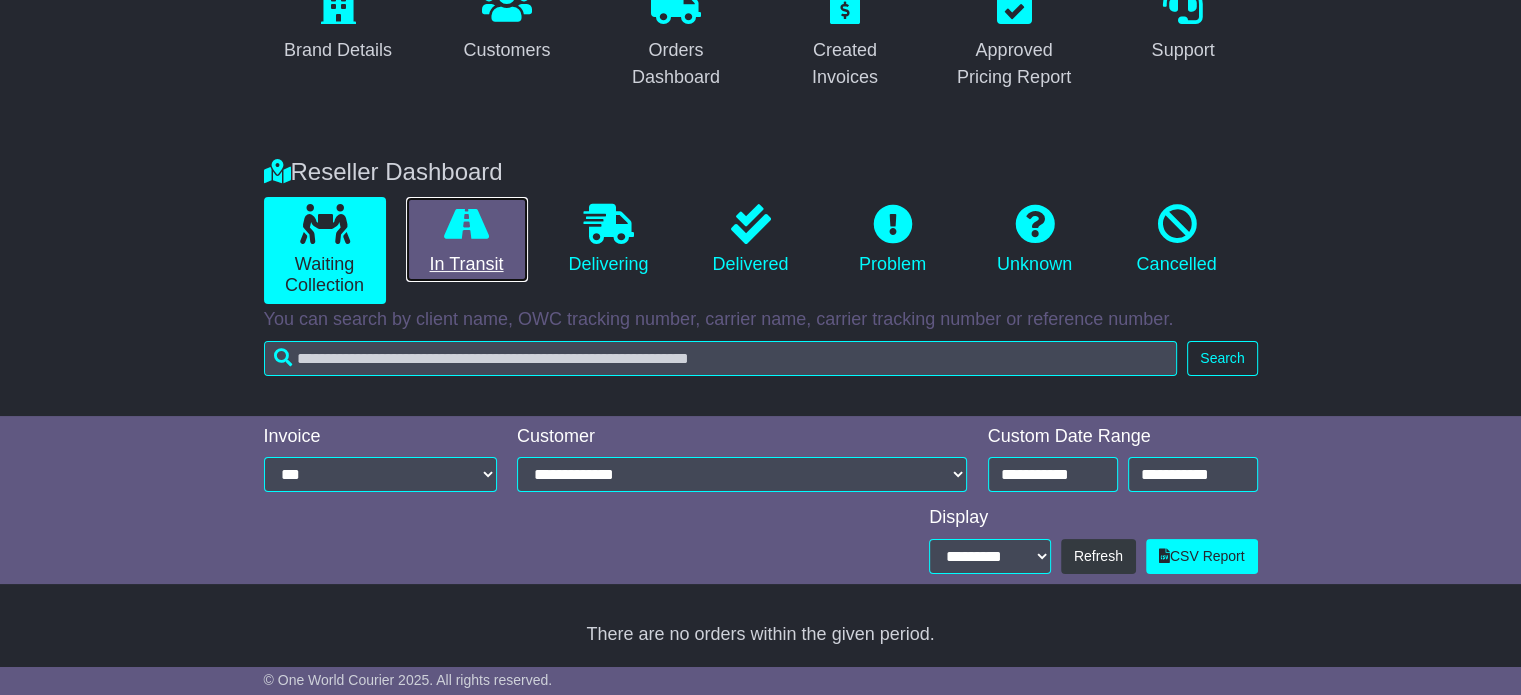 click at bounding box center (466, 224) 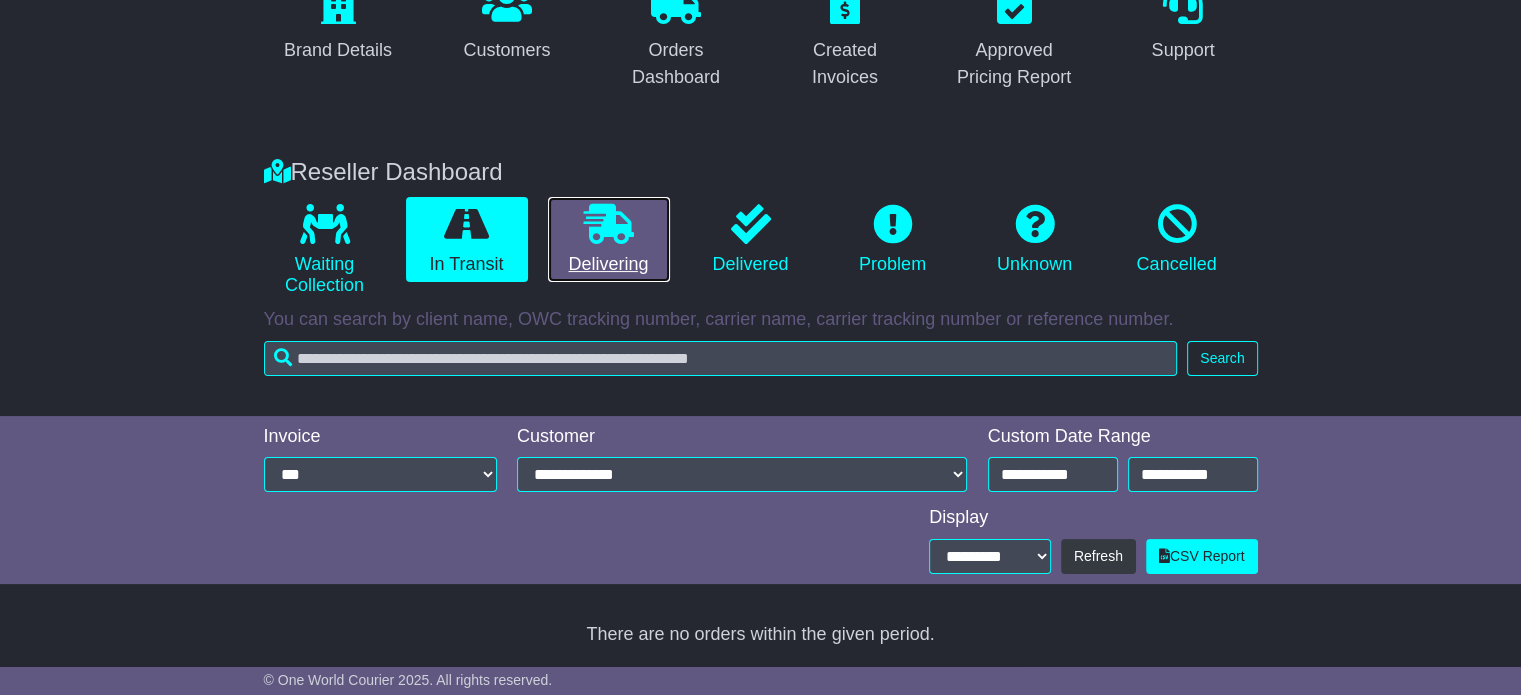 click at bounding box center [609, 224] 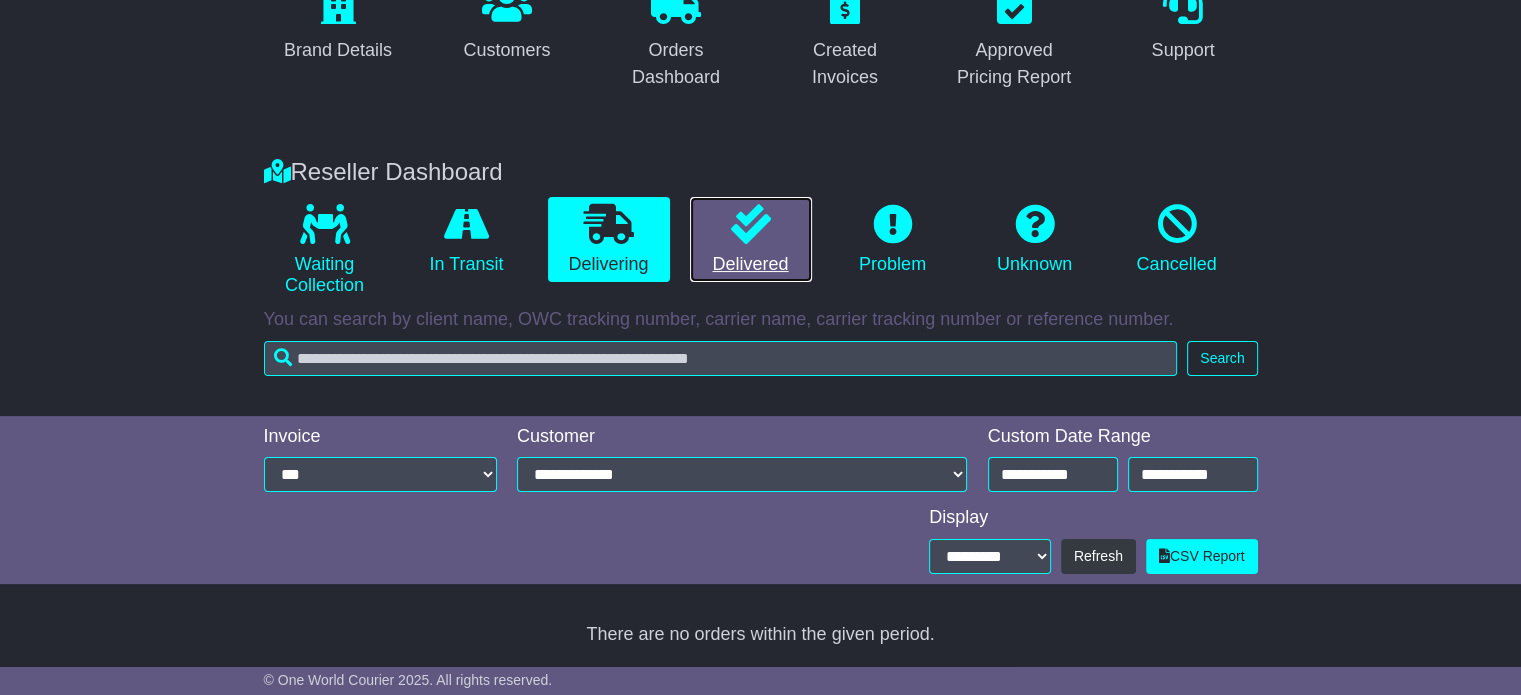 click on "Delivered" at bounding box center [751, 240] 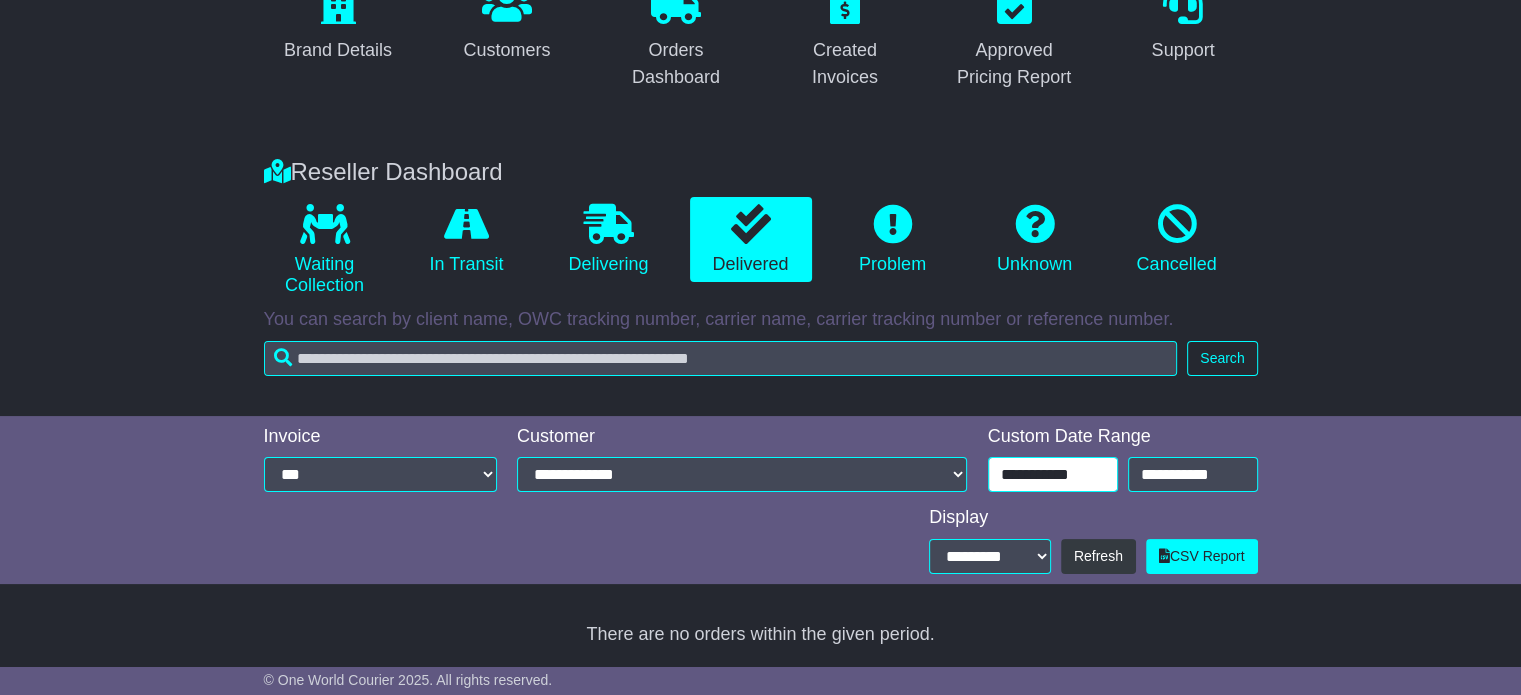 click on "**********" at bounding box center [1053, 474] 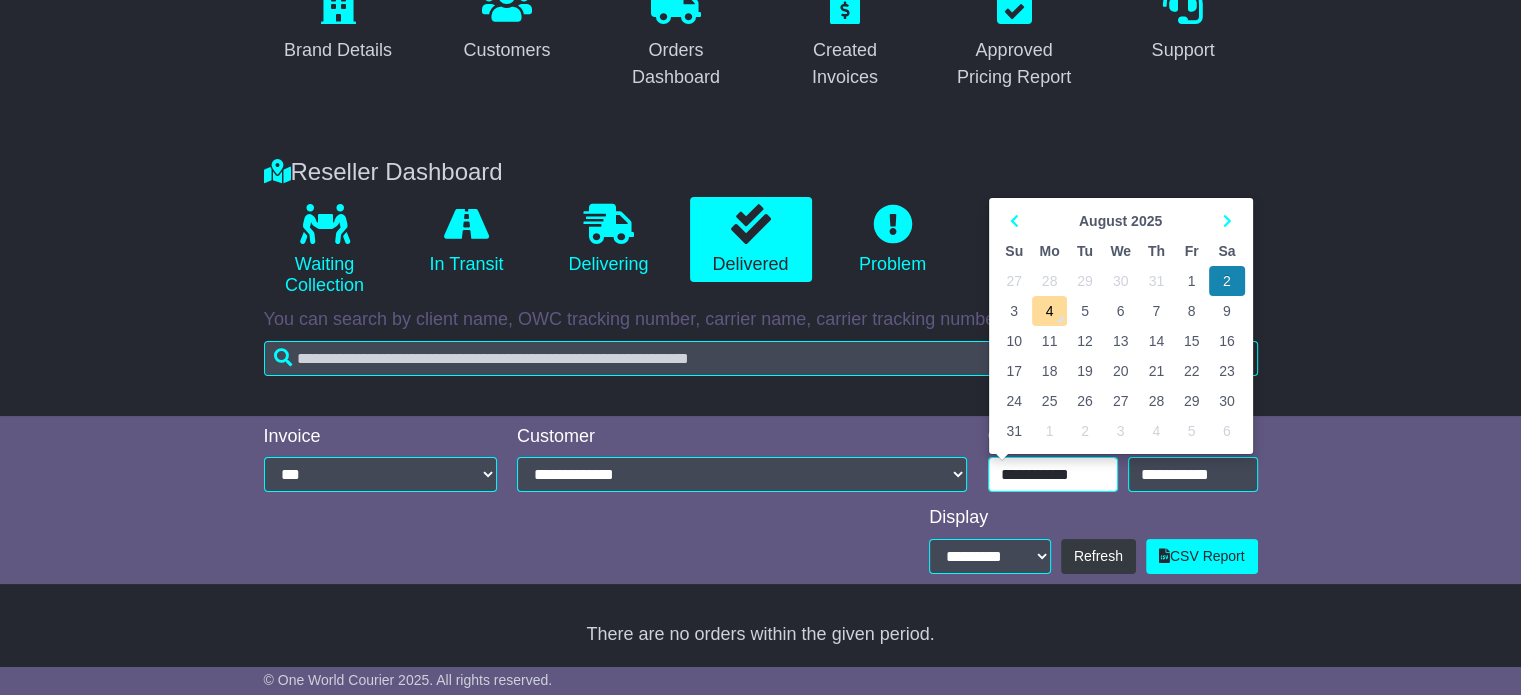 click on "3" at bounding box center [1014, 311] 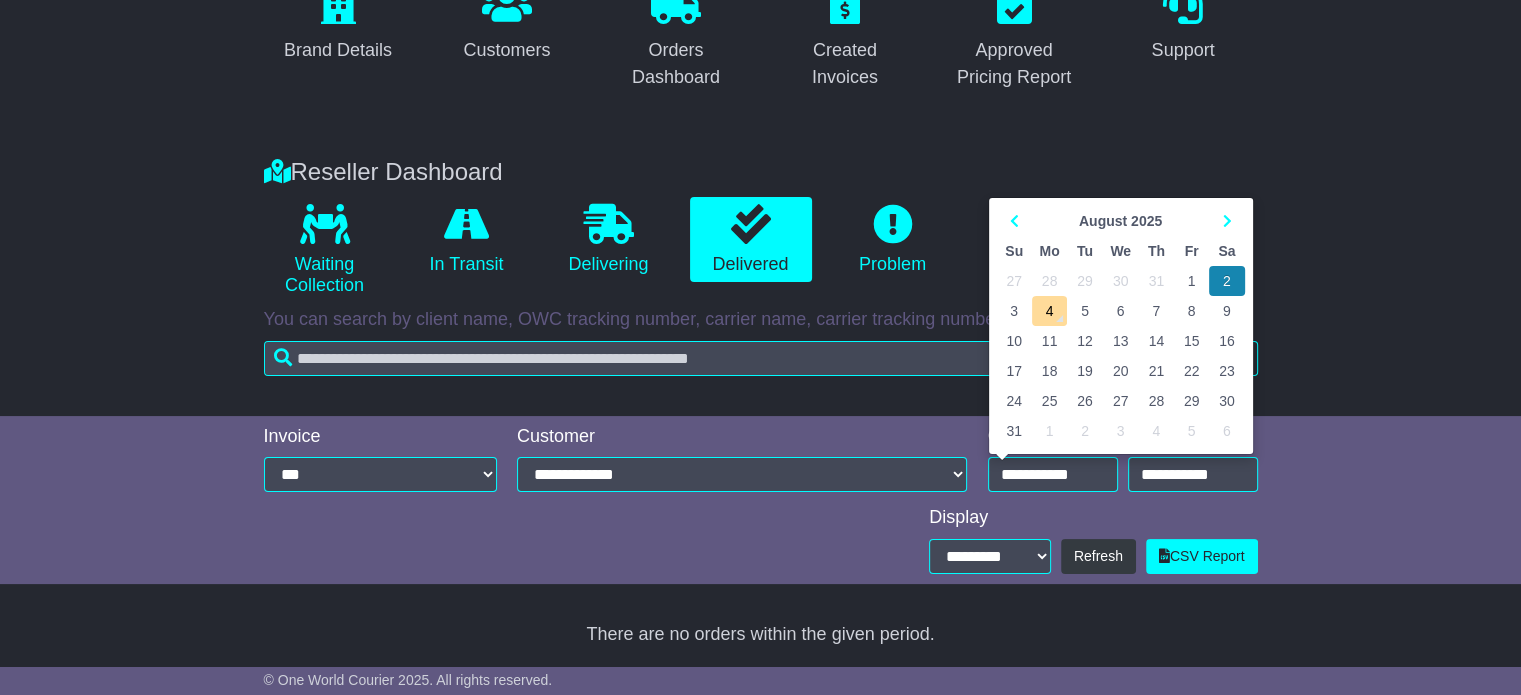 type on "**********" 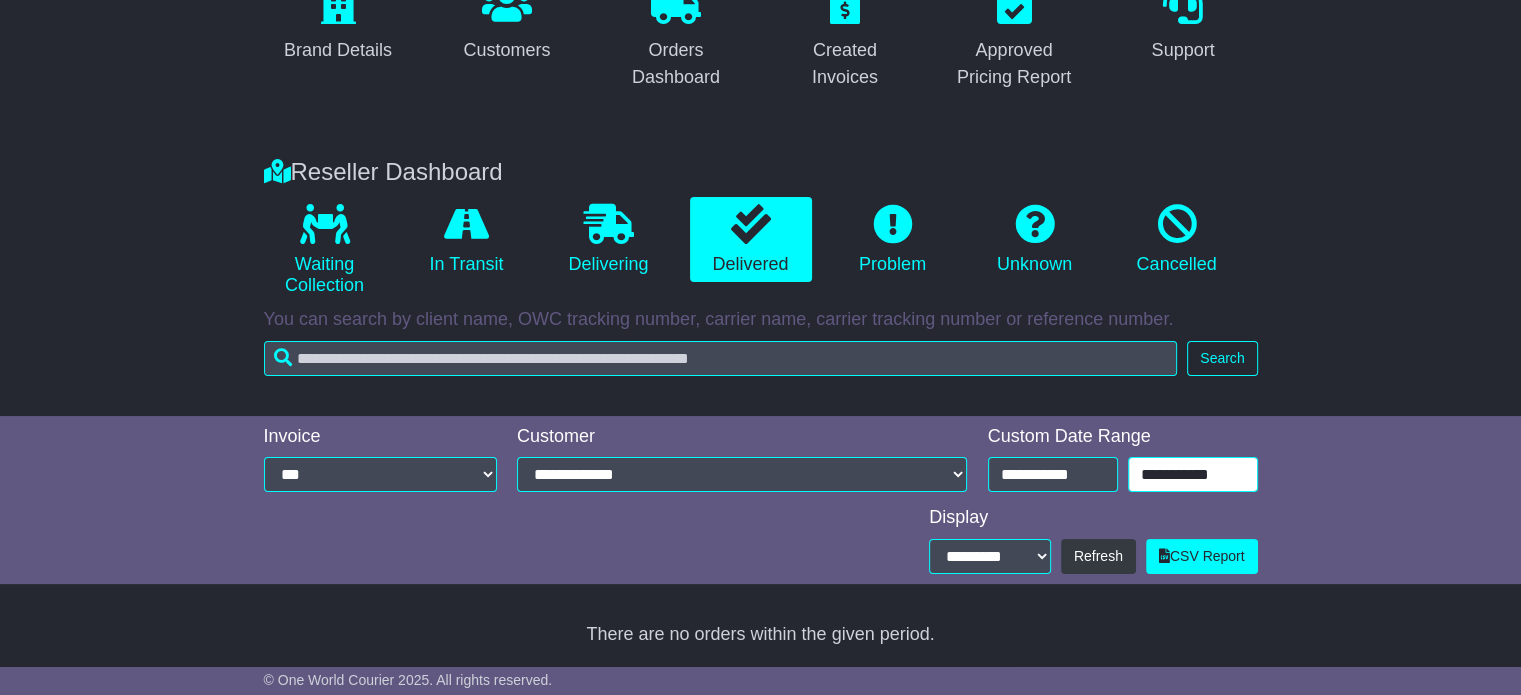click on "**********" at bounding box center (1193, 474) 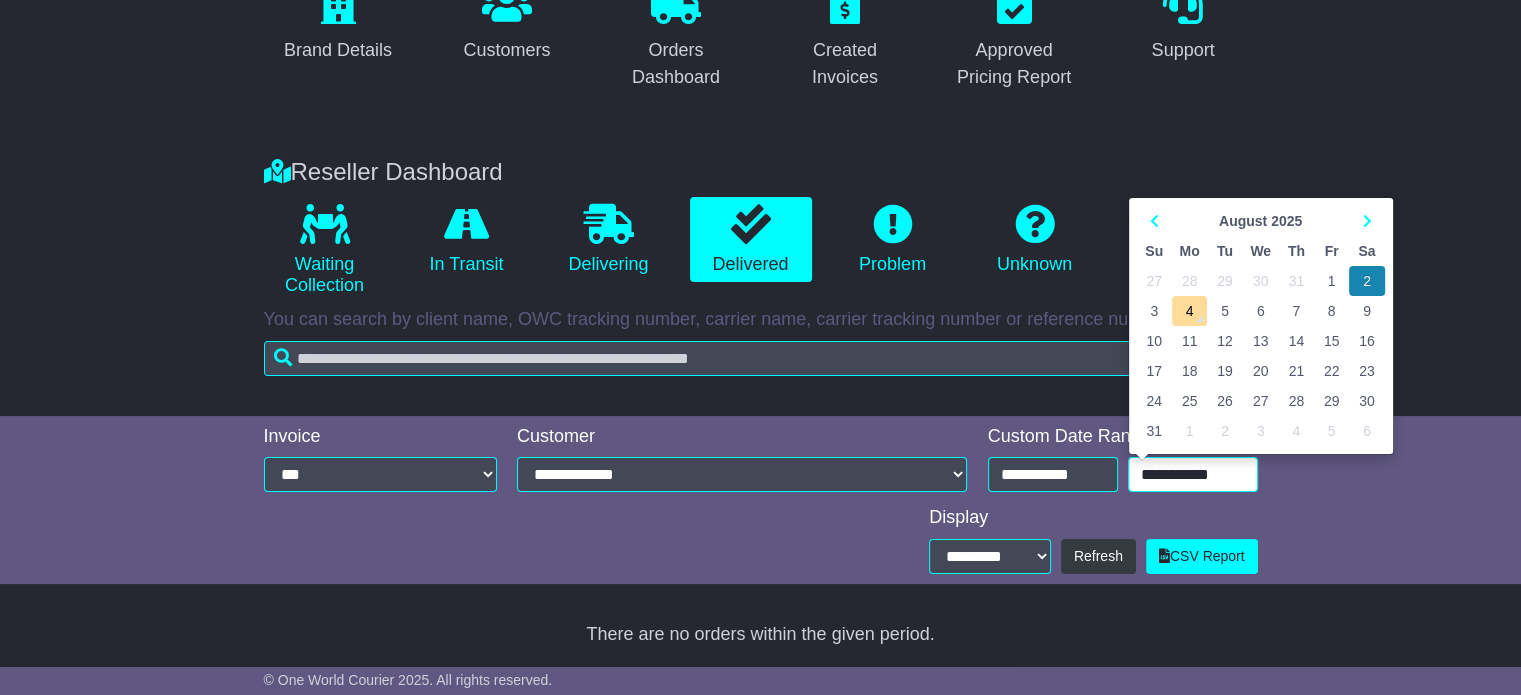 click on "3" at bounding box center [1154, 311] 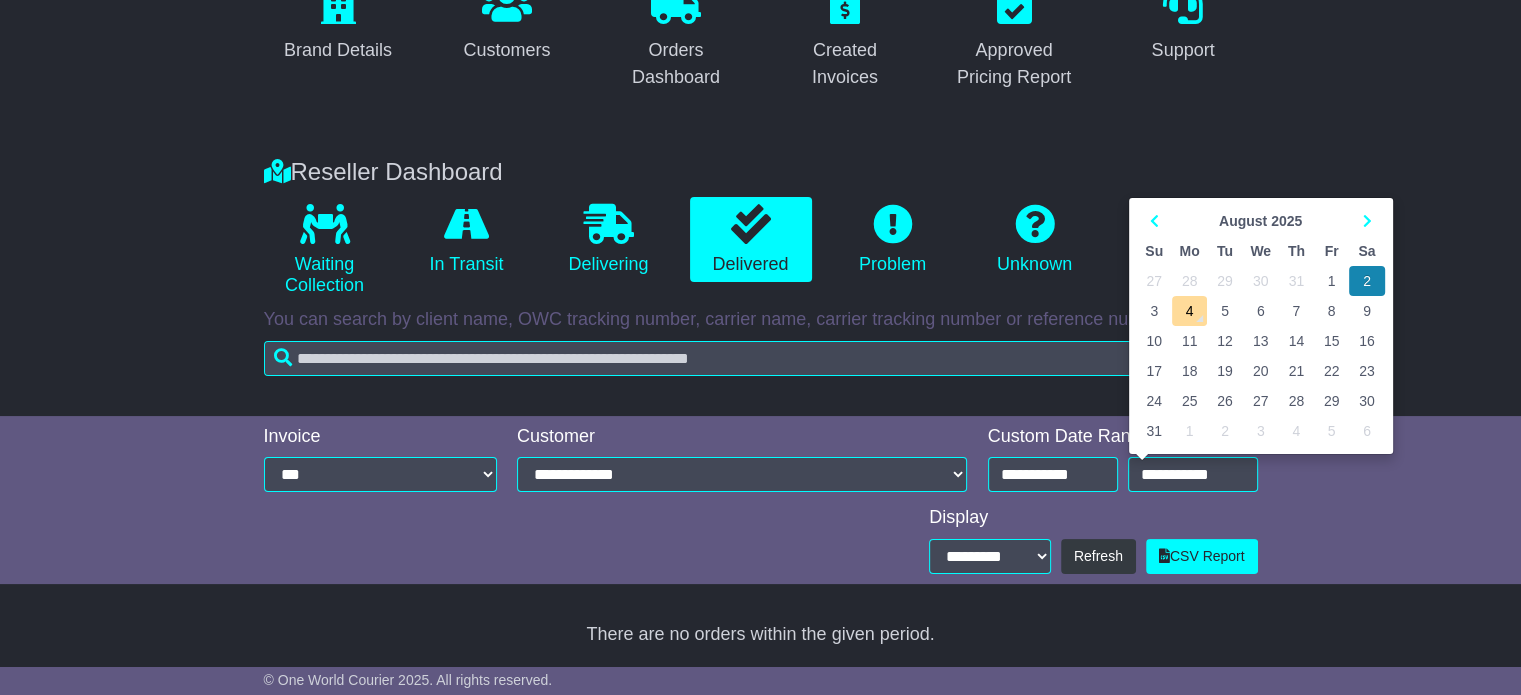 type on "**********" 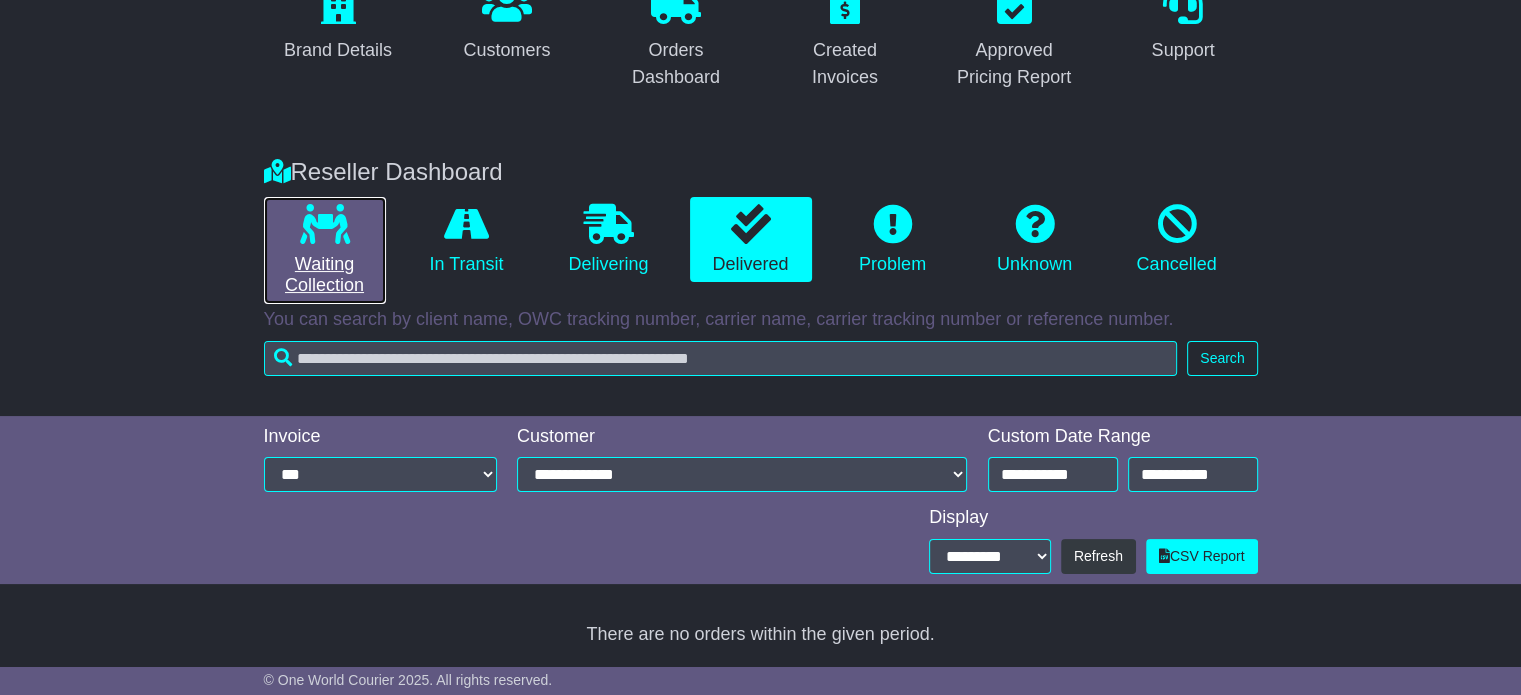 click at bounding box center [325, 224] 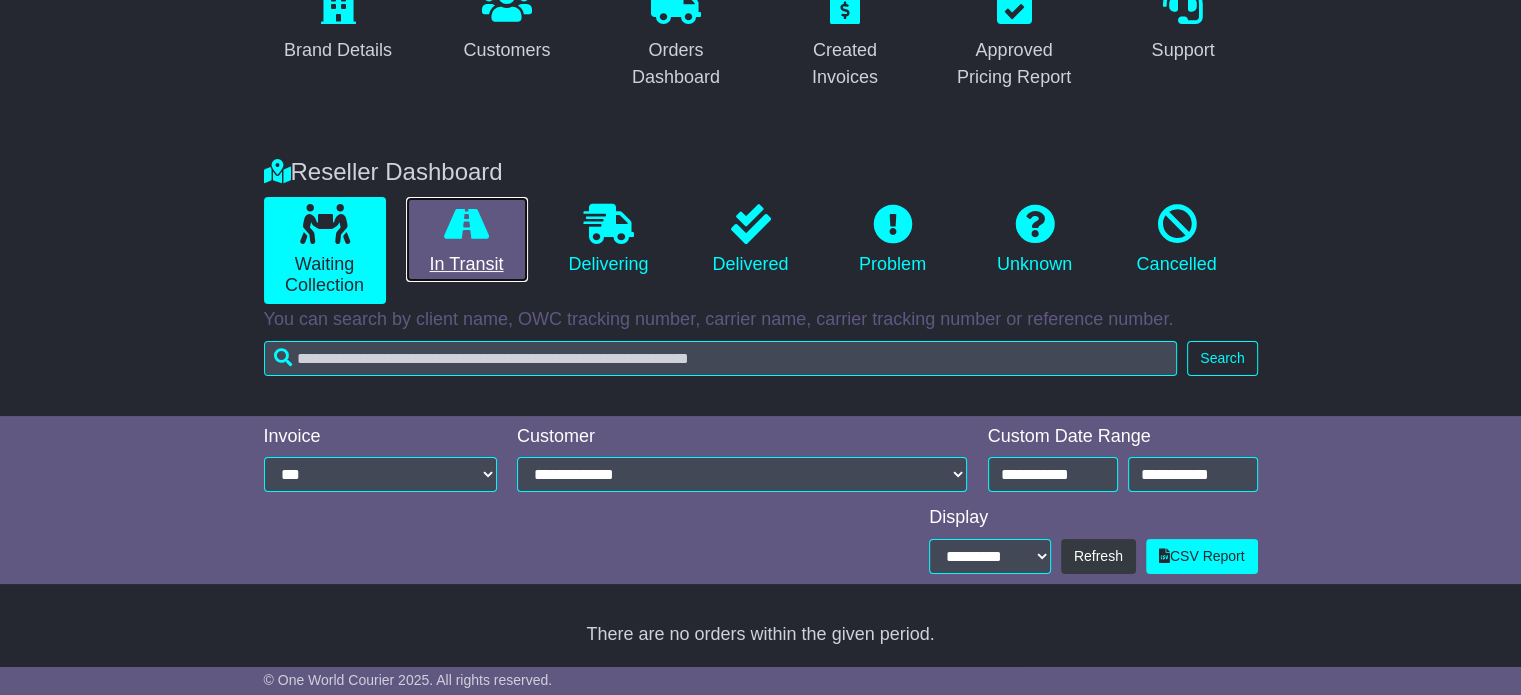 click at bounding box center [466, 224] 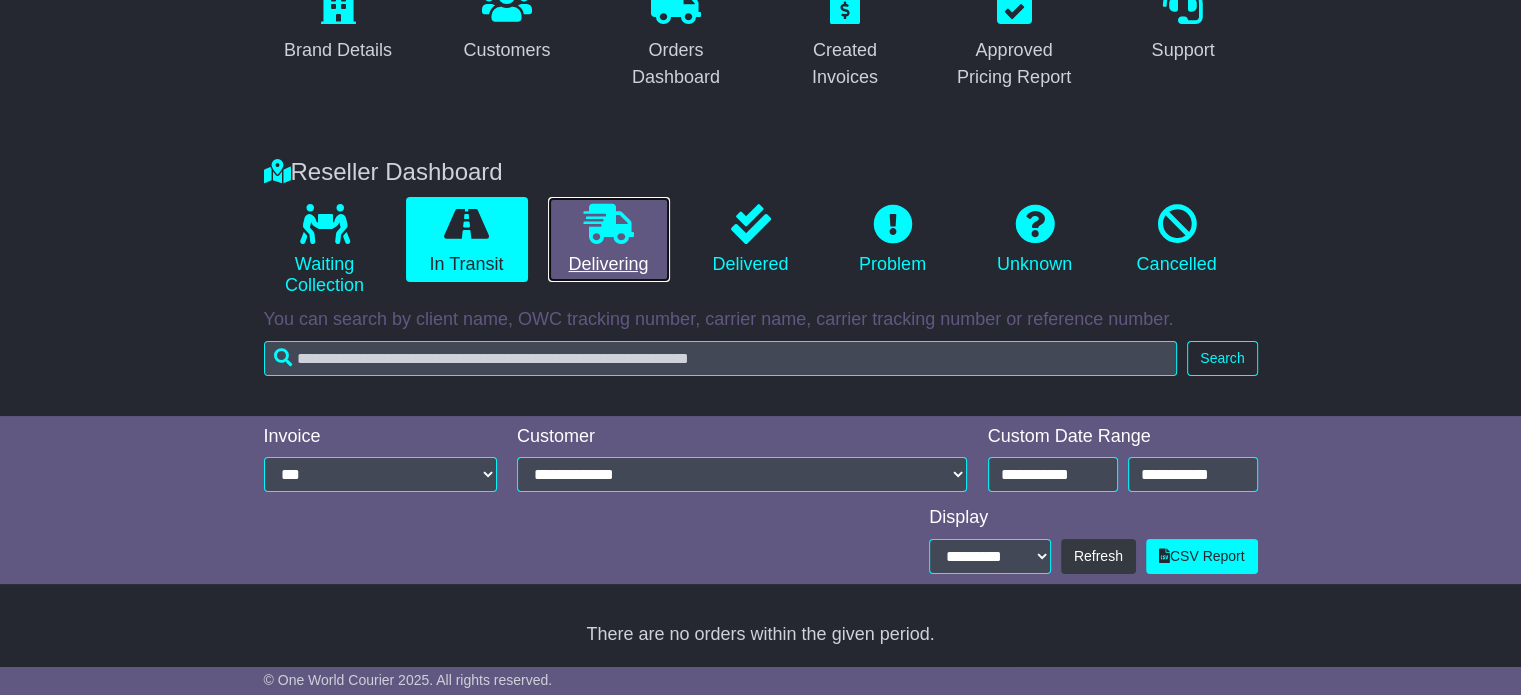 click at bounding box center [609, 224] 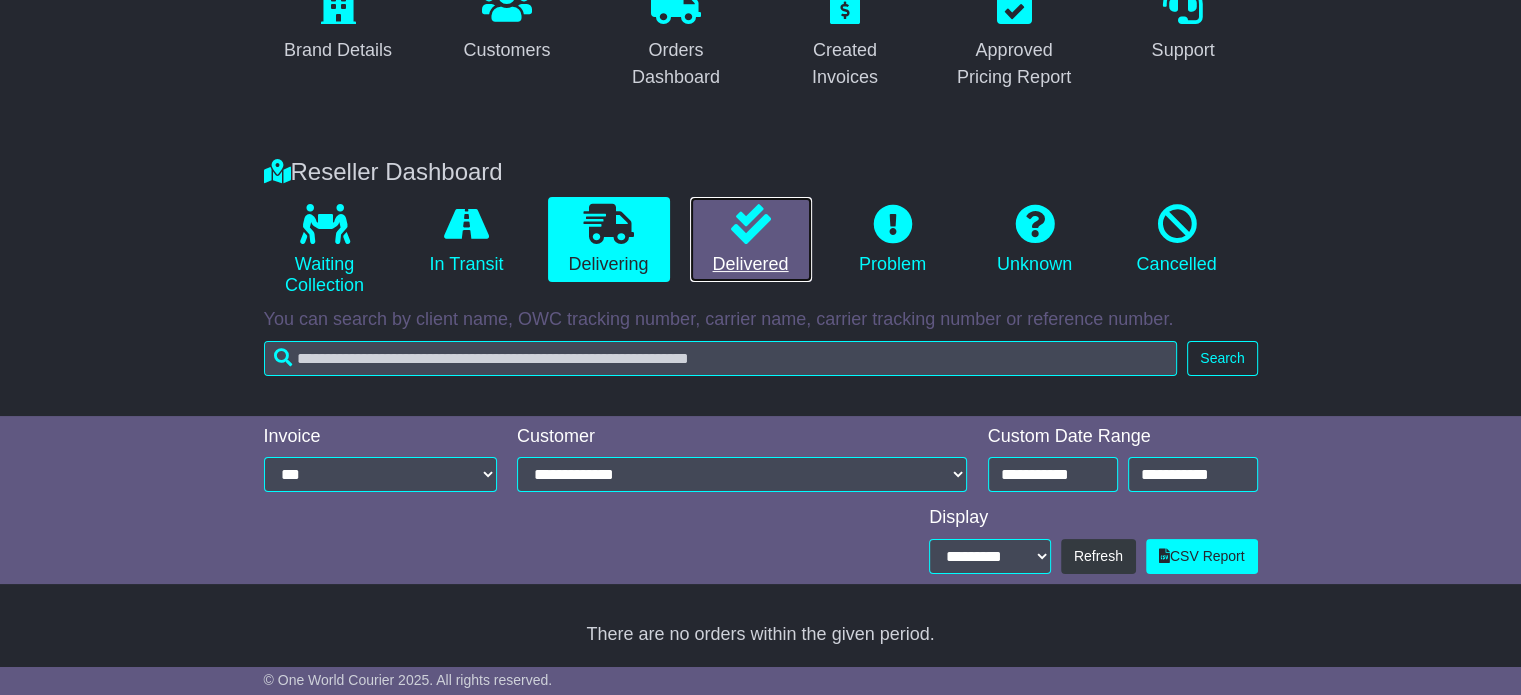 click at bounding box center (751, 224) 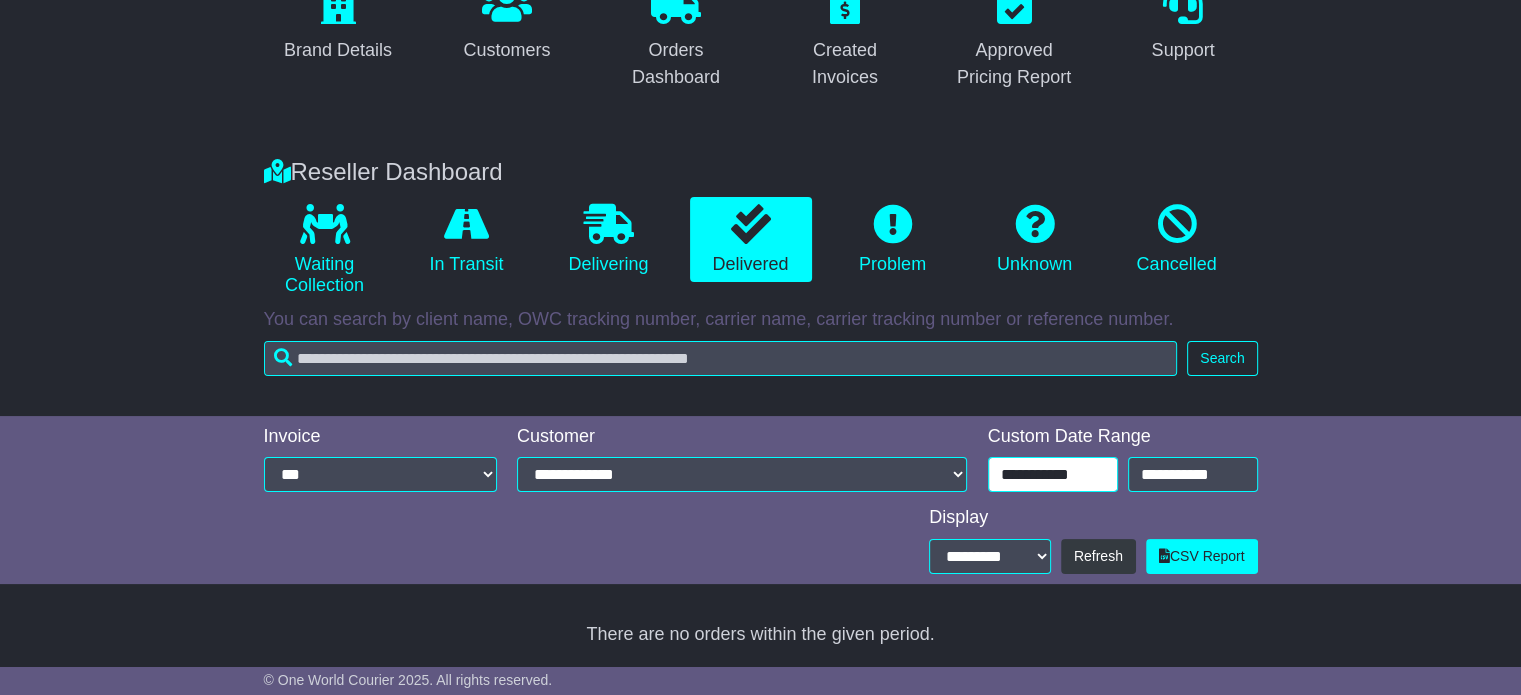click on "**********" at bounding box center [1053, 474] 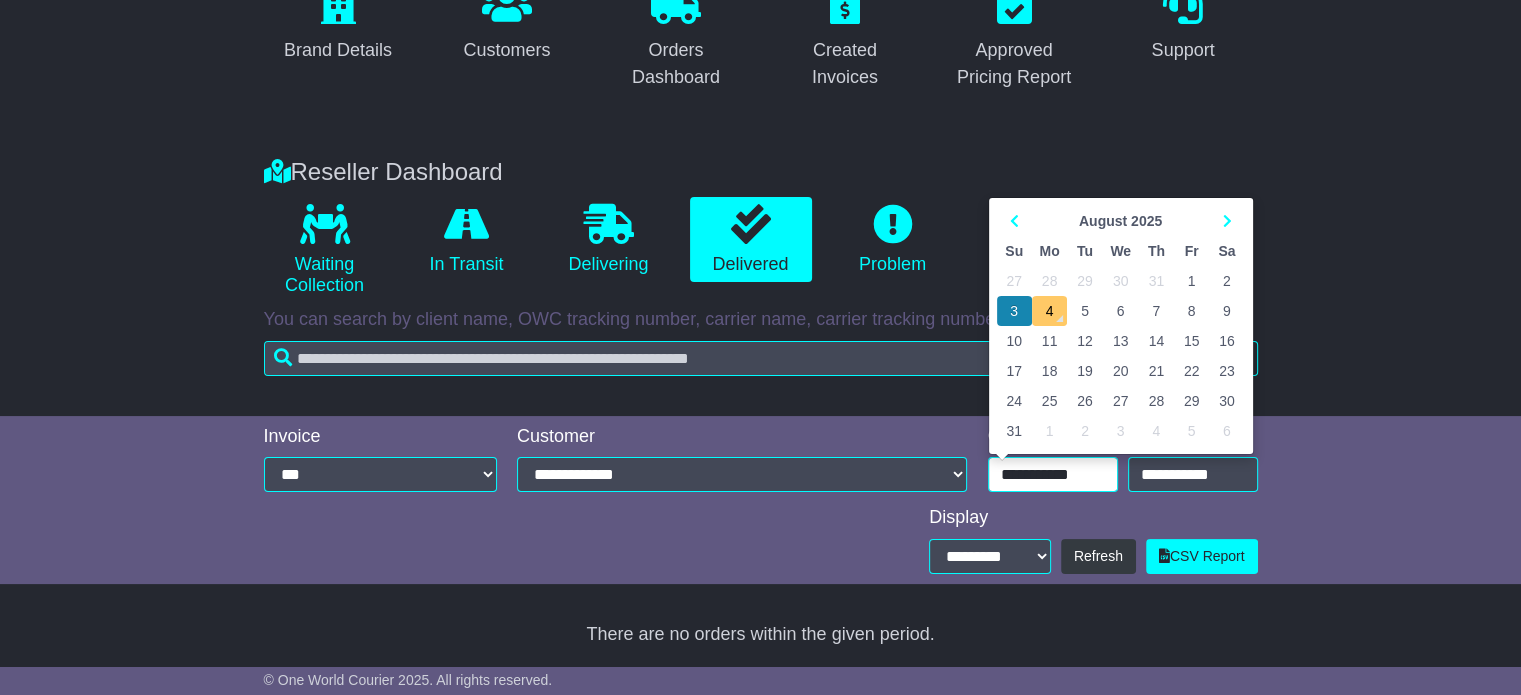 click on "4" at bounding box center [1050, 311] 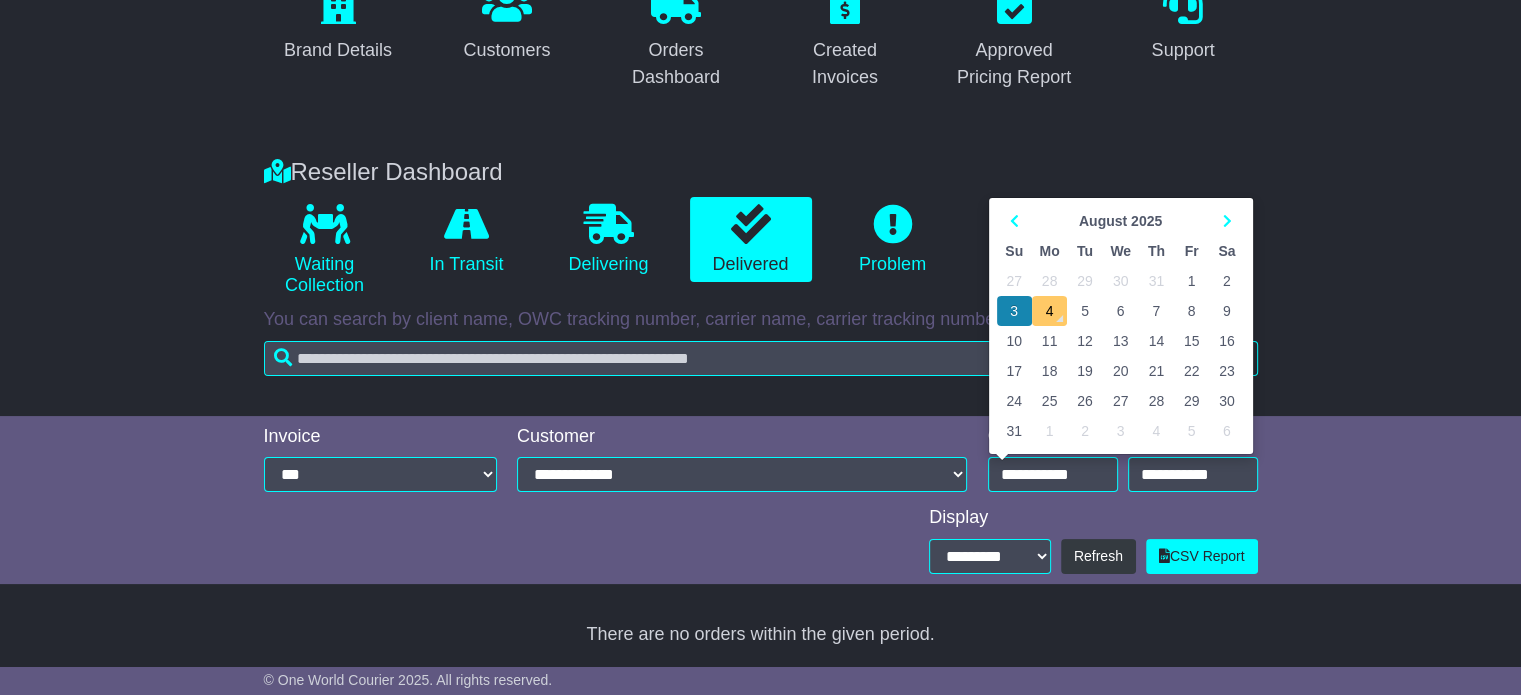type on "**********" 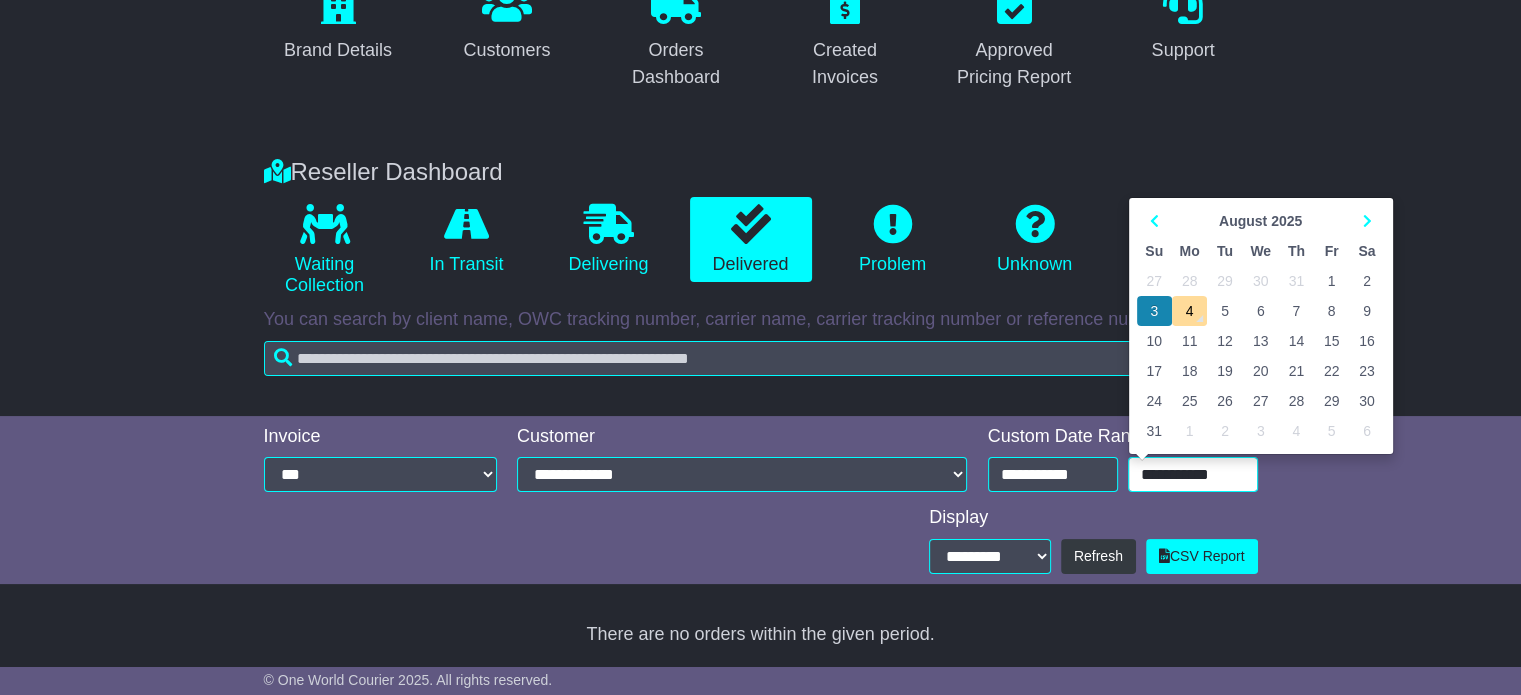 click on "**********" at bounding box center [1193, 474] 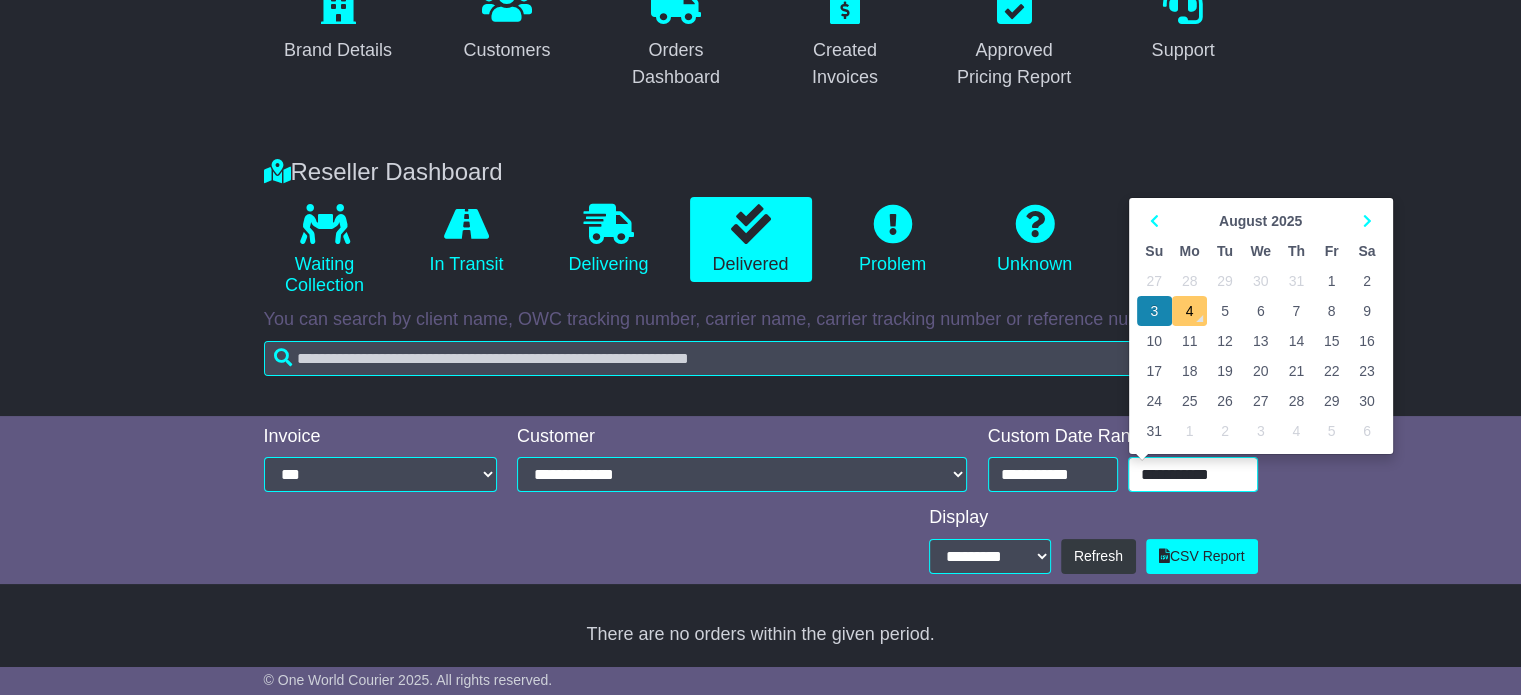 click on "4" at bounding box center [1190, 311] 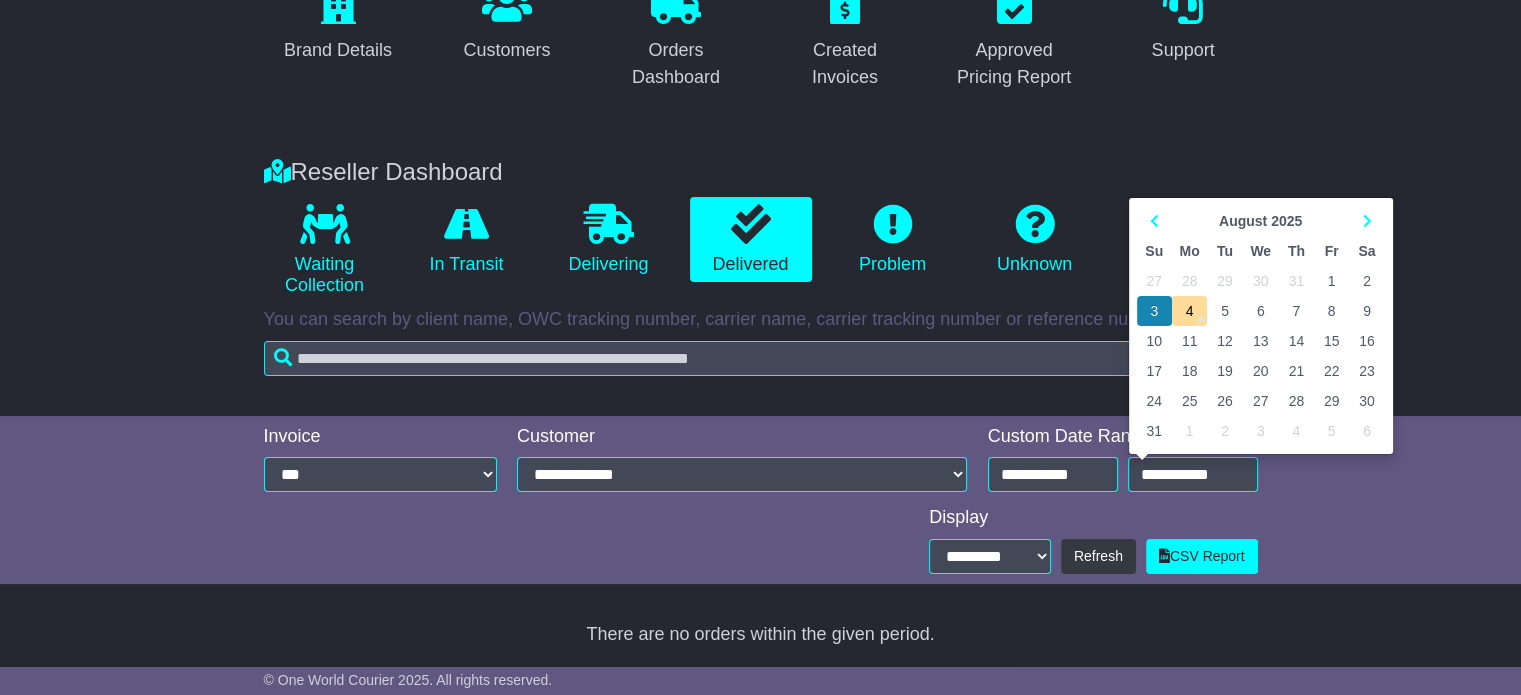 type on "**********" 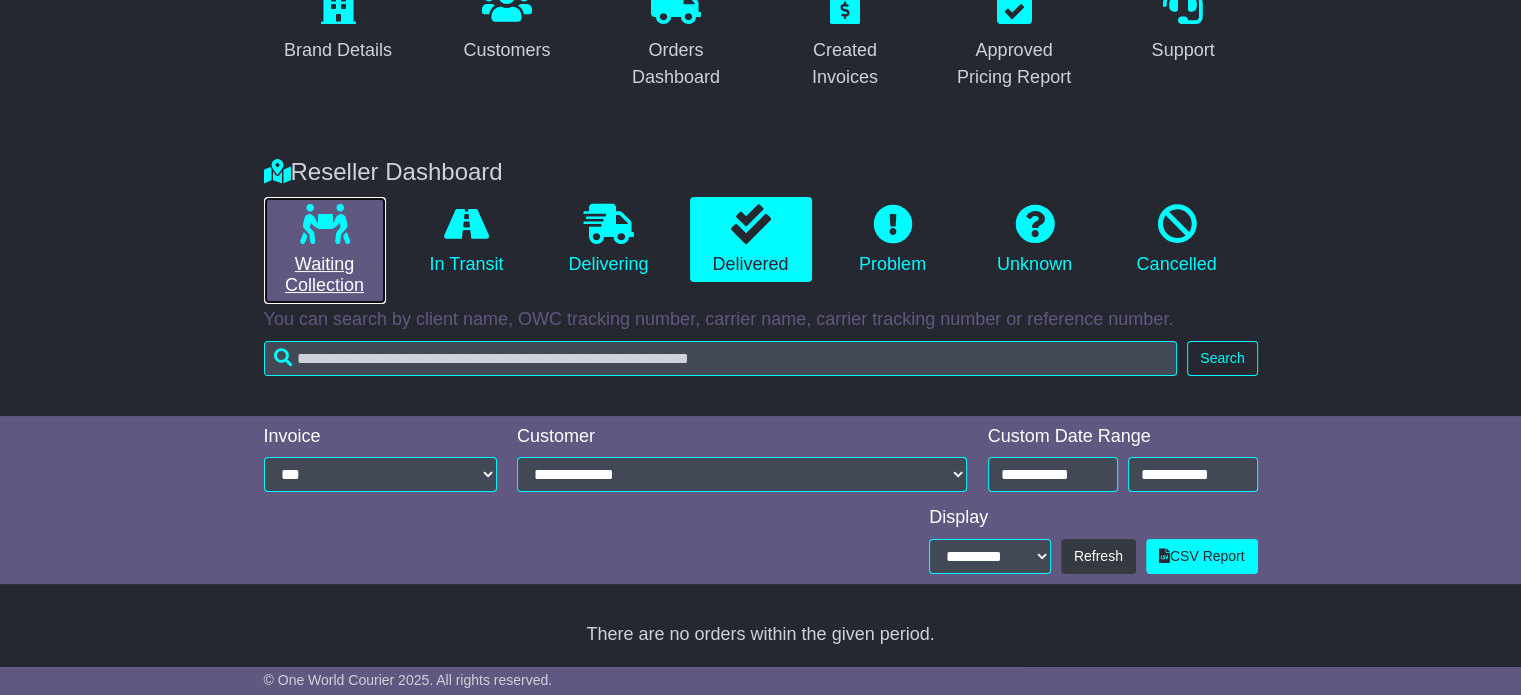 click at bounding box center (325, 224) 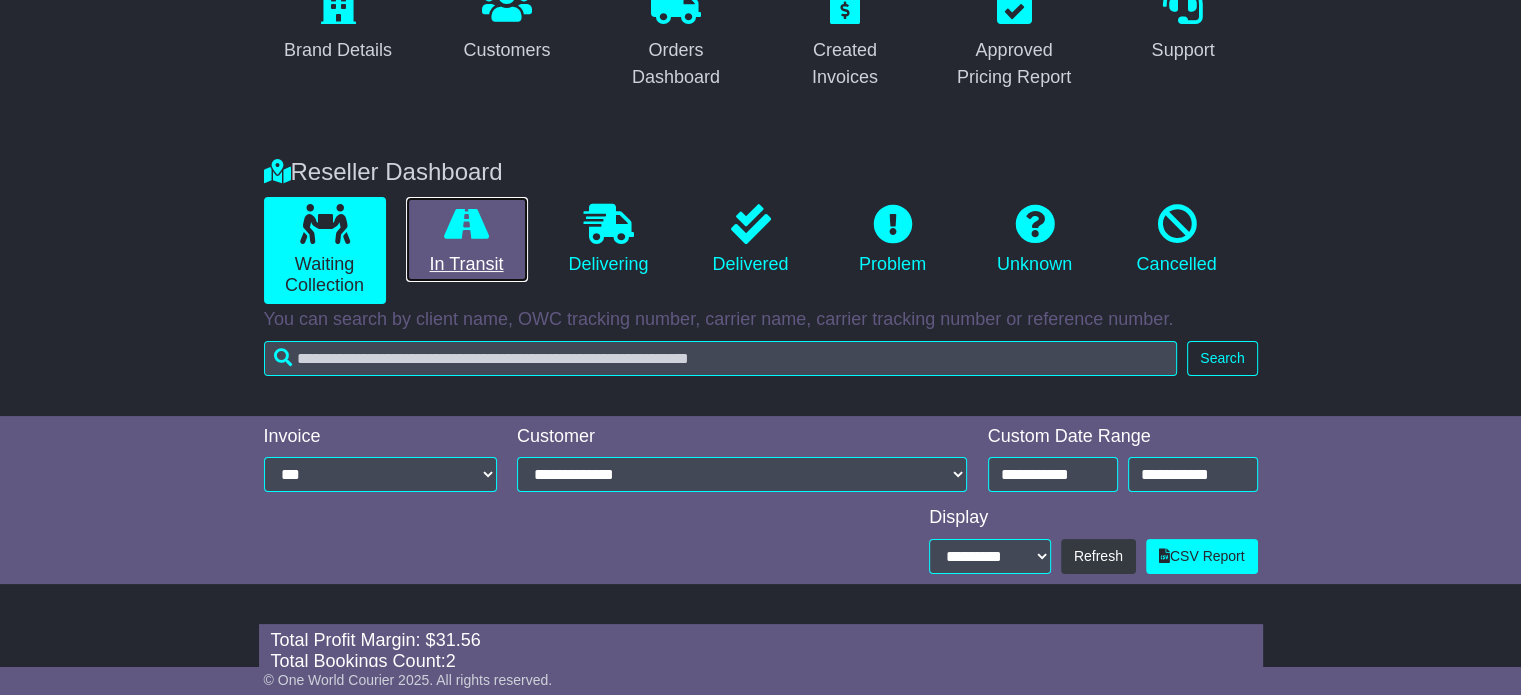 click at bounding box center [466, 224] 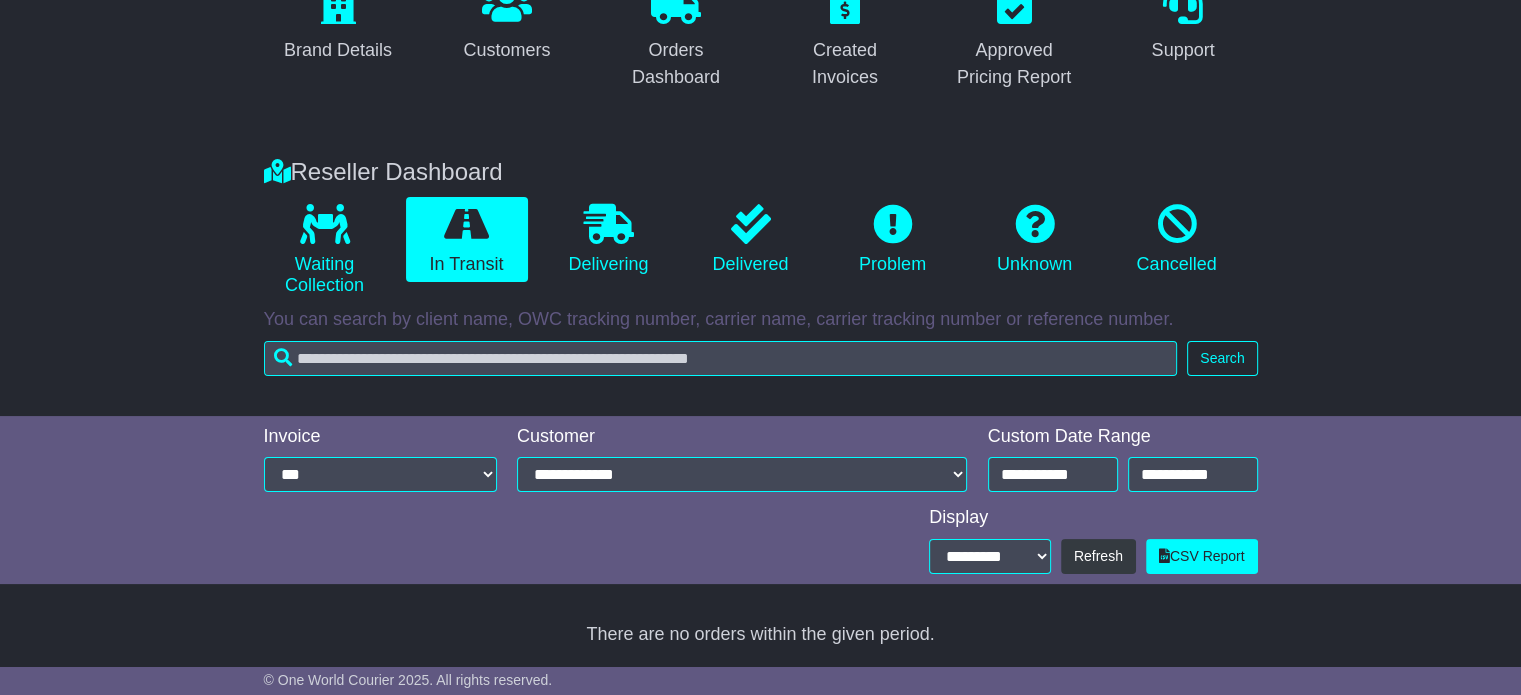click on "Waiting Collection" at bounding box center (325, 250) 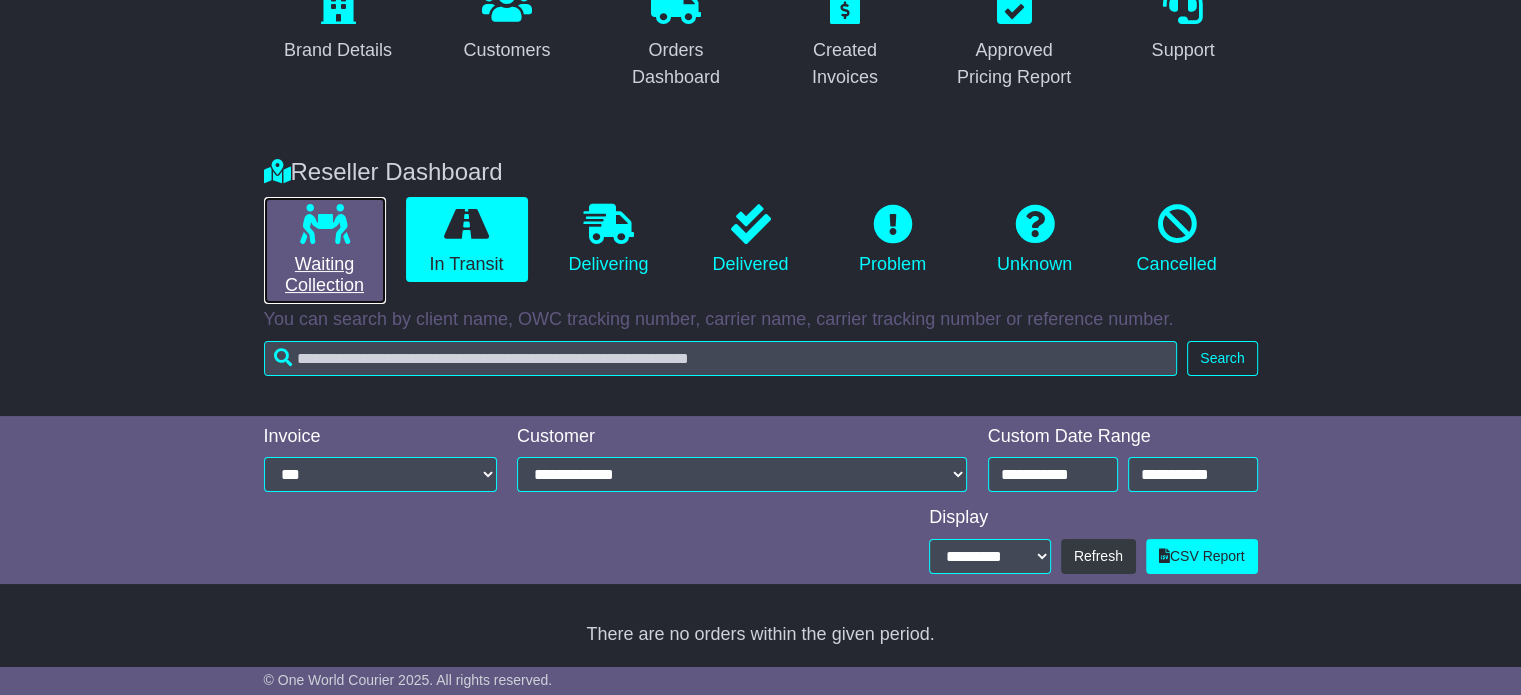 click at bounding box center [325, 224] 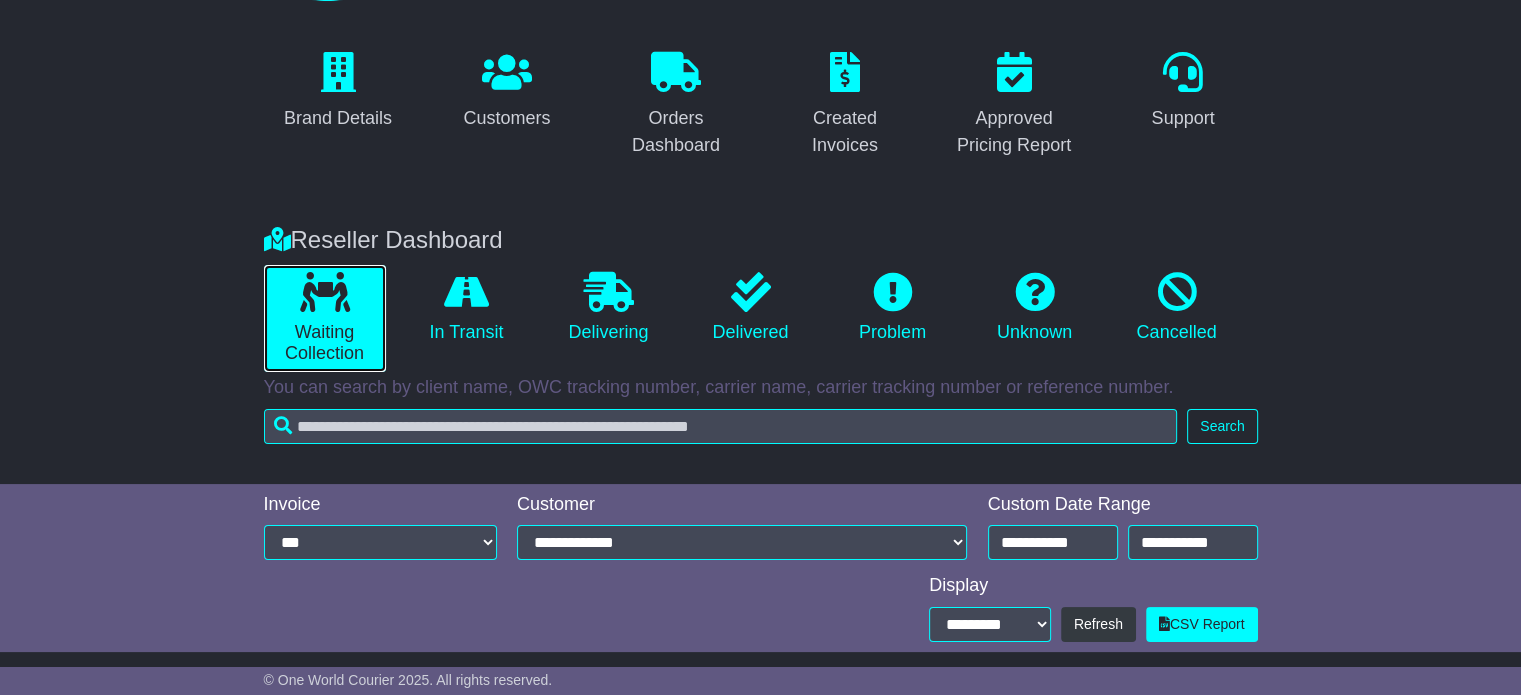 scroll, scrollTop: 32, scrollLeft: 0, axis: vertical 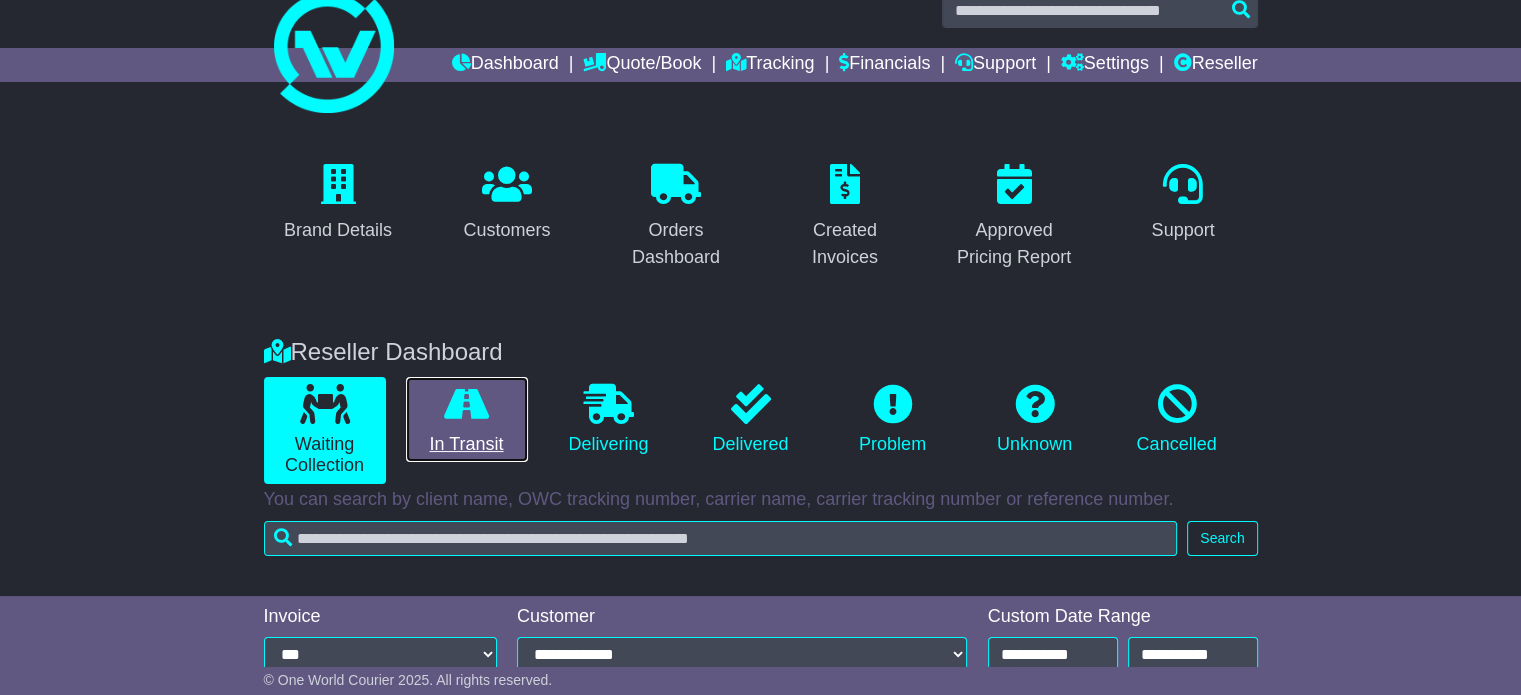 click on "In Transit" at bounding box center (467, 420) 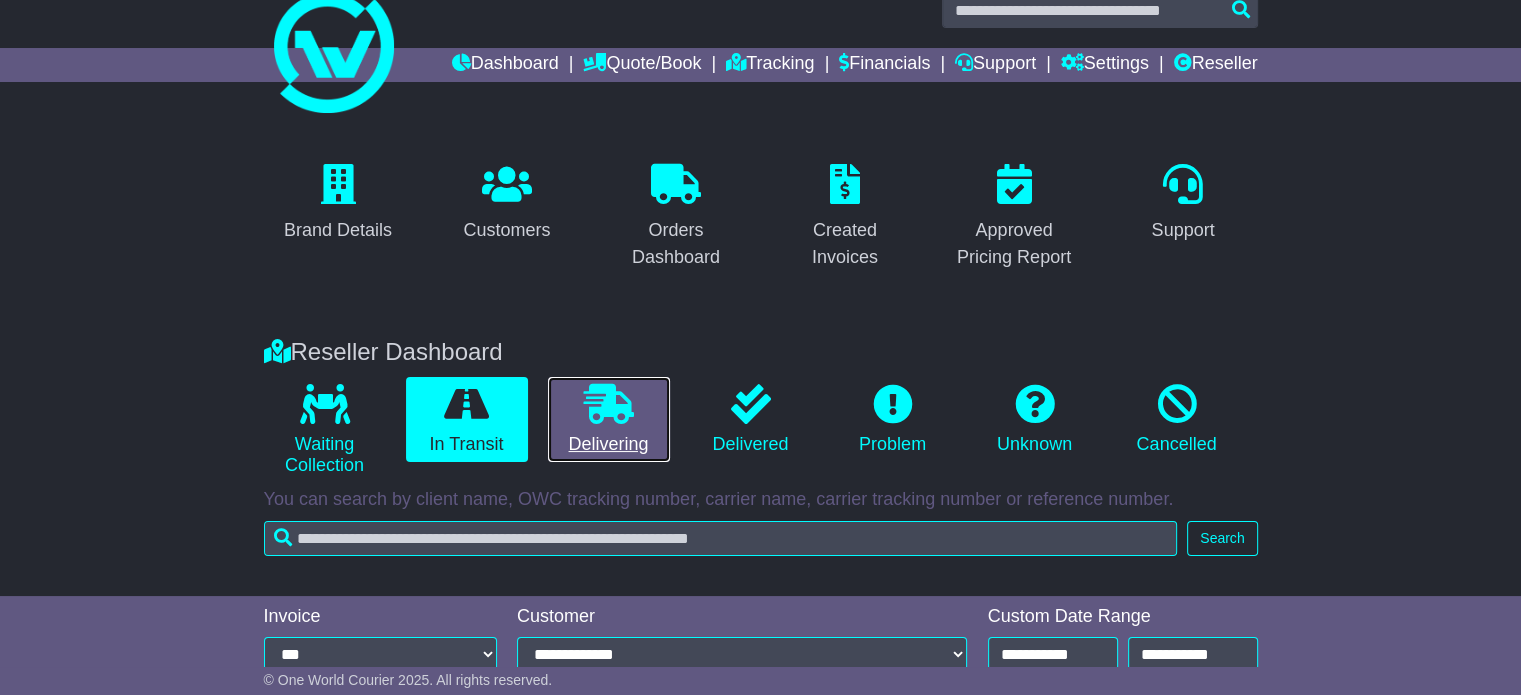 click at bounding box center (609, 404) 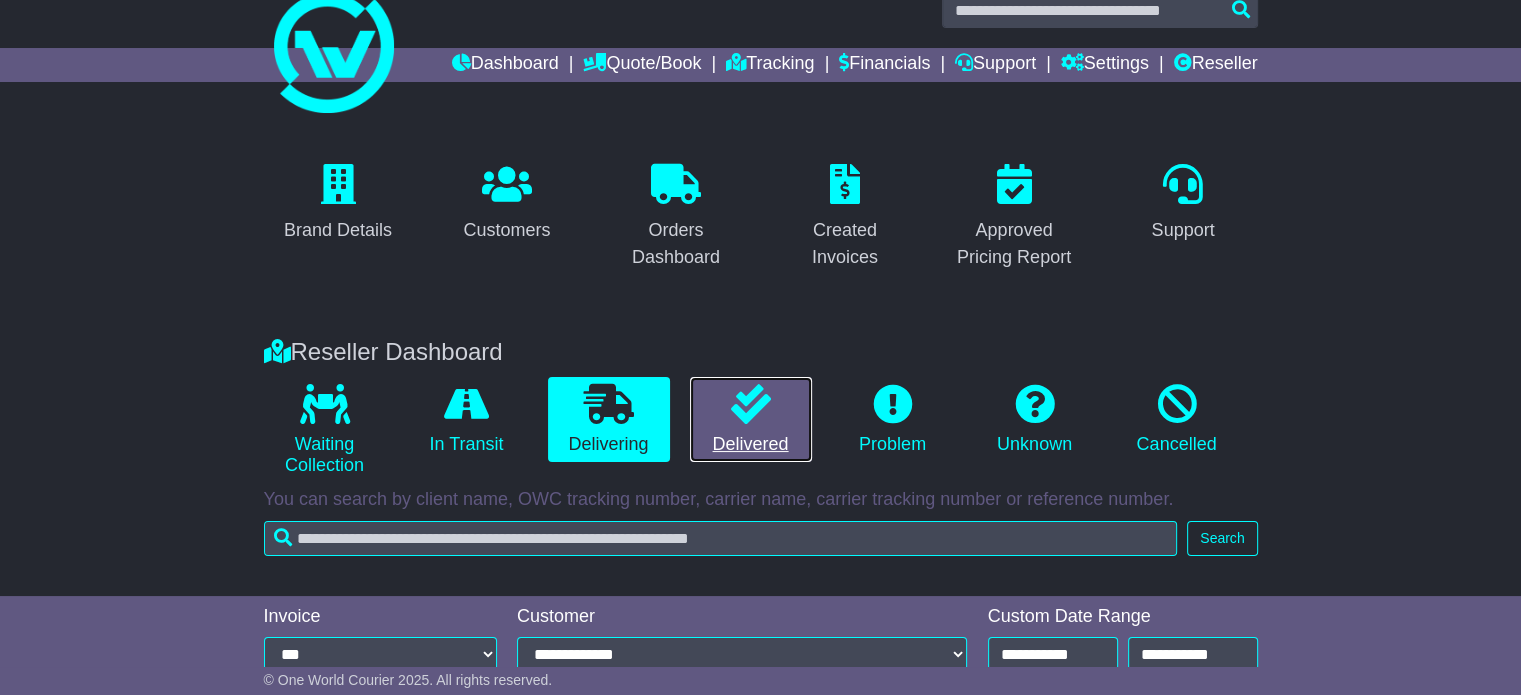 click on "Delivered" at bounding box center [751, 420] 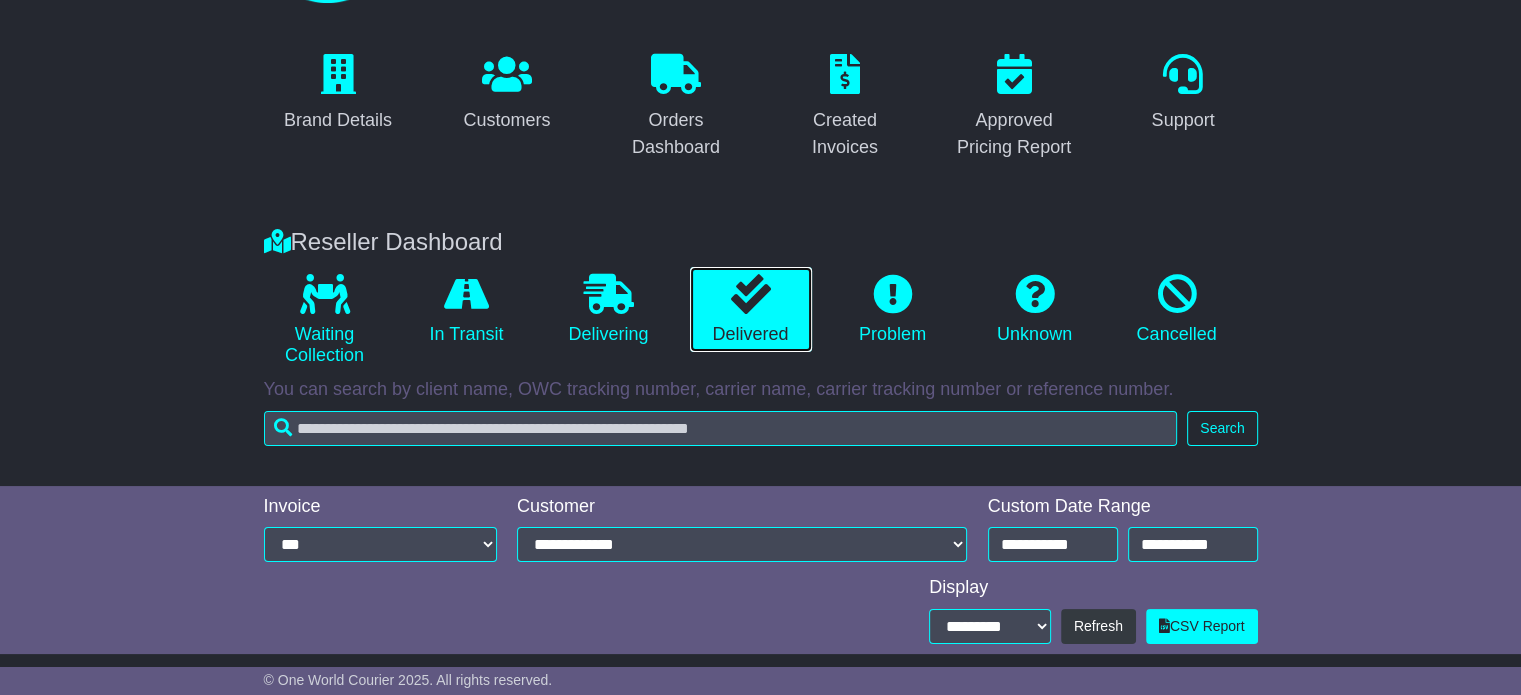 scroll, scrollTop: 212, scrollLeft: 0, axis: vertical 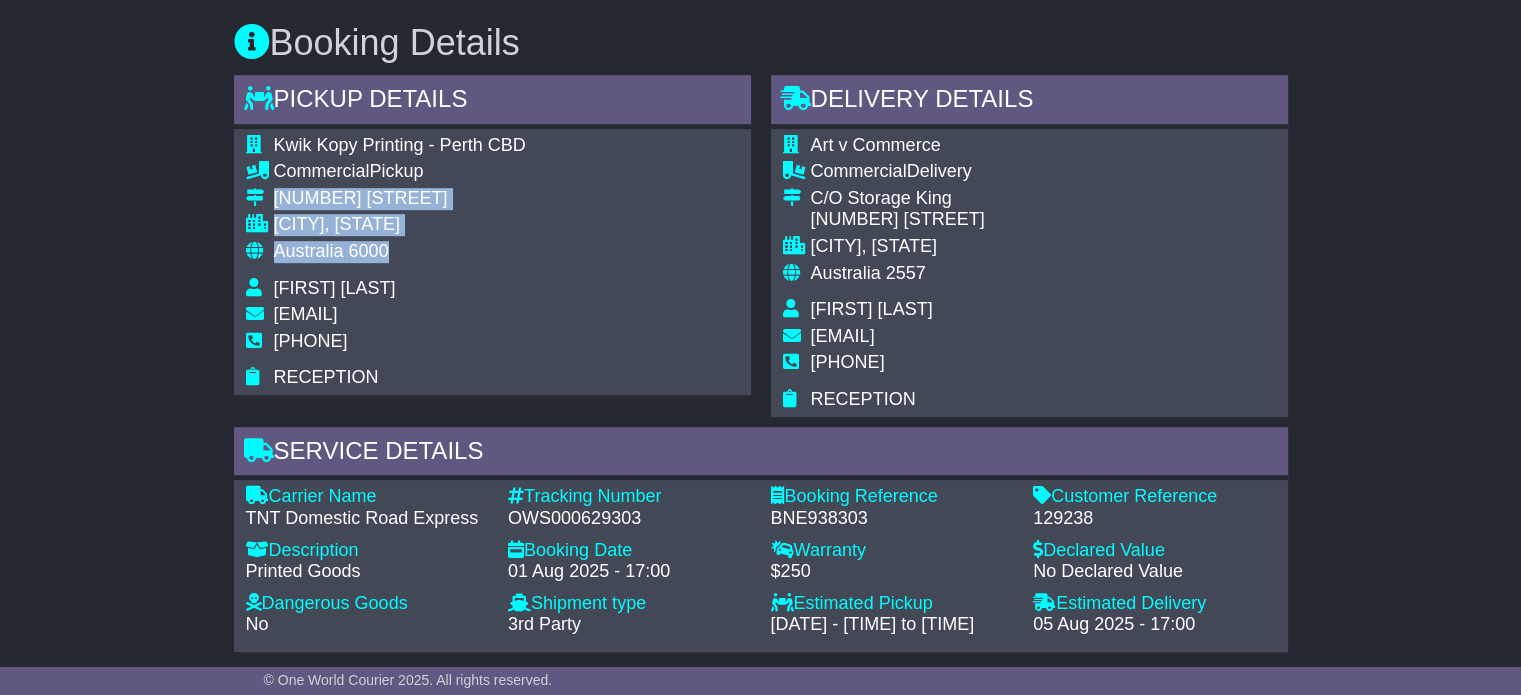 drag, startPoint x: 403, startPoint y: 243, endPoint x: 265, endPoint y: 198, distance: 145.15164 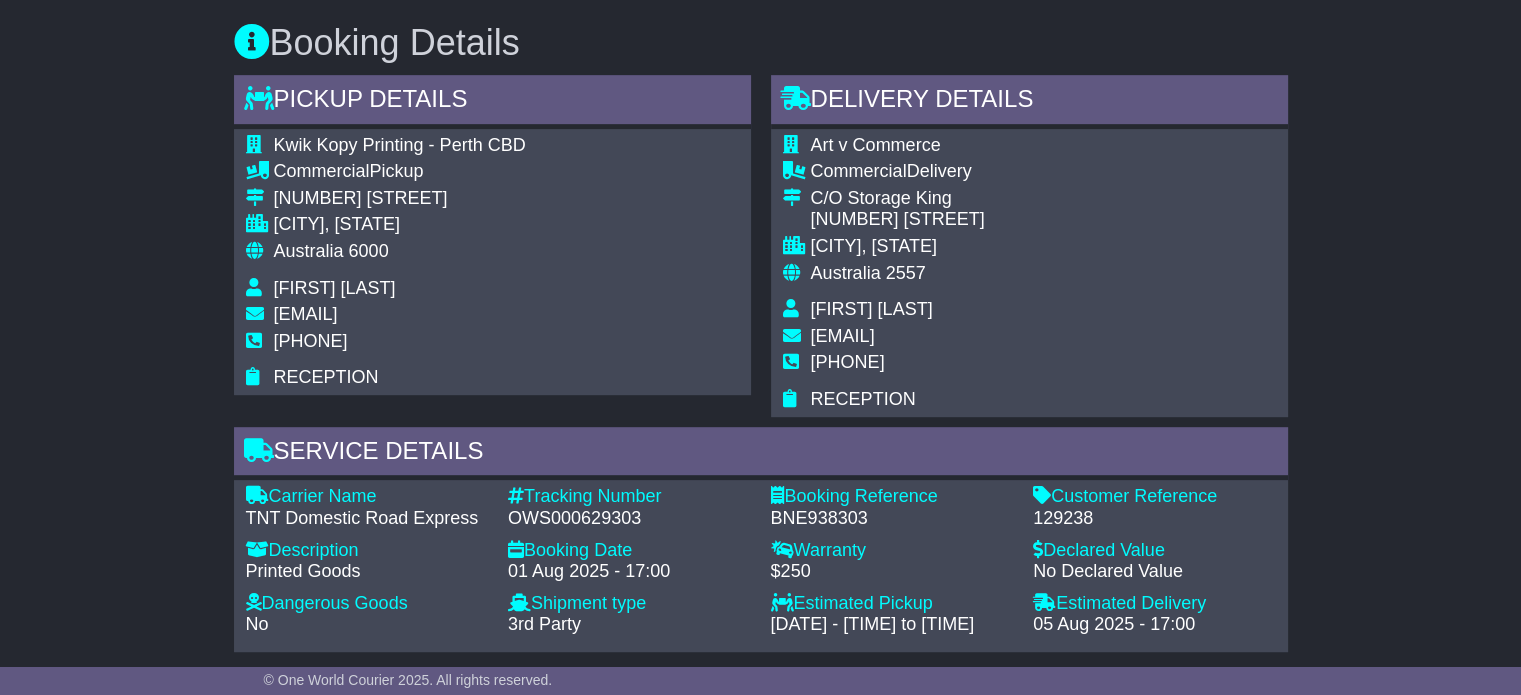 click on "[EMAIL]" at bounding box center [400, 317] 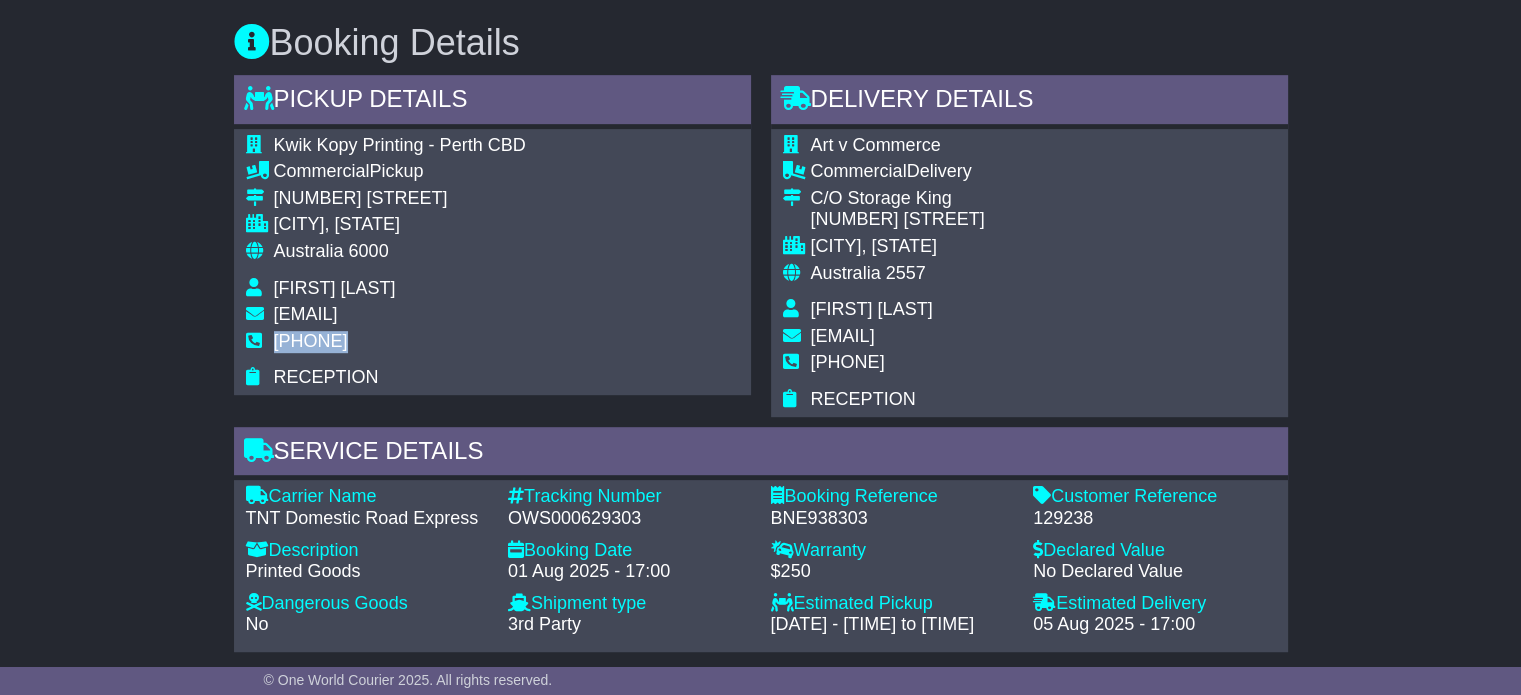 click on "08 9287 3433" at bounding box center [311, 341] 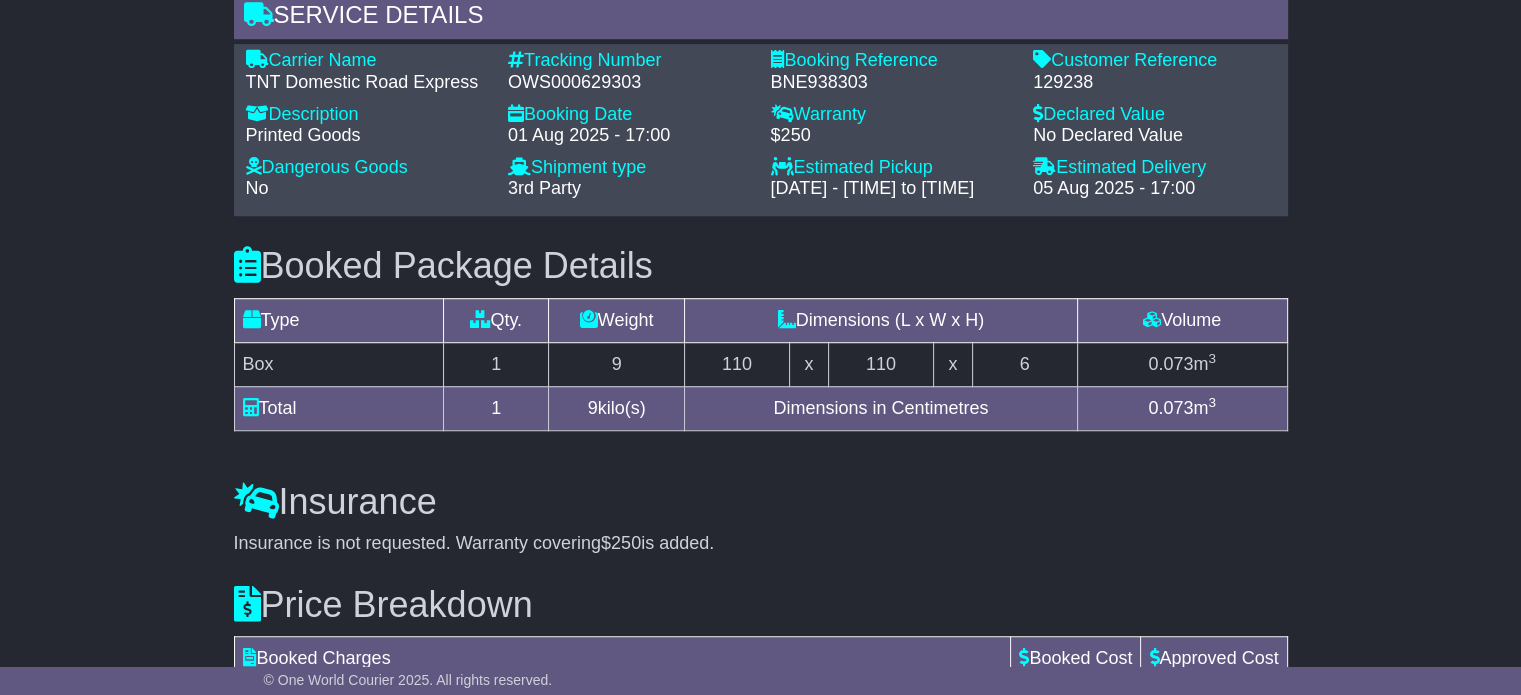 scroll, scrollTop: 1208, scrollLeft: 0, axis: vertical 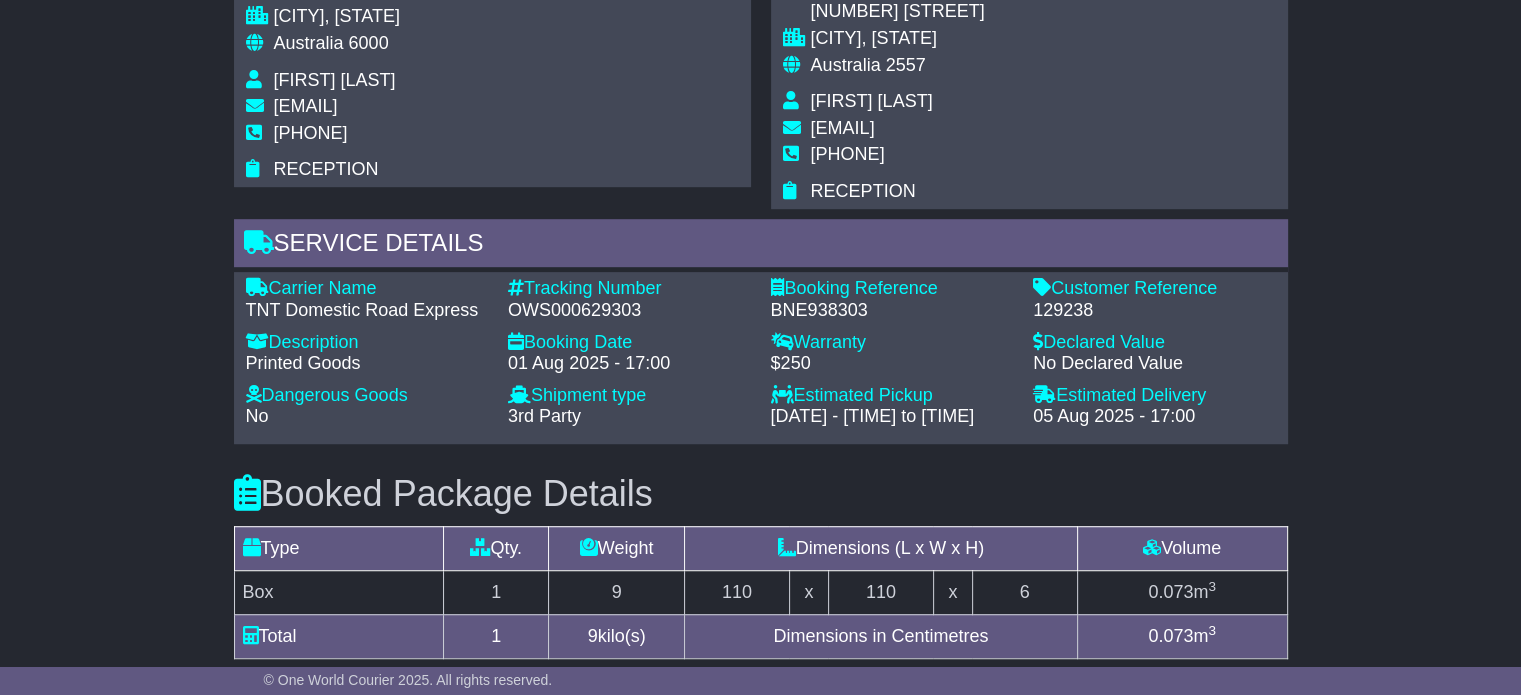 click on "OWS000629303" at bounding box center [629, 311] 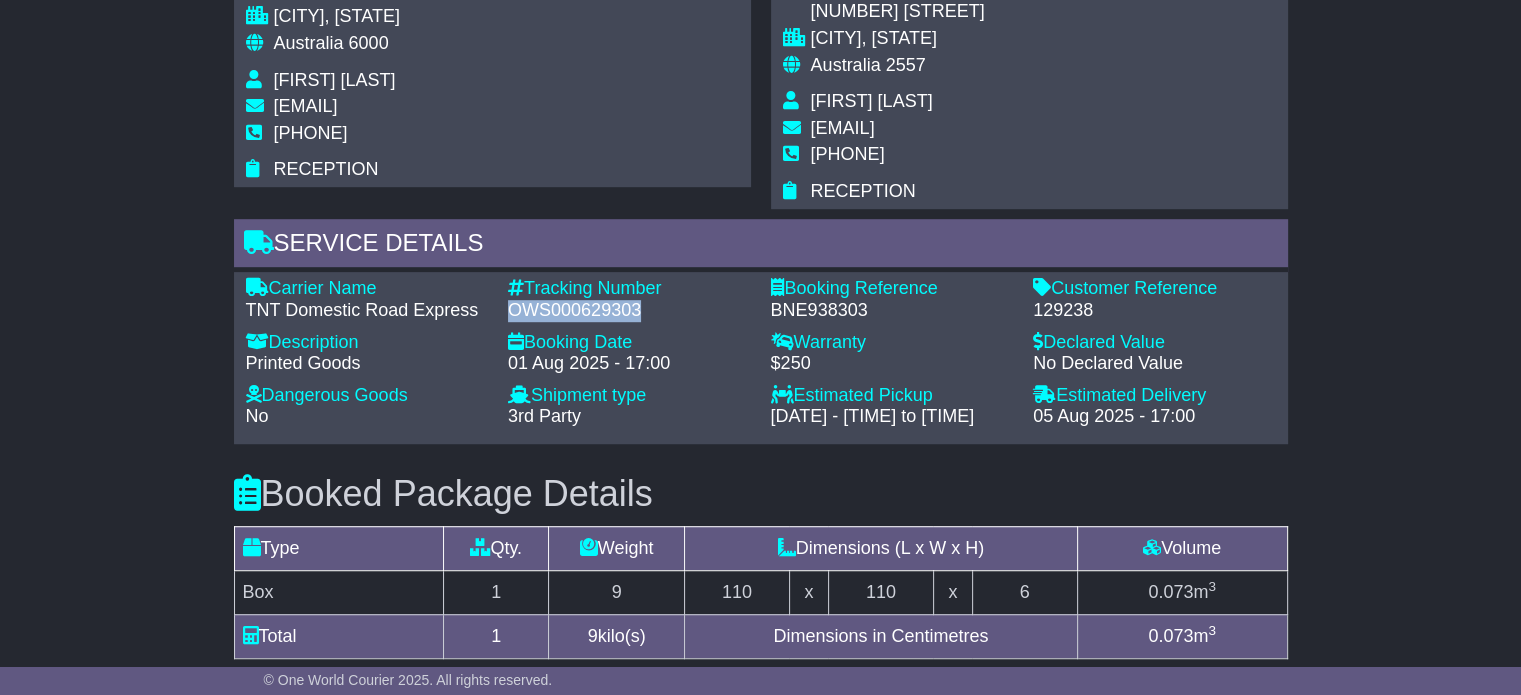 click on "OWS000629303" at bounding box center (629, 311) 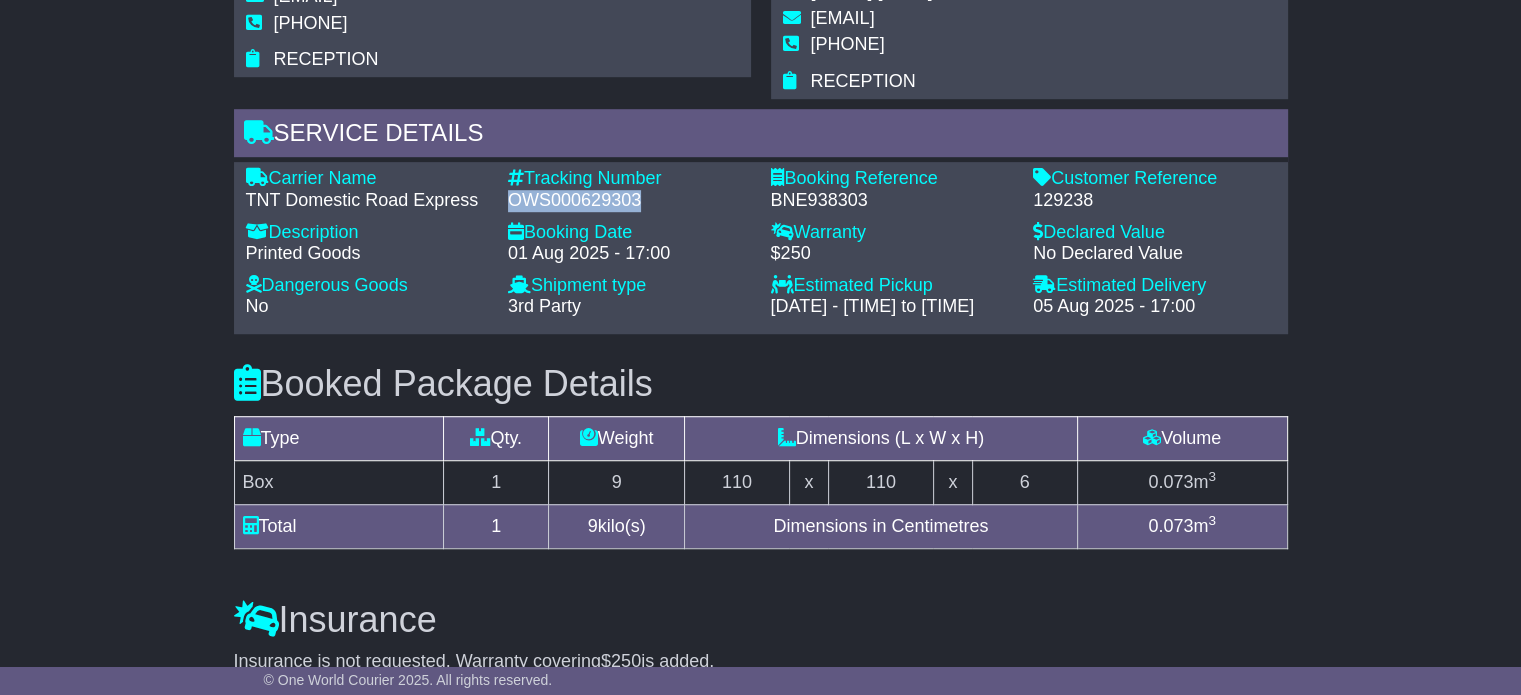 scroll, scrollTop: 1153, scrollLeft: 0, axis: vertical 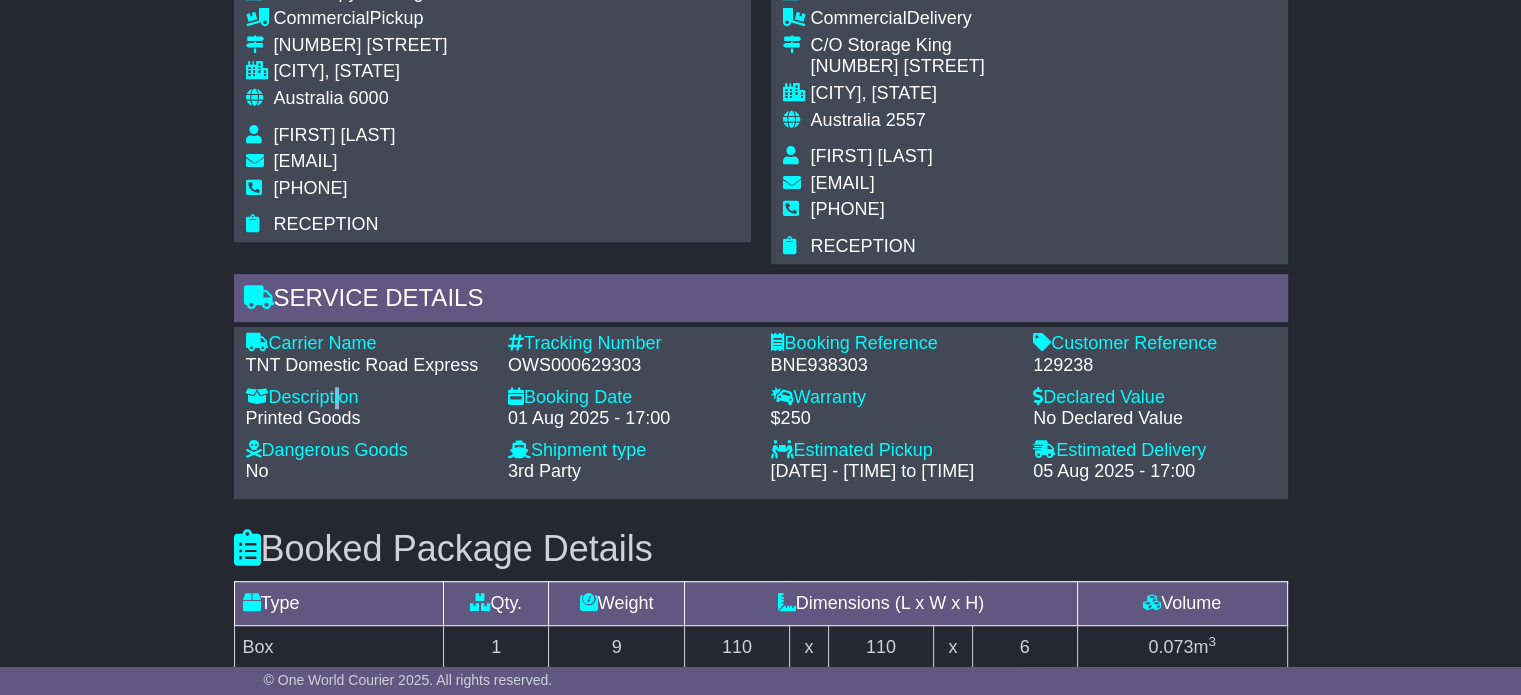 click on "Description" at bounding box center (367, 398) 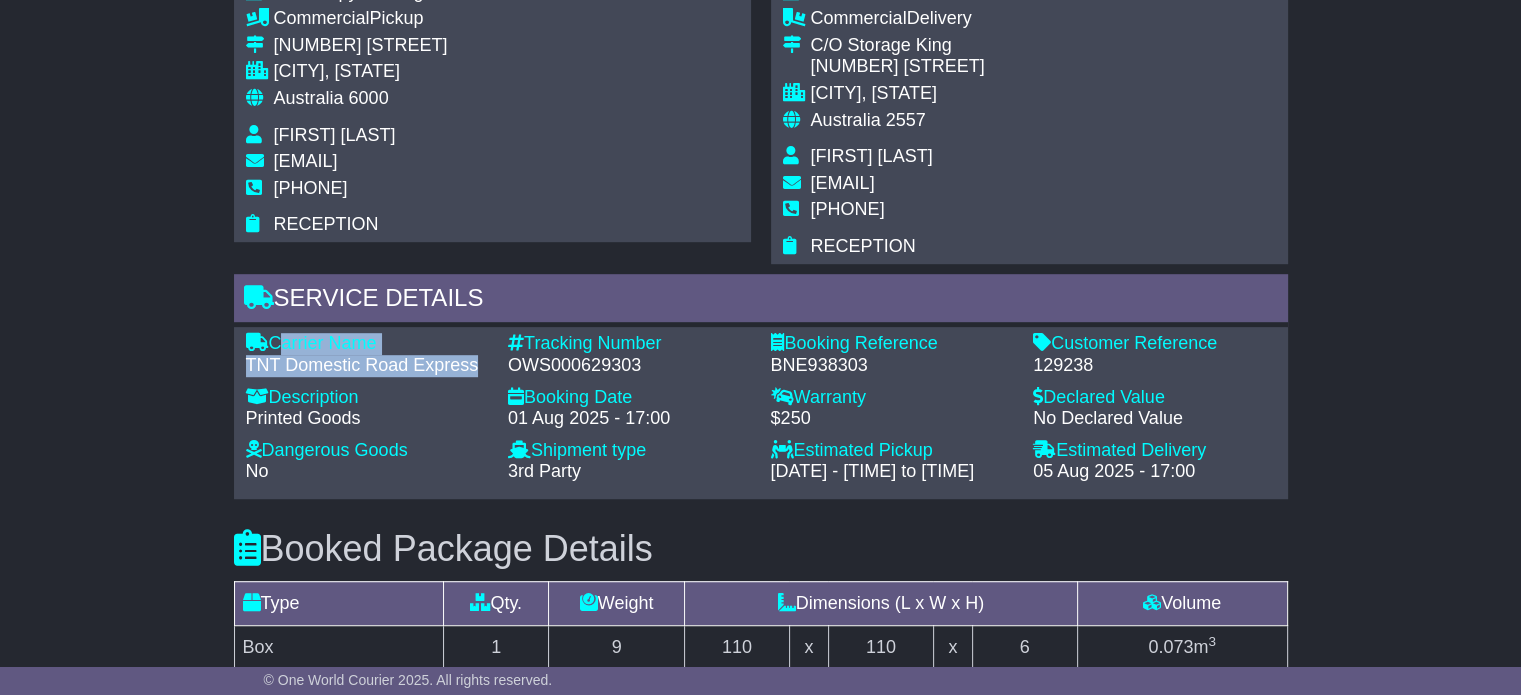 drag, startPoint x: 476, startPoint y: 360, endPoint x: 274, endPoint y: 337, distance: 203.30519 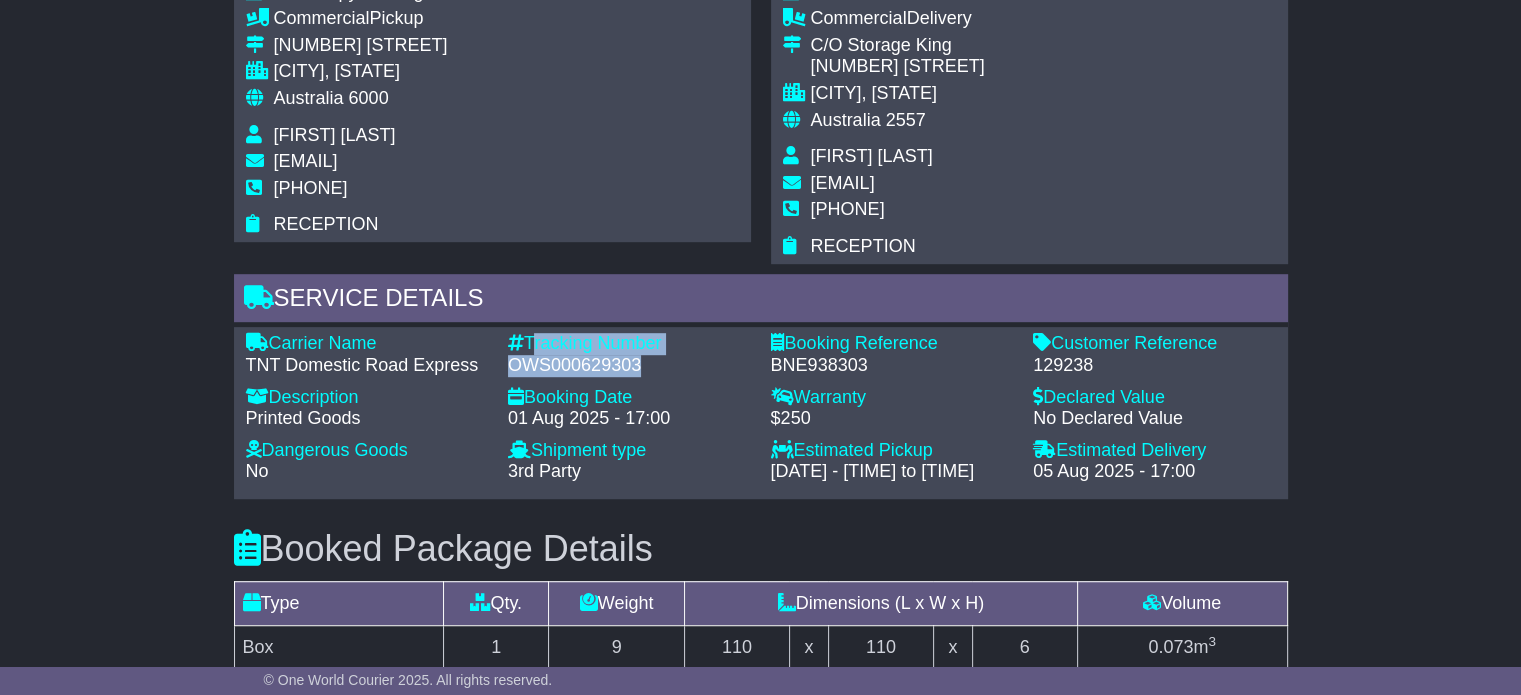 drag, startPoint x: 639, startPoint y: 359, endPoint x: 530, endPoint y: 333, distance: 112.05802 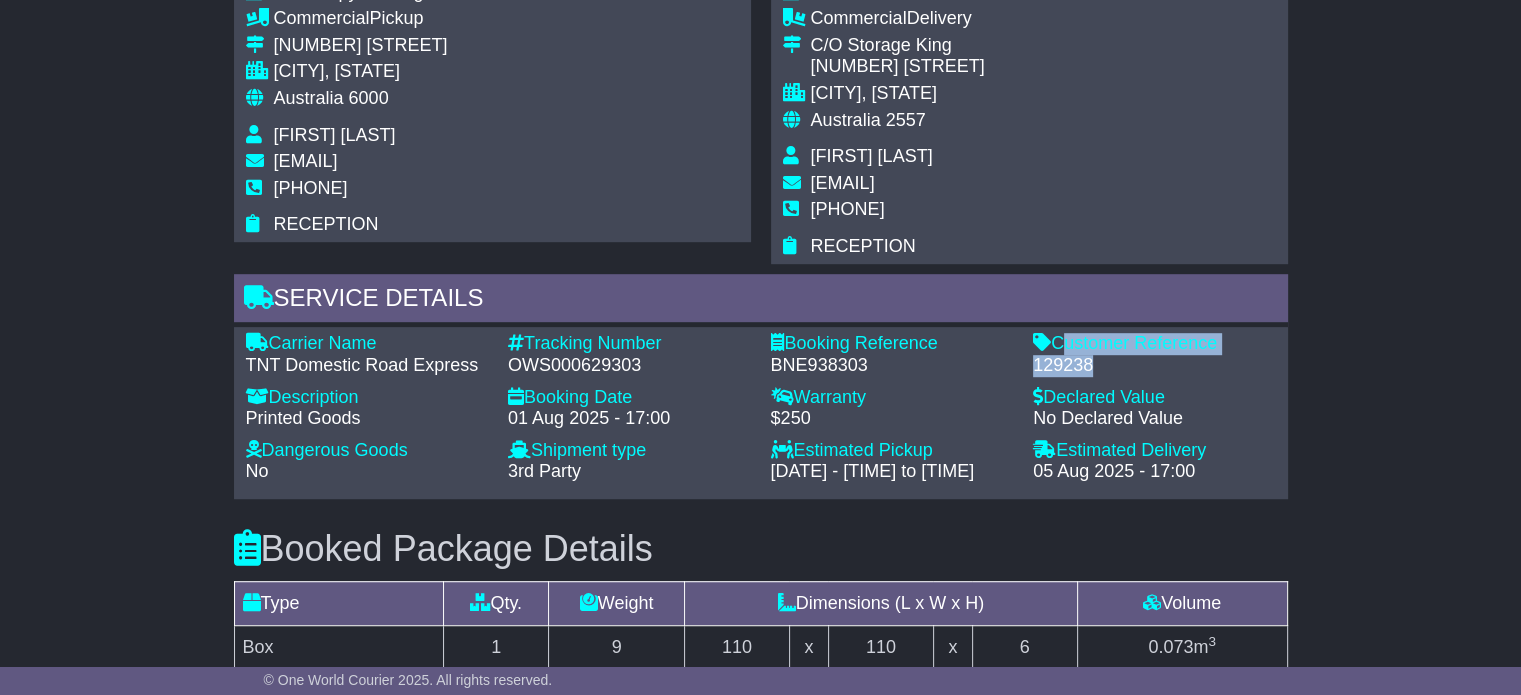 drag, startPoint x: 1056, startPoint y: 336, endPoint x: 1092, endPoint y: 362, distance: 44.407207 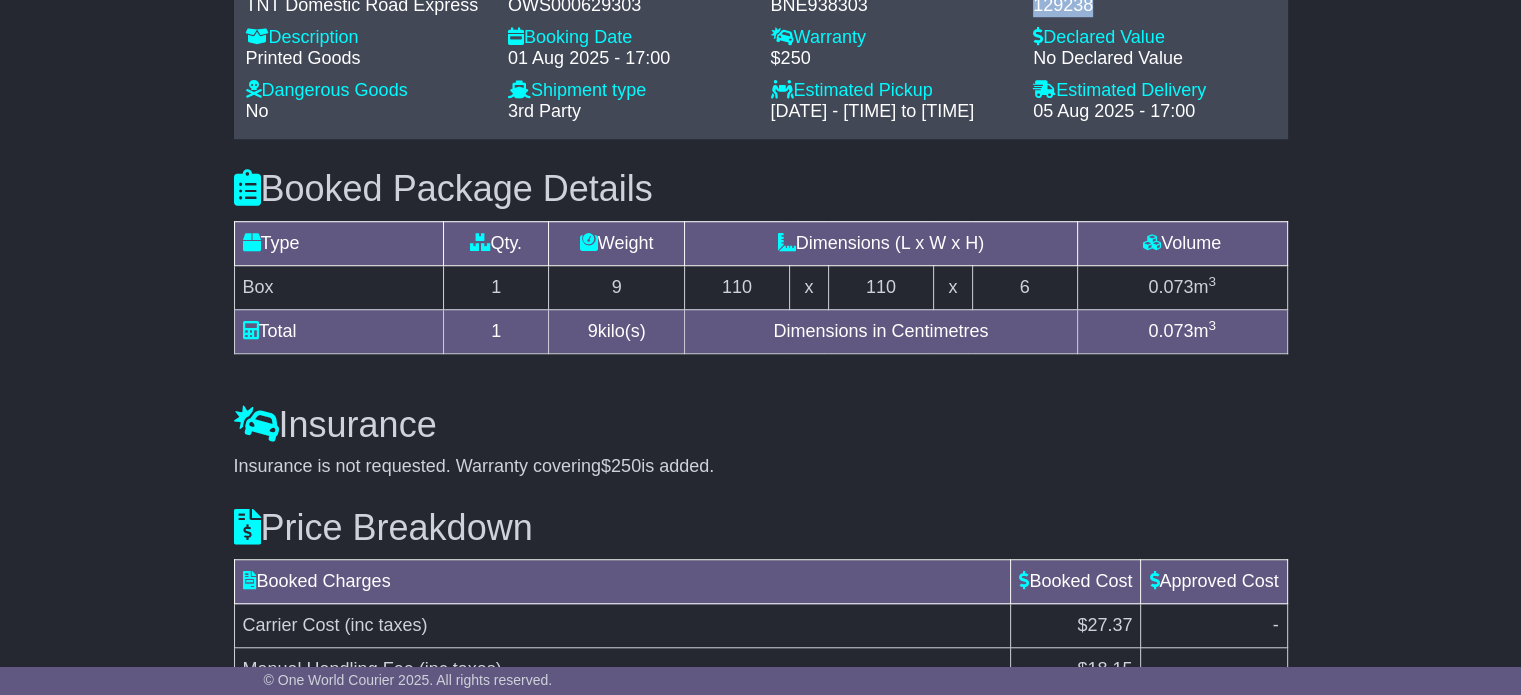 scroll, scrollTop: 1253, scrollLeft: 0, axis: vertical 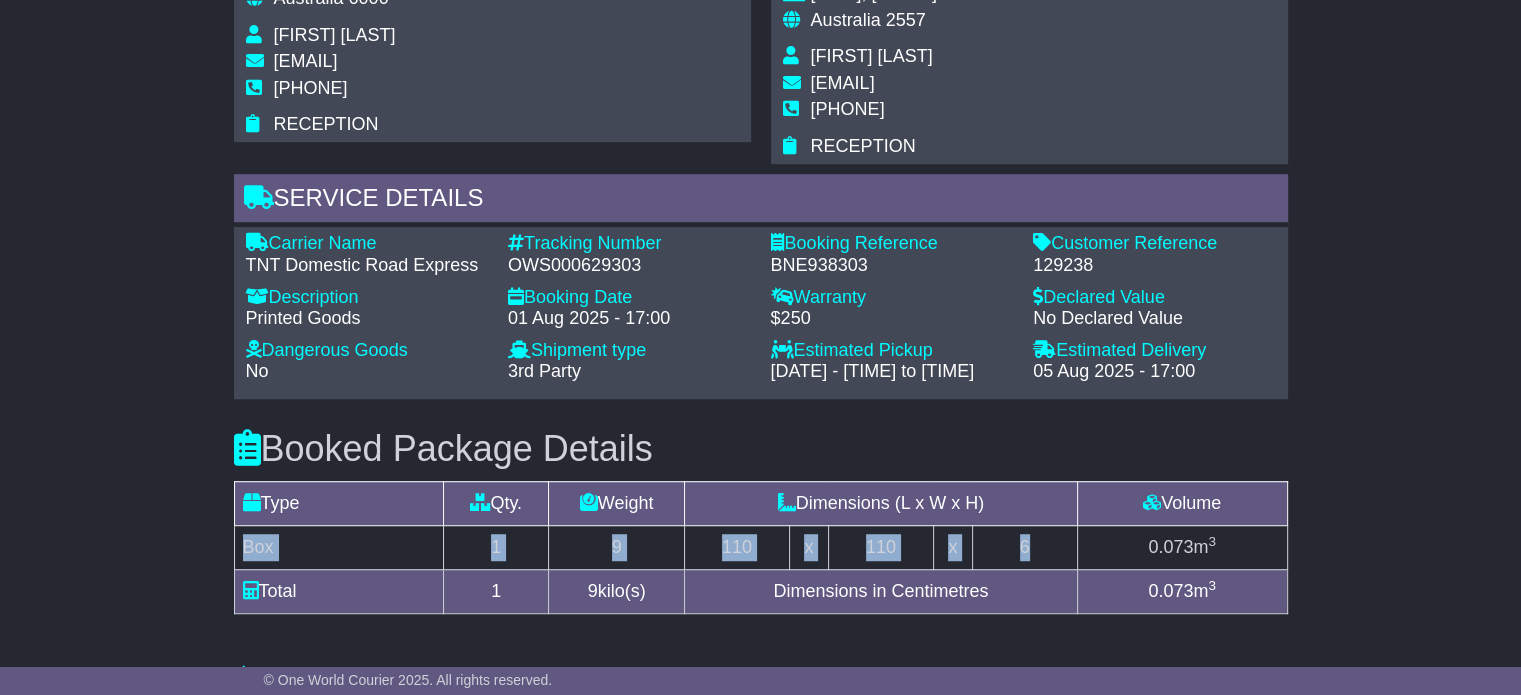 drag, startPoint x: 241, startPoint y: 542, endPoint x: 1037, endPoint y: 527, distance: 796.1413 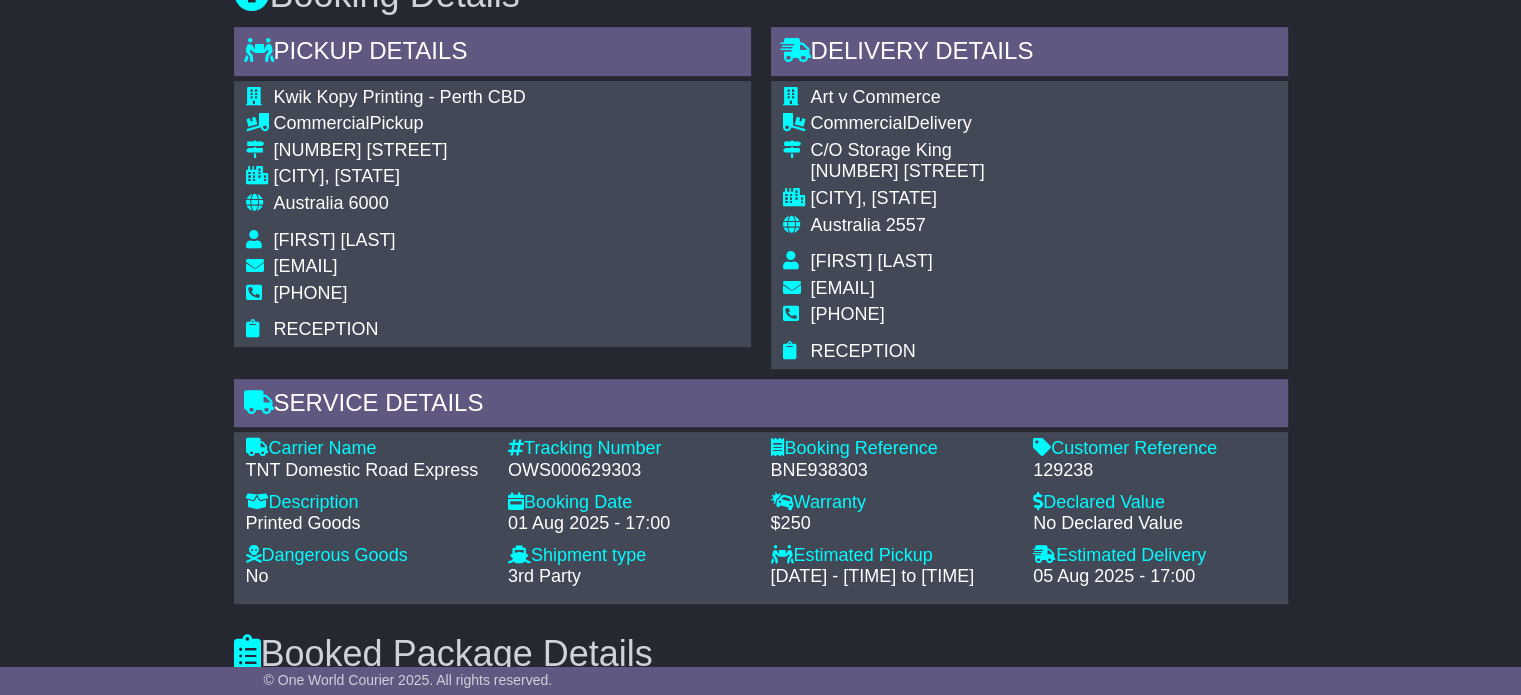 scroll, scrollTop: 953, scrollLeft: 0, axis: vertical 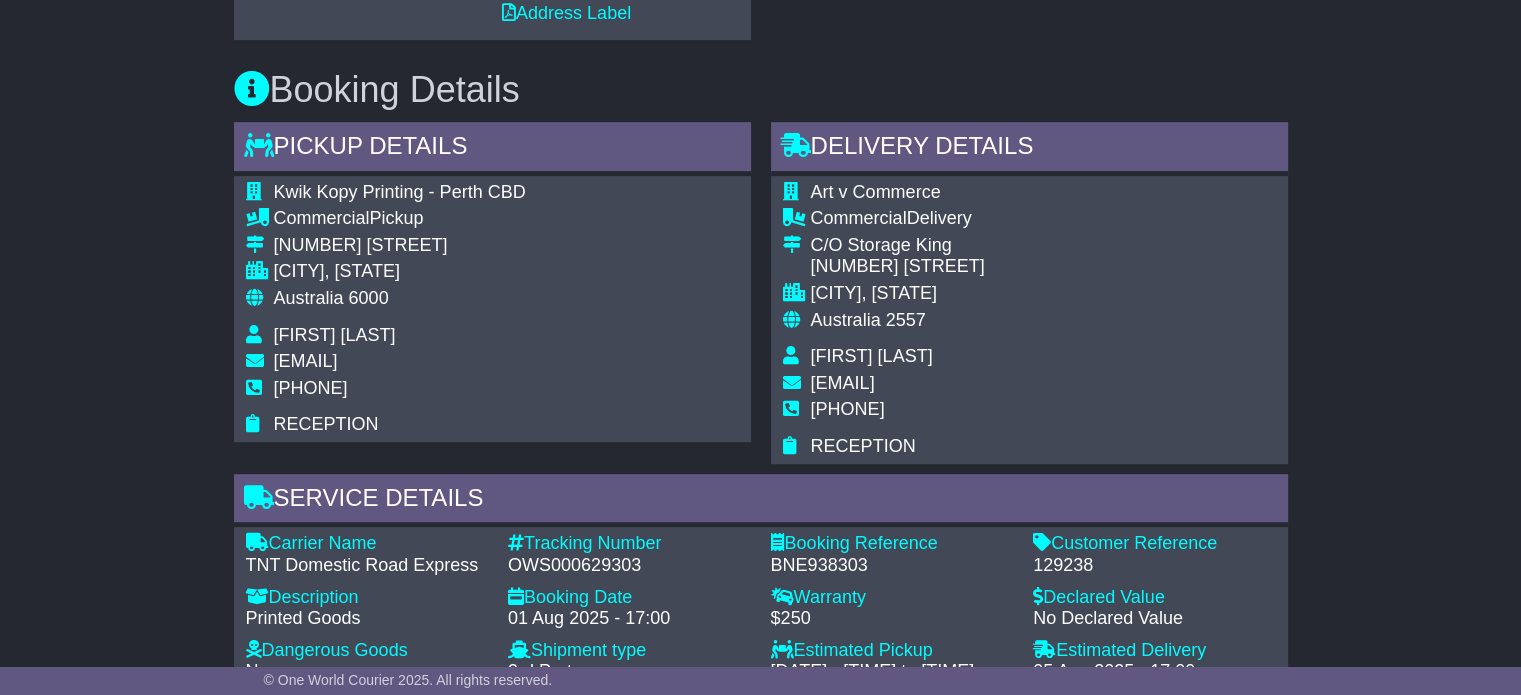 click on "Australia" at bounding box center (846, 320) 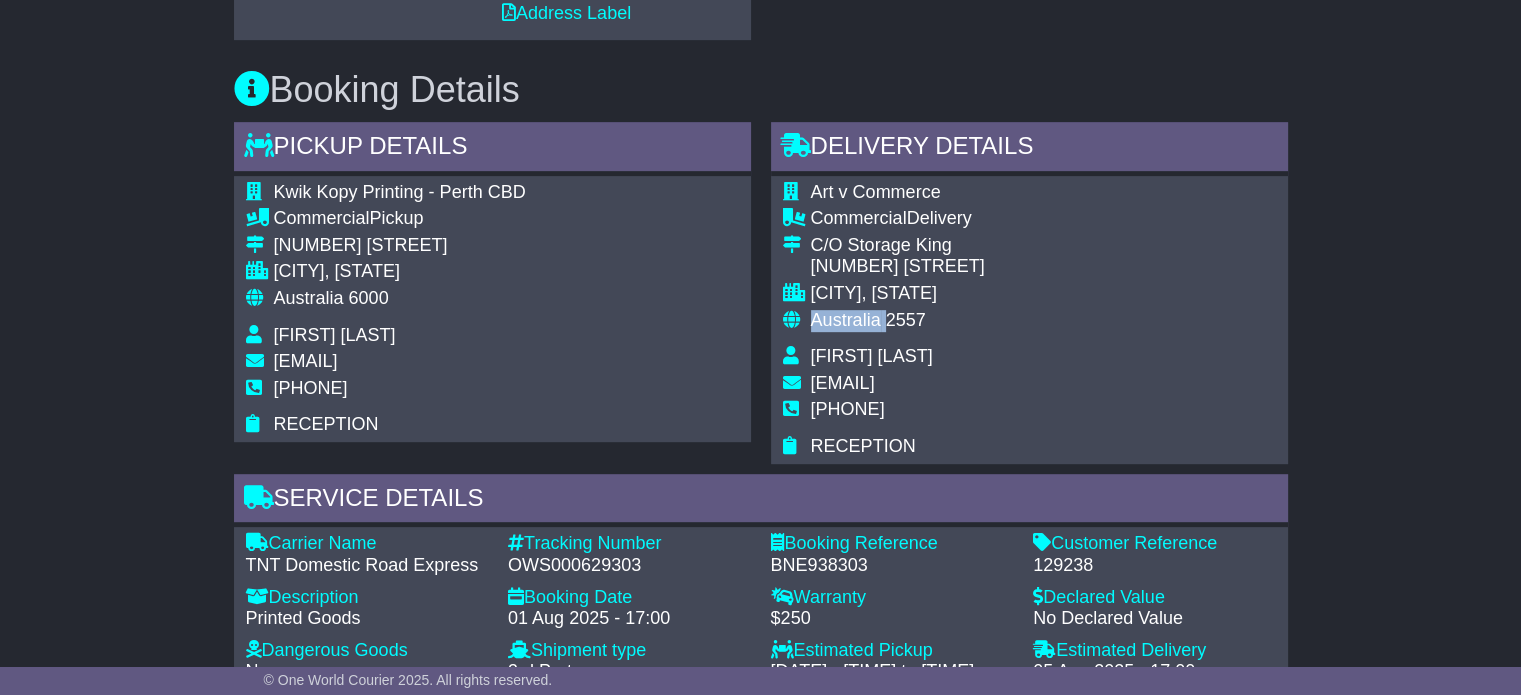 click on "Australia" at bounding box center [846, 320] 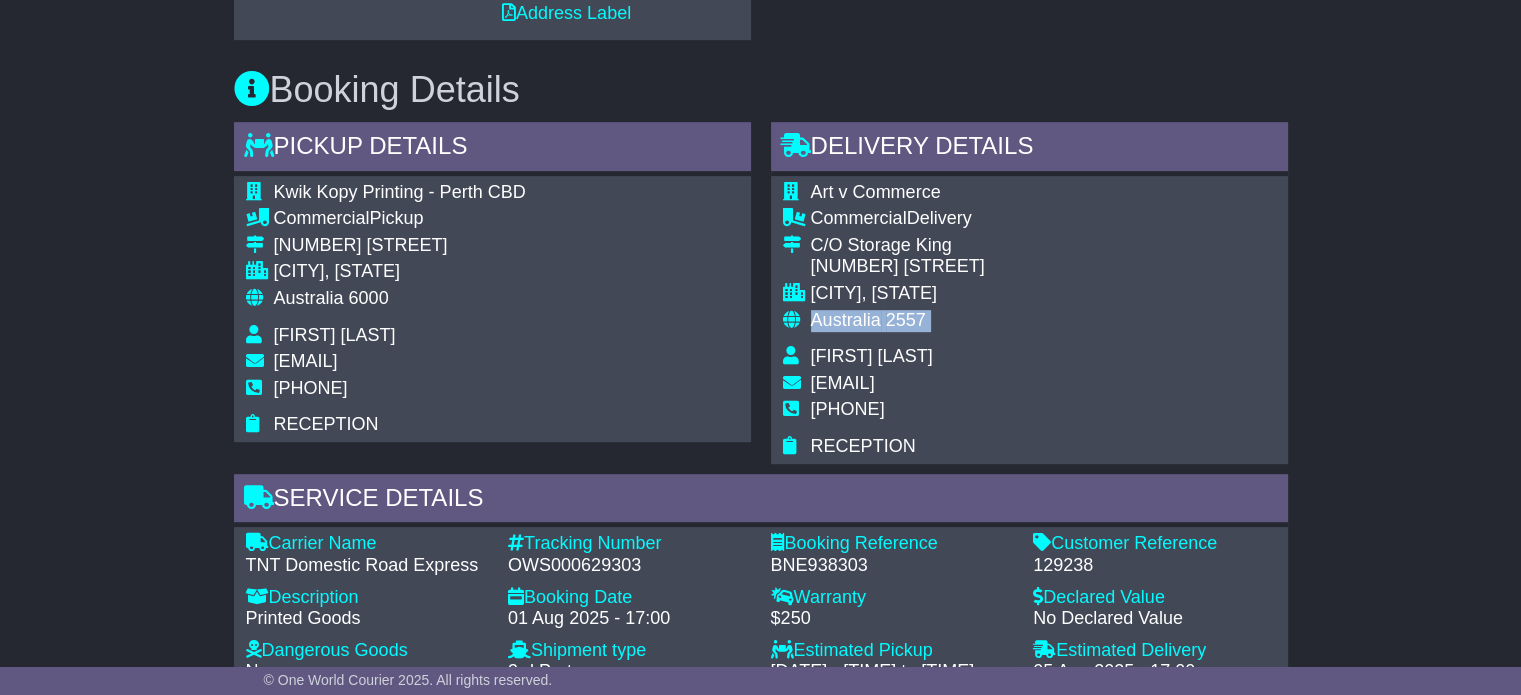 click on "Australia" at bounding box center [846, 320] 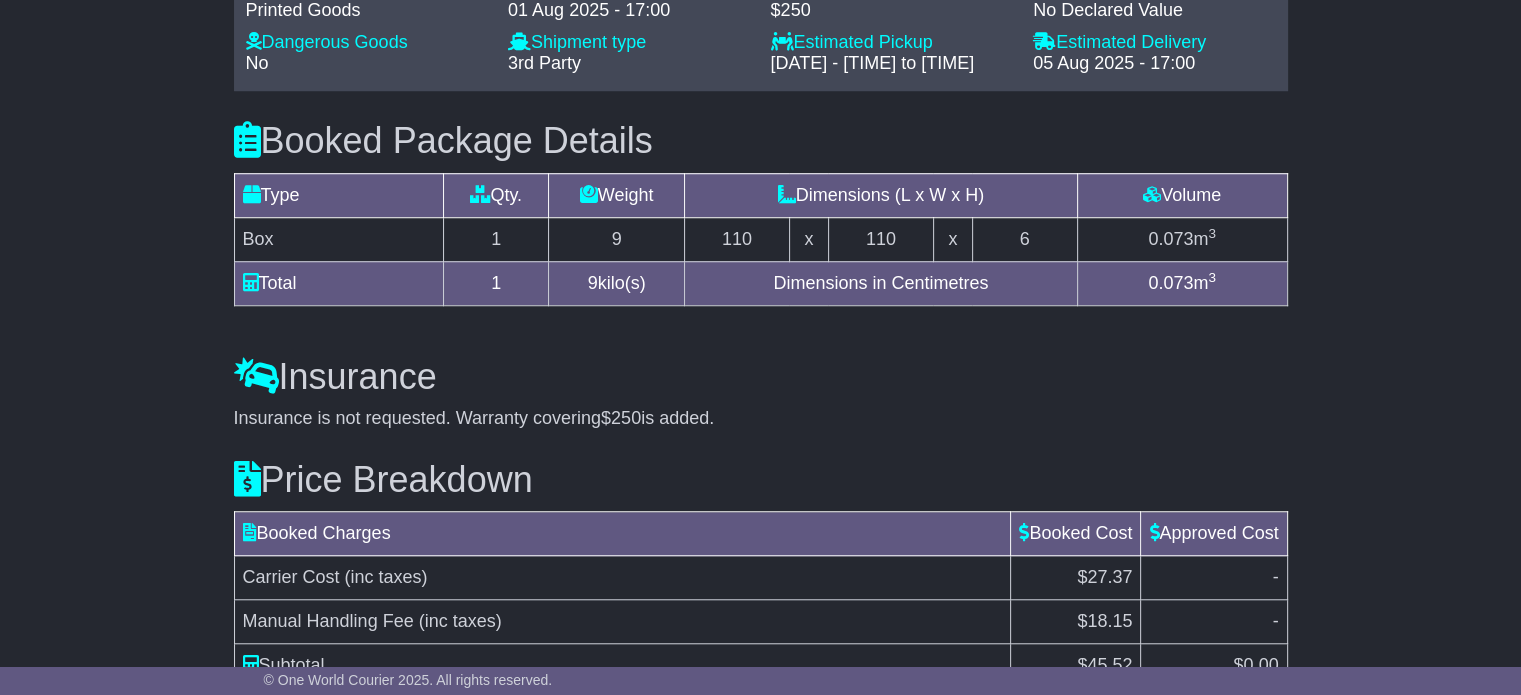scroll, scrollTop: 1061, scrollLeft: 0, axis: vertical 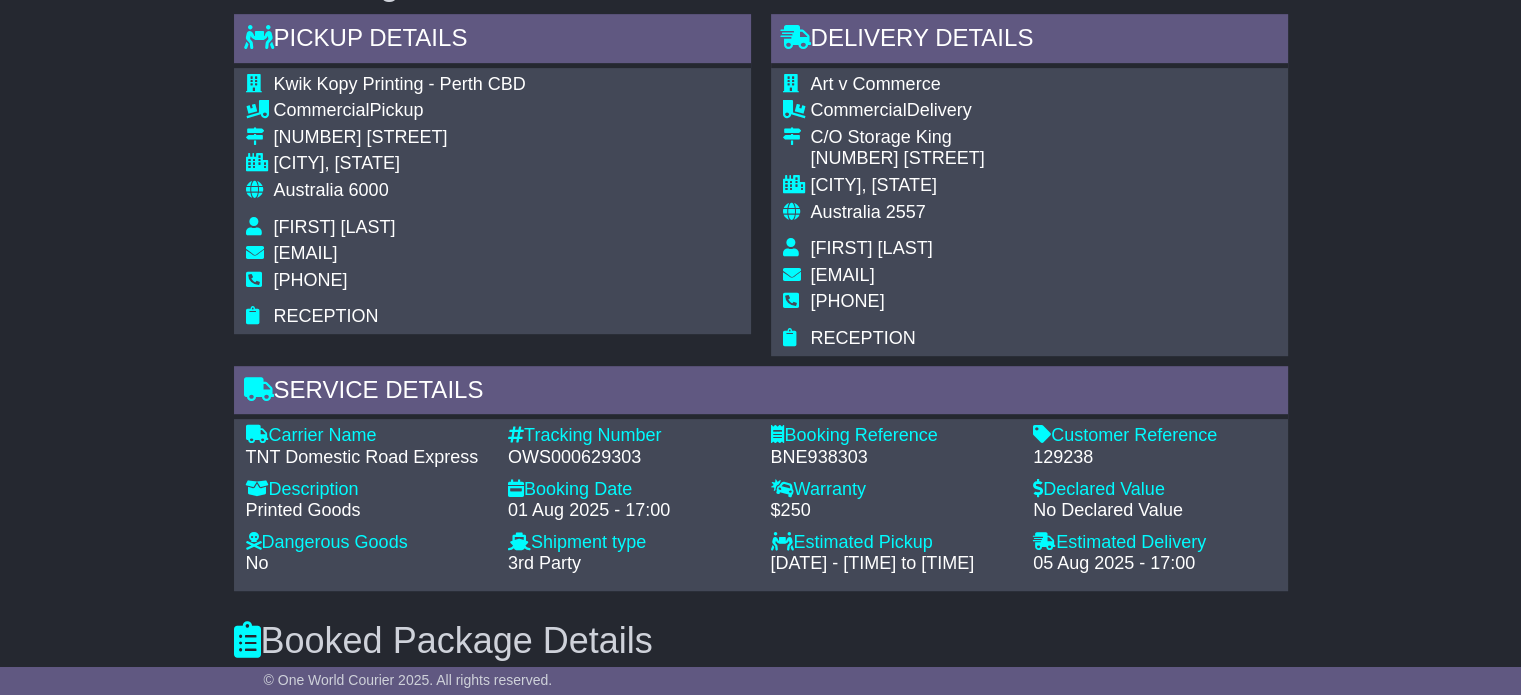click on "Neil Cato" at bounding box center [872, 248] 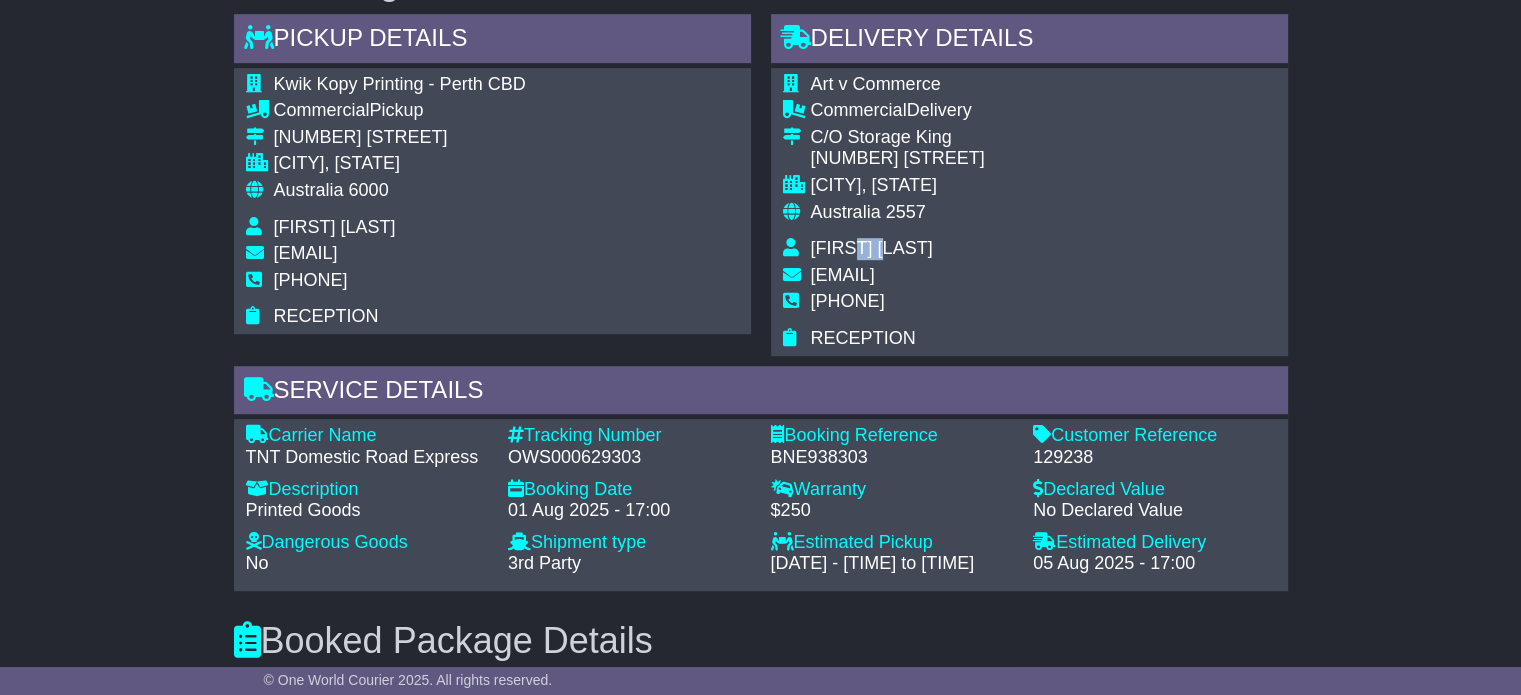 click on "Neil Cato" at bounding box center (872, 248) 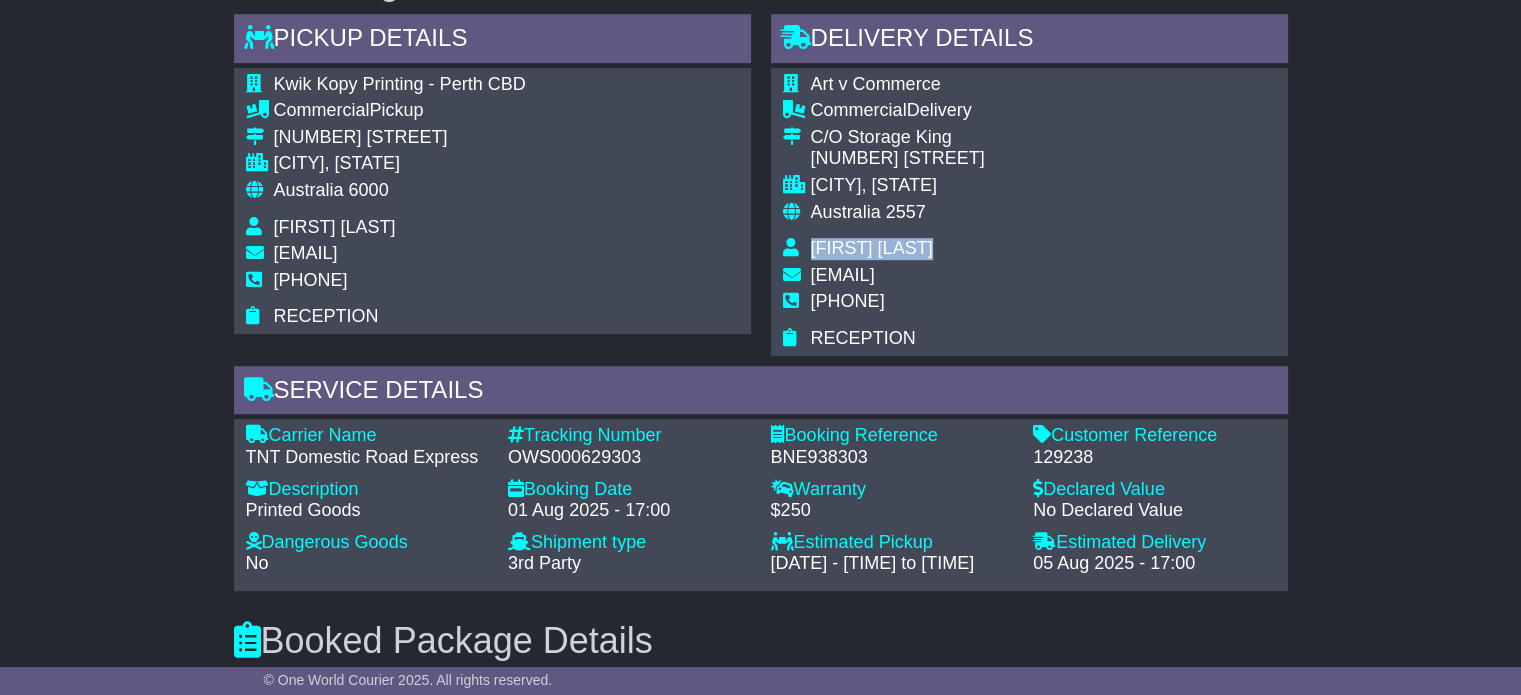 click on "Neil Cato" at bounding box center (872, 248) 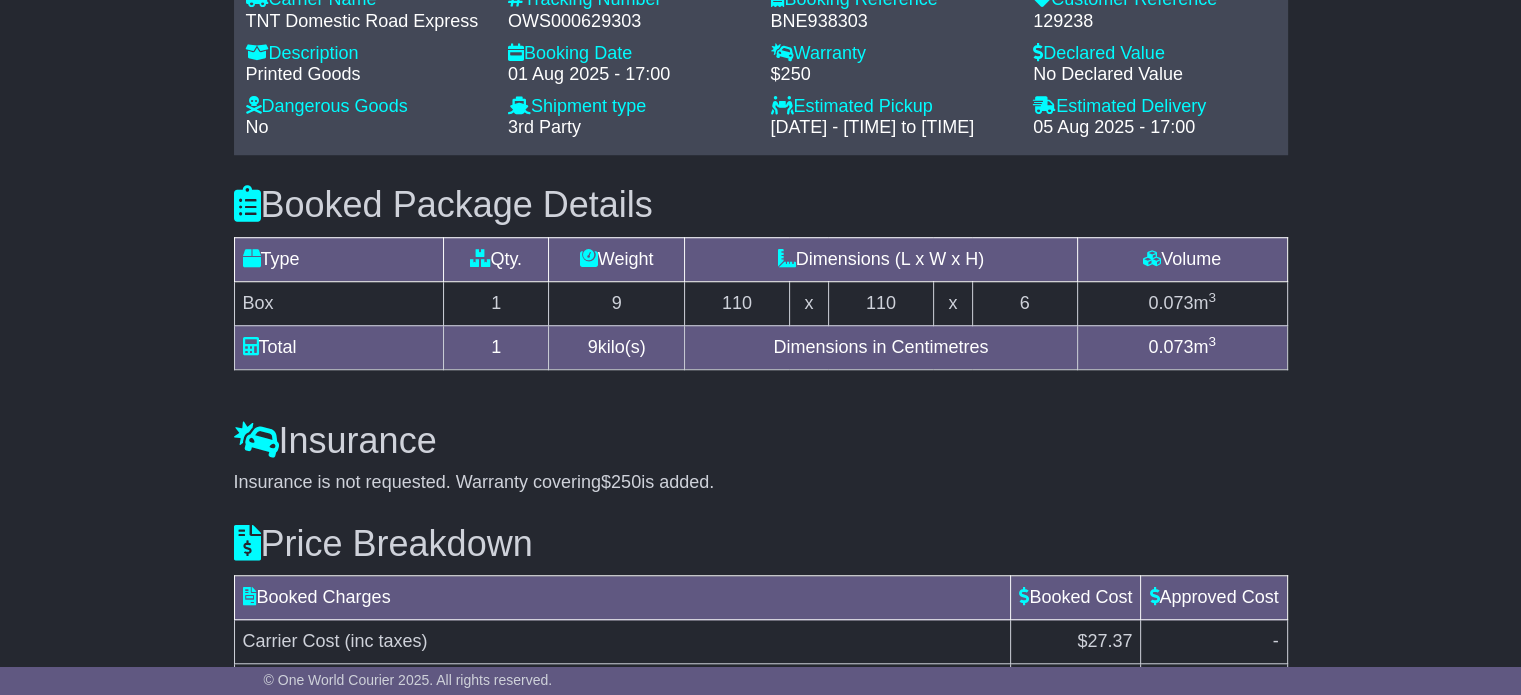 scroll, scrollTop: 1269, scrollLeft: 0, axis: vertical 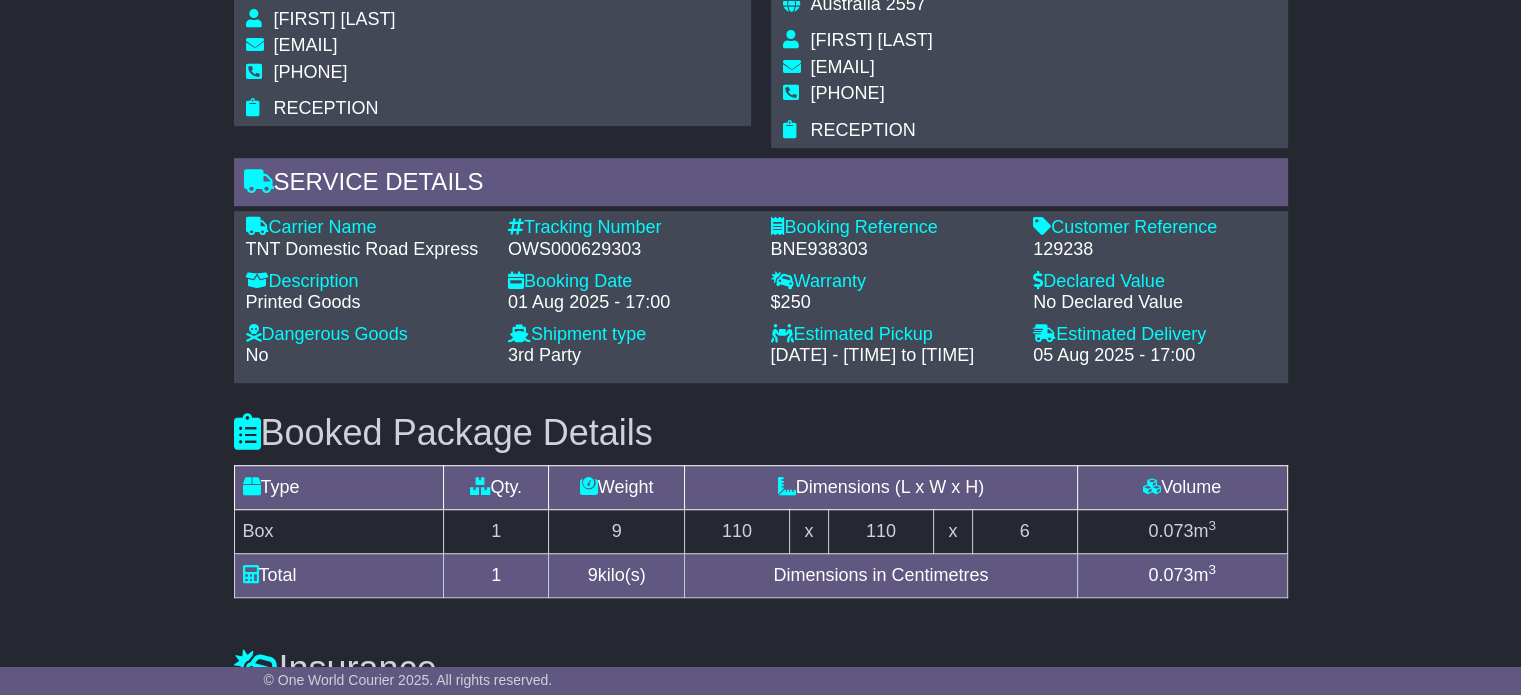 click on "0432 555 075" at bounding box center [848, 93] 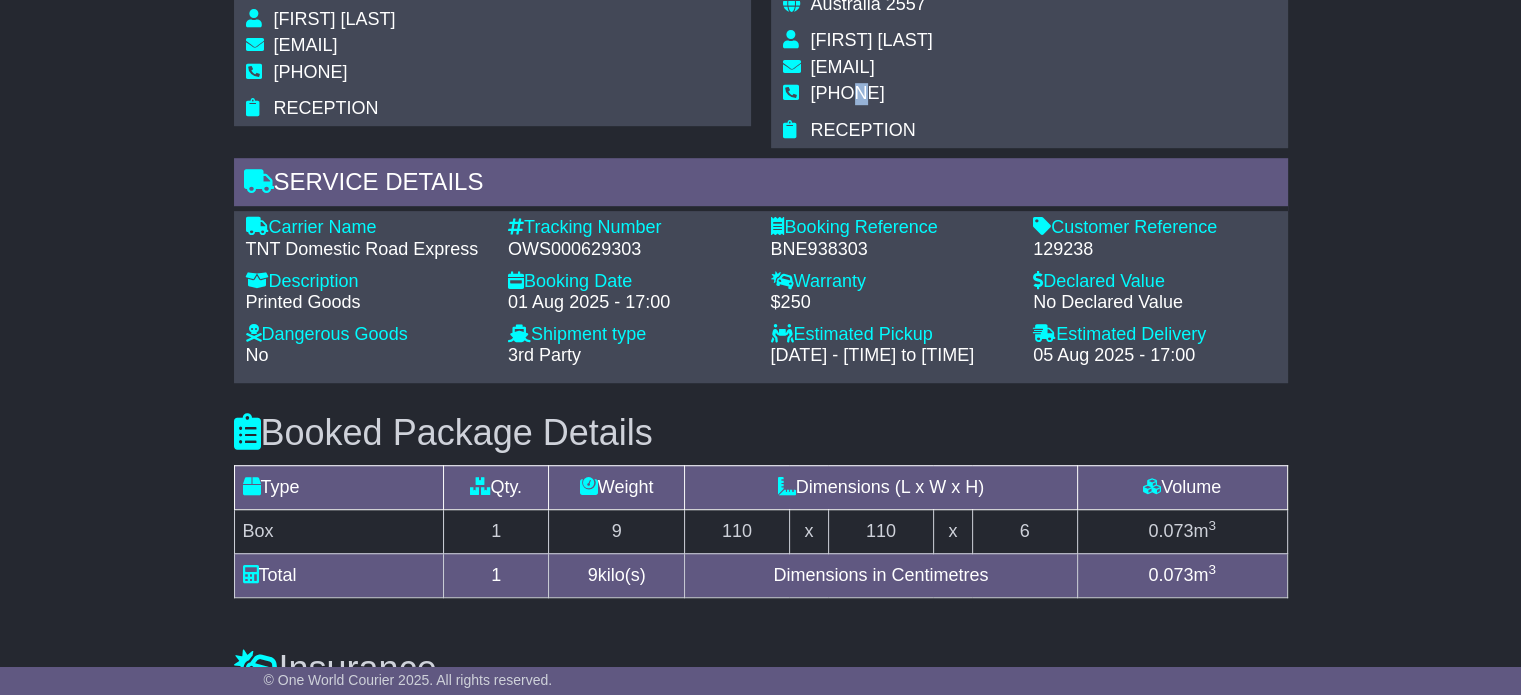click on "0432 555 075" at bounding box center [848, 93] 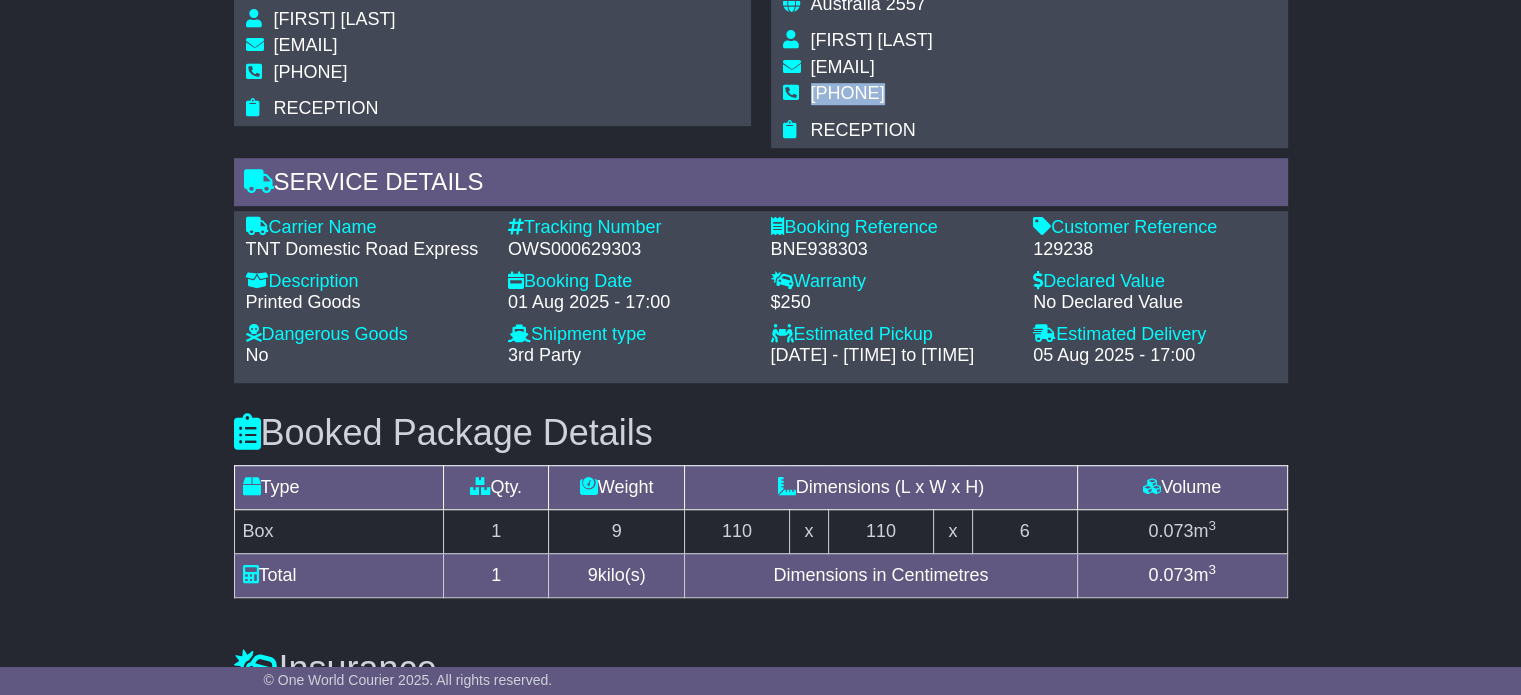 click on "0432 555 075" at bounding box center [848, 93] 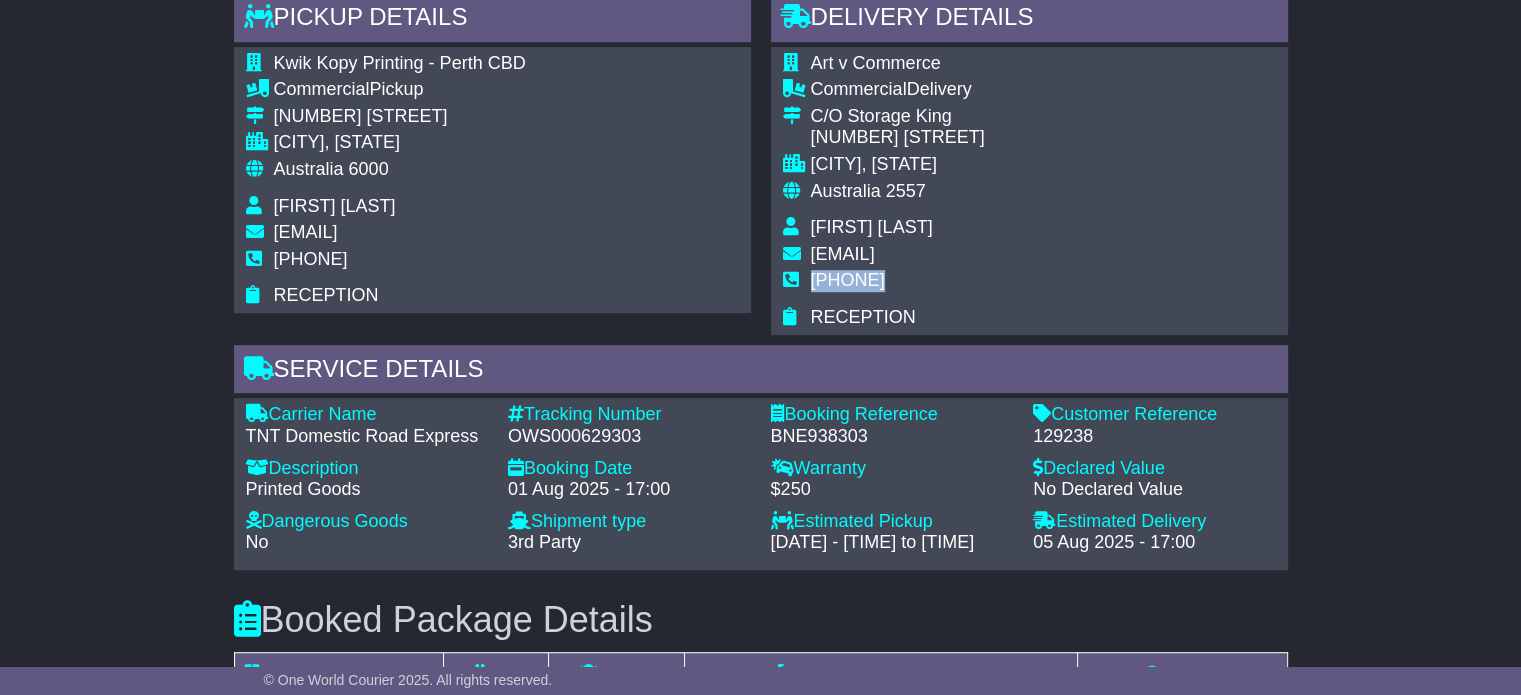 scroll, scrollTop: 1069, scrollLeft: 0, axis: vertical 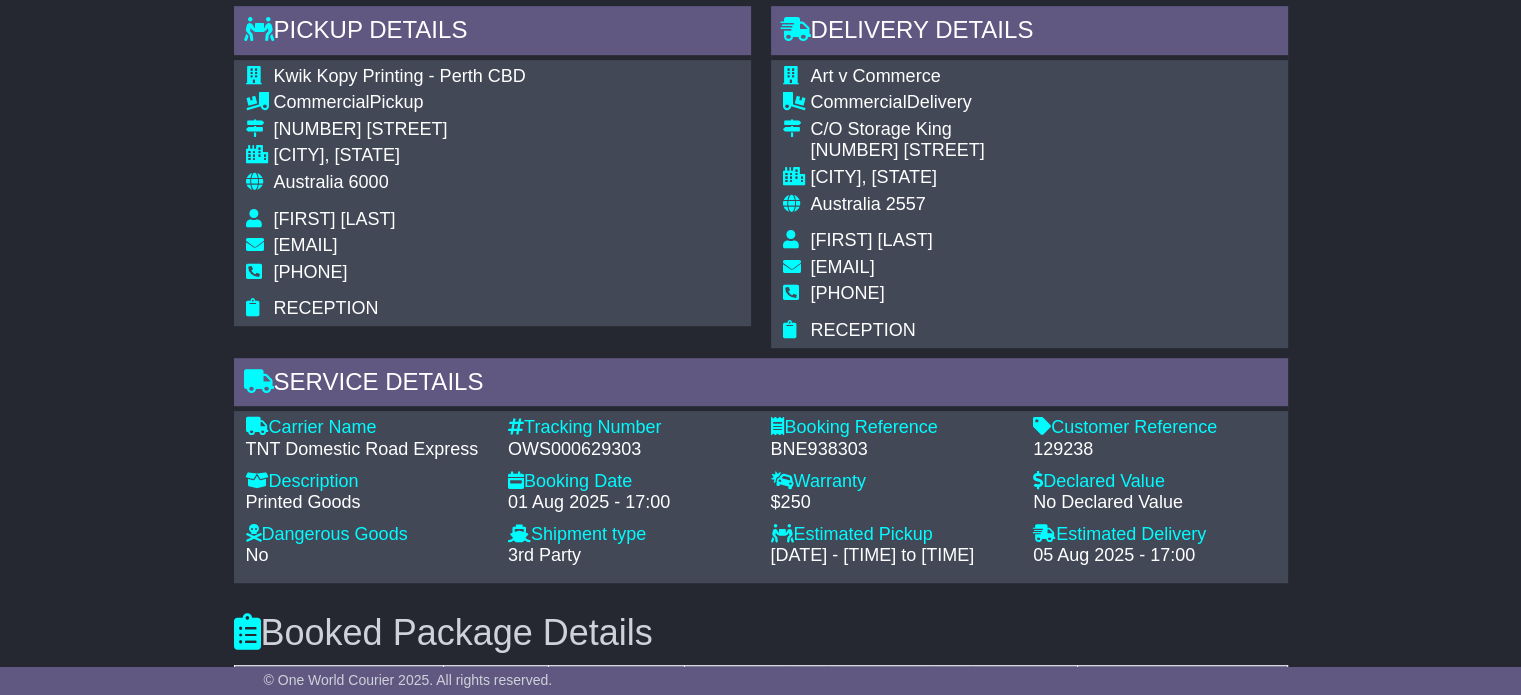 click on "6000" at bounding box center (369, 182) 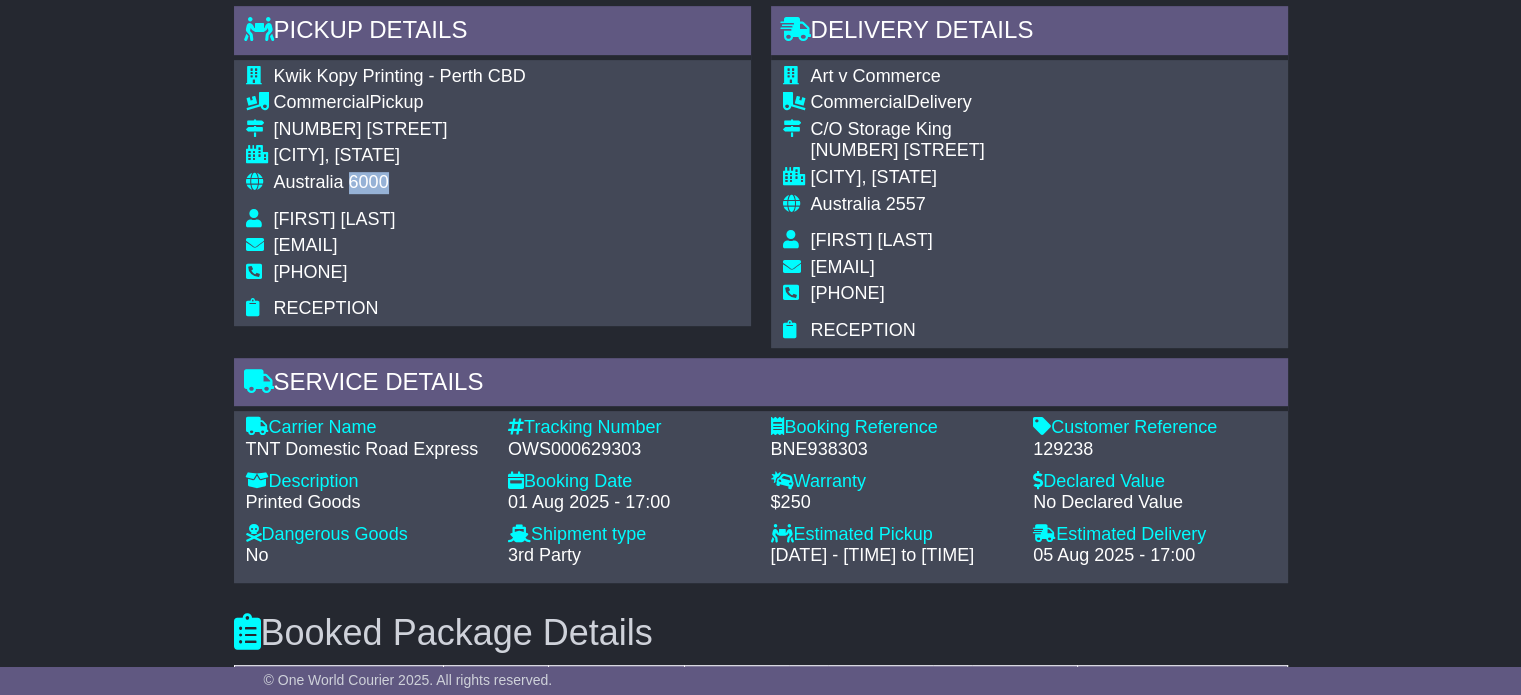 click on "6000" at bounding box center [369, 182] 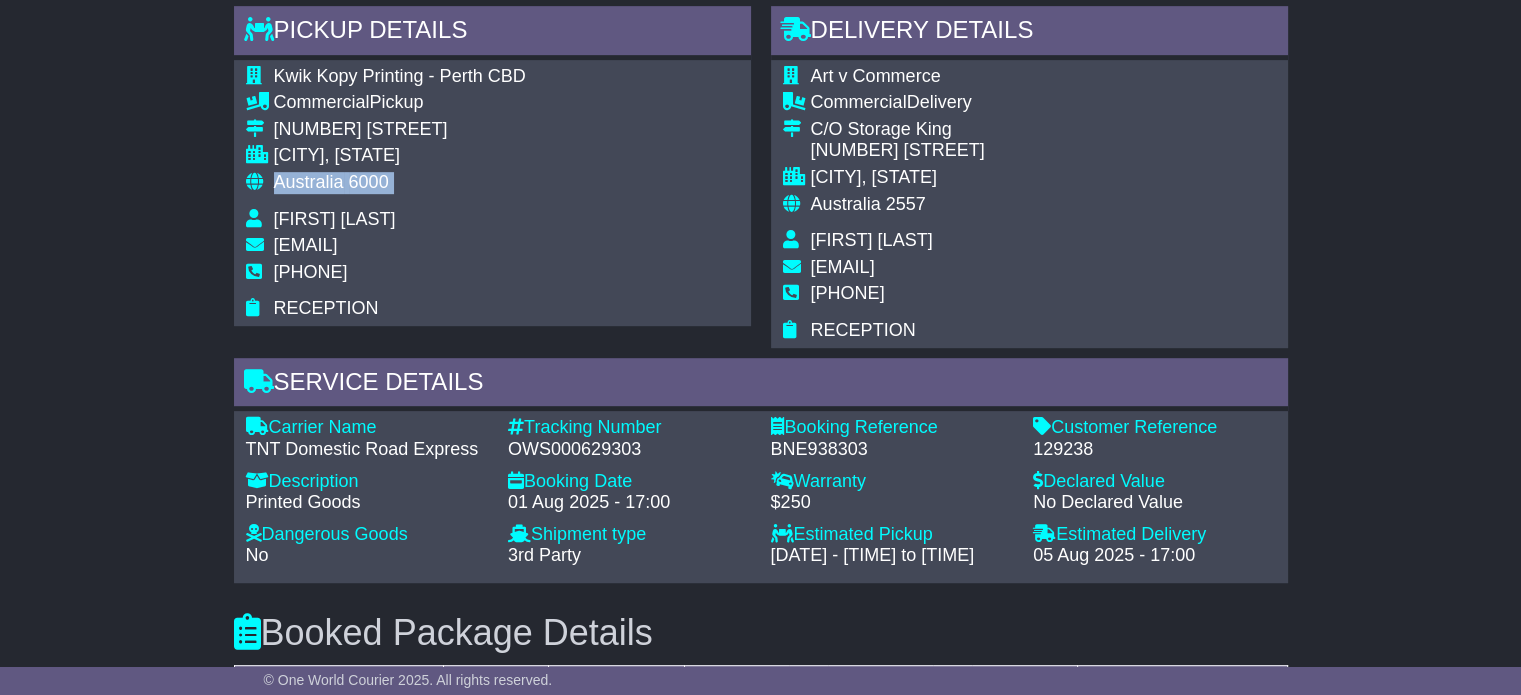 click on "6000" at bounding box center (369, 182) 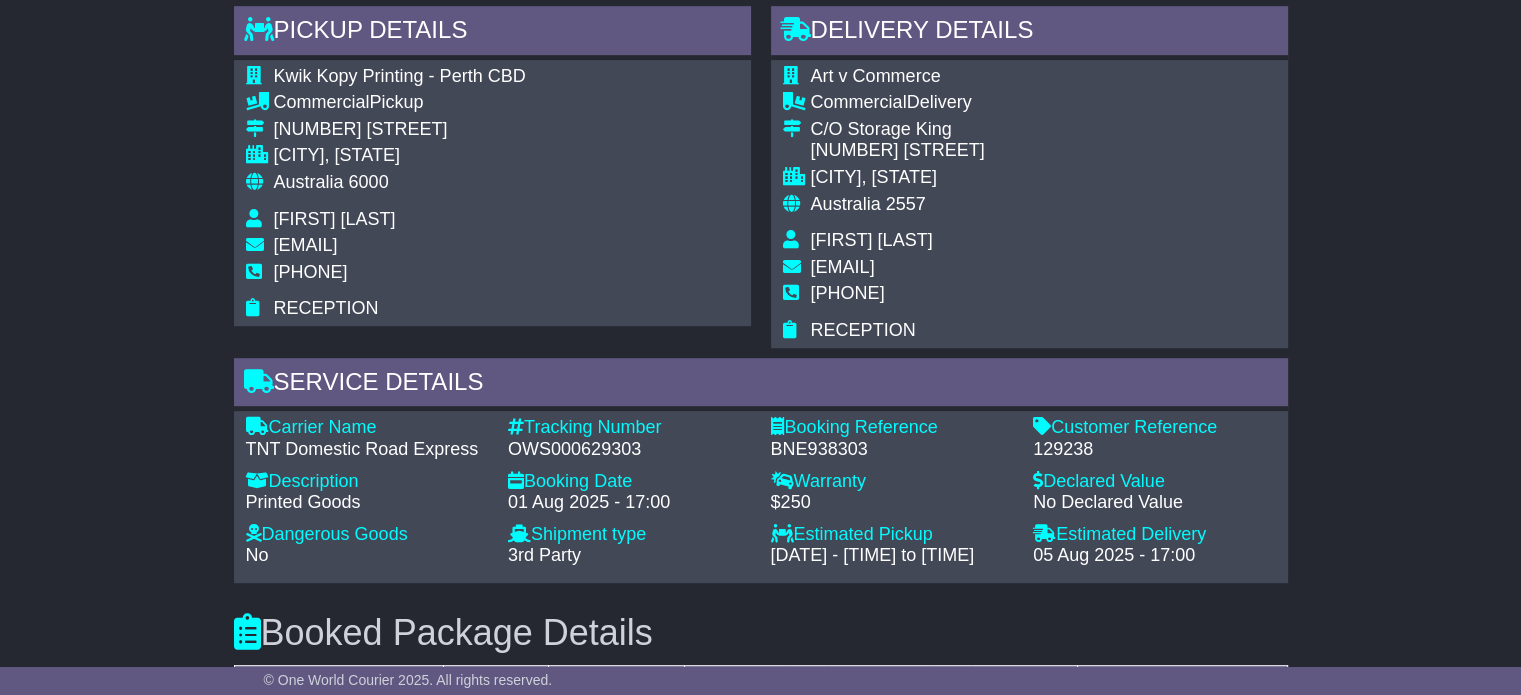 click on "Australia" at bounding box center (846, 204) 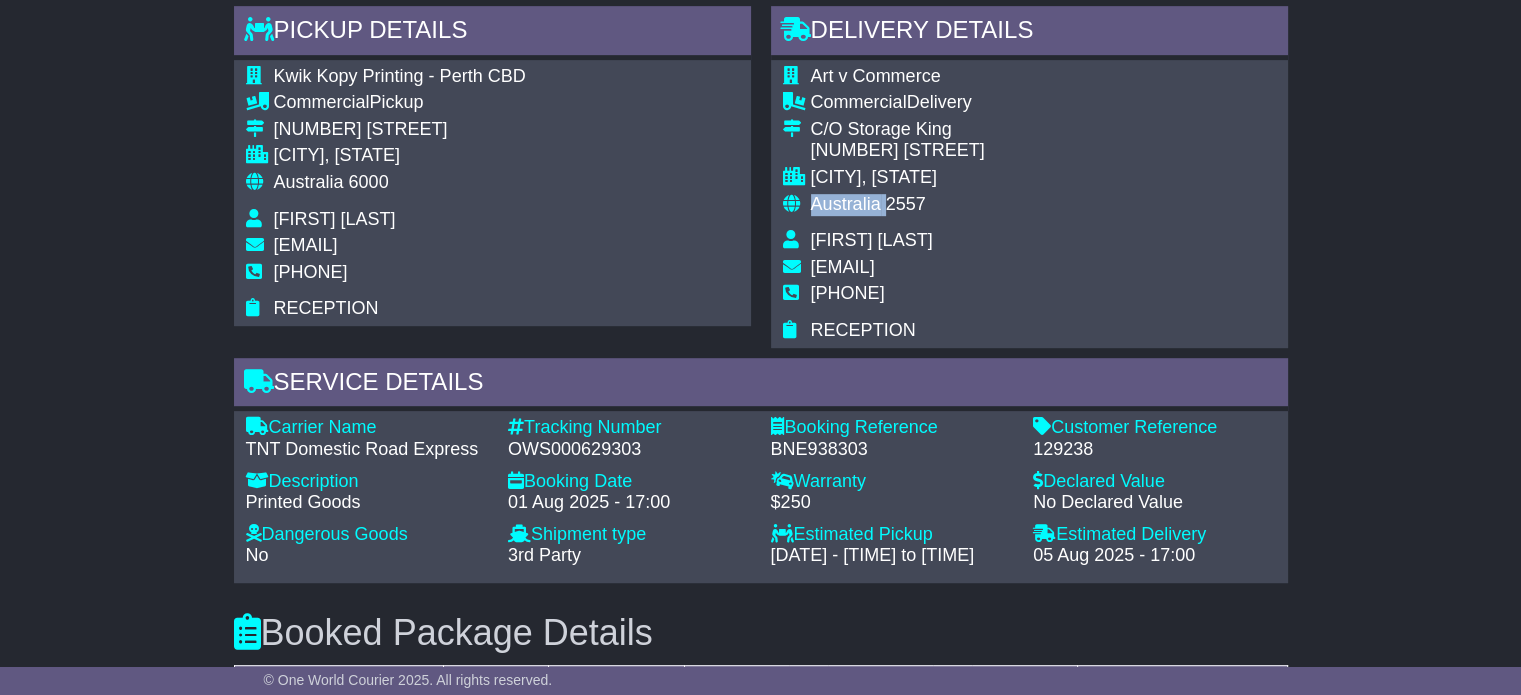 click on "Australia" at bounding box center (846, 204) 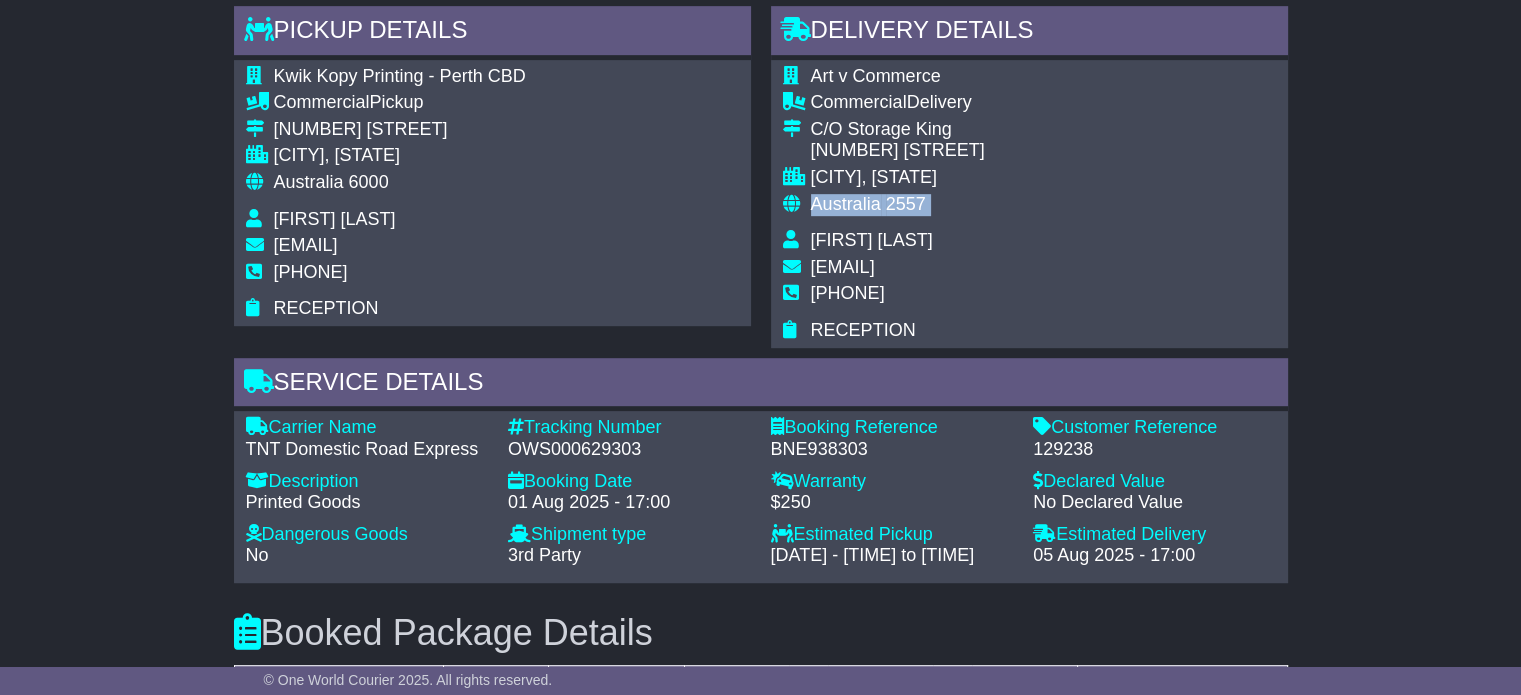 click on "Australia" at bounding box center [846, 204] 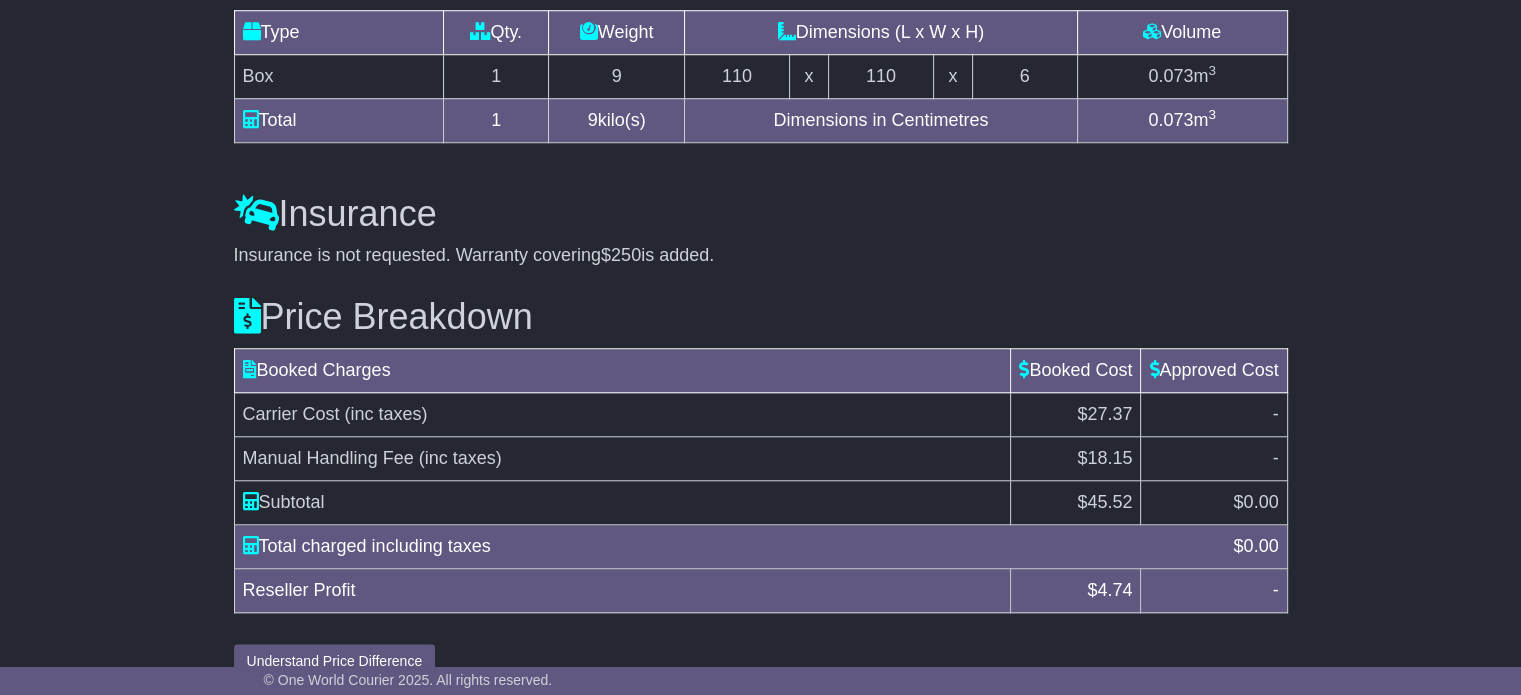 scroll, scrollTop: 1753, scrollLeft: 0, axis: vertical 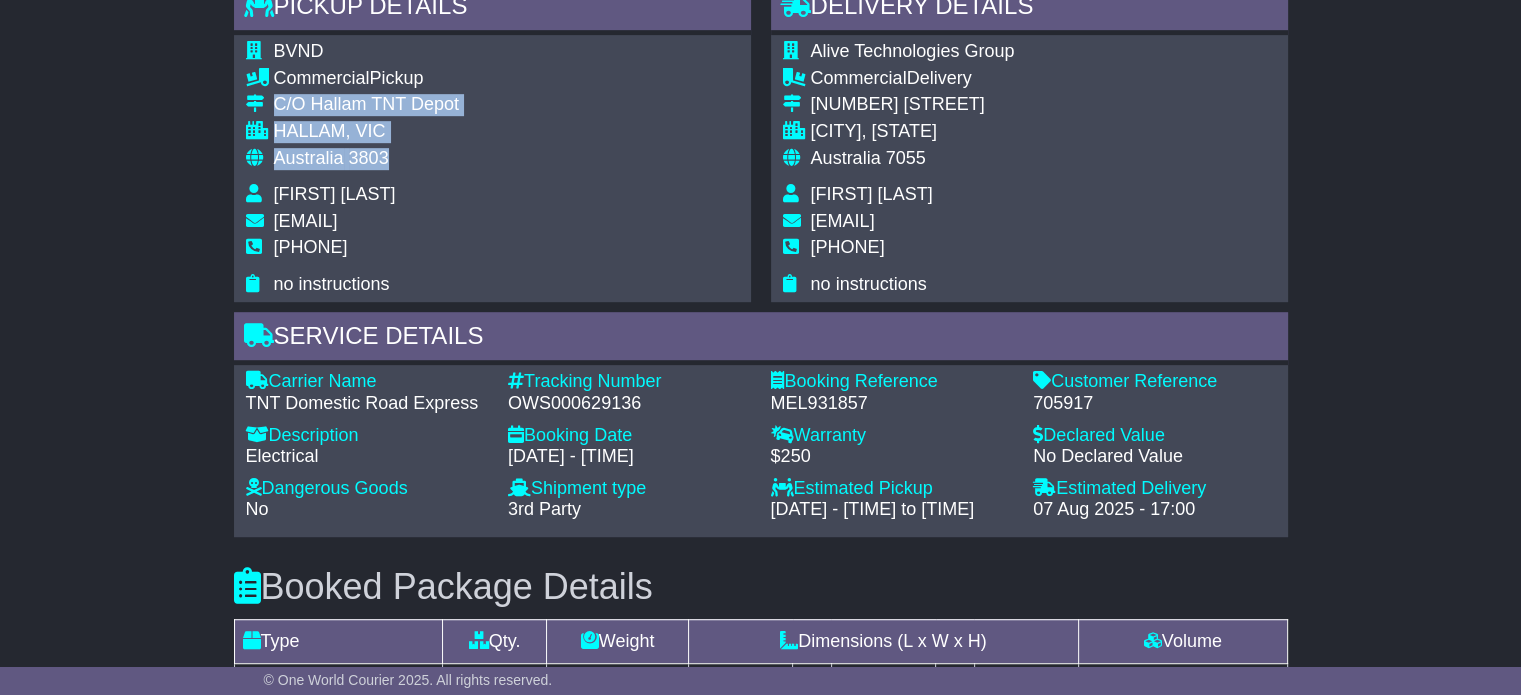 drag, startPoint x: 394, startPoint y: 154, endPoint x: 260, endPoint y: 107, distance: 142.00352 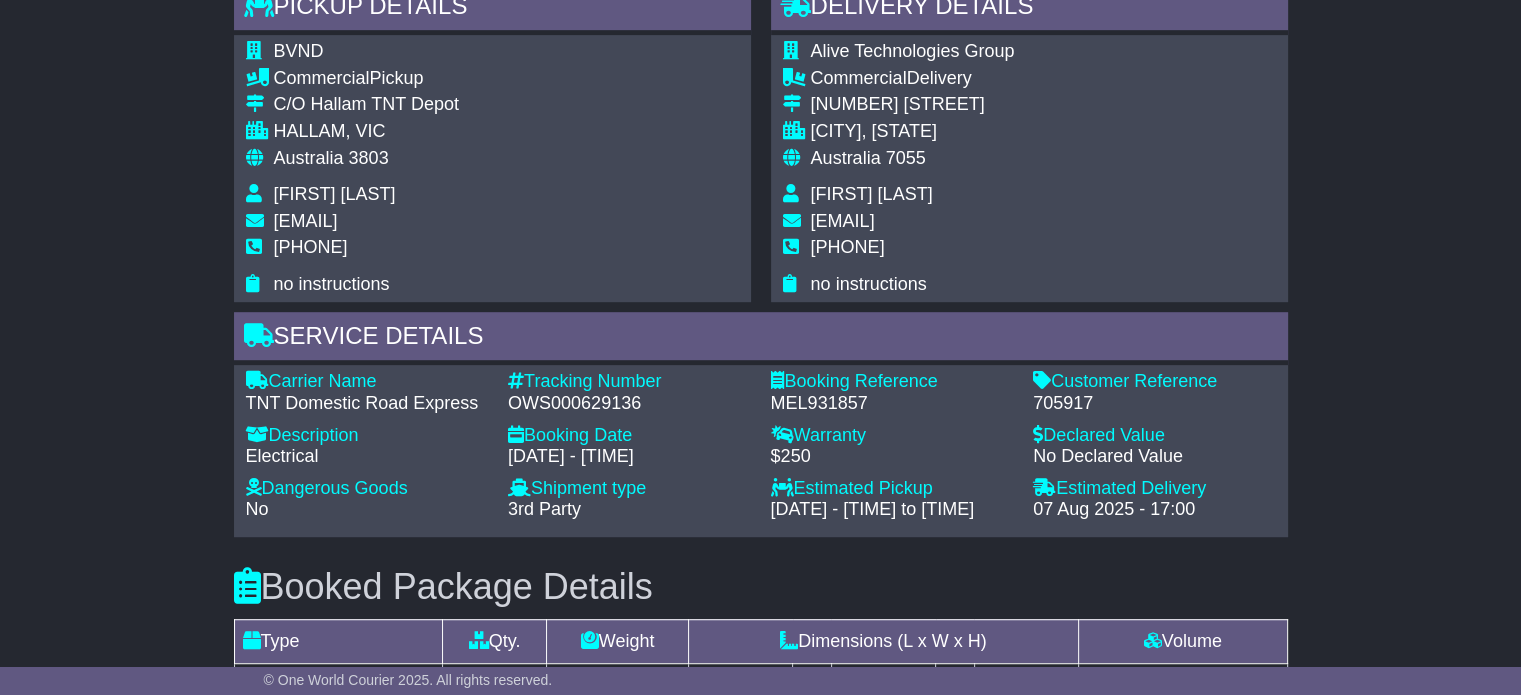 click on "0419 393 272" at bounding box center [311, 247] 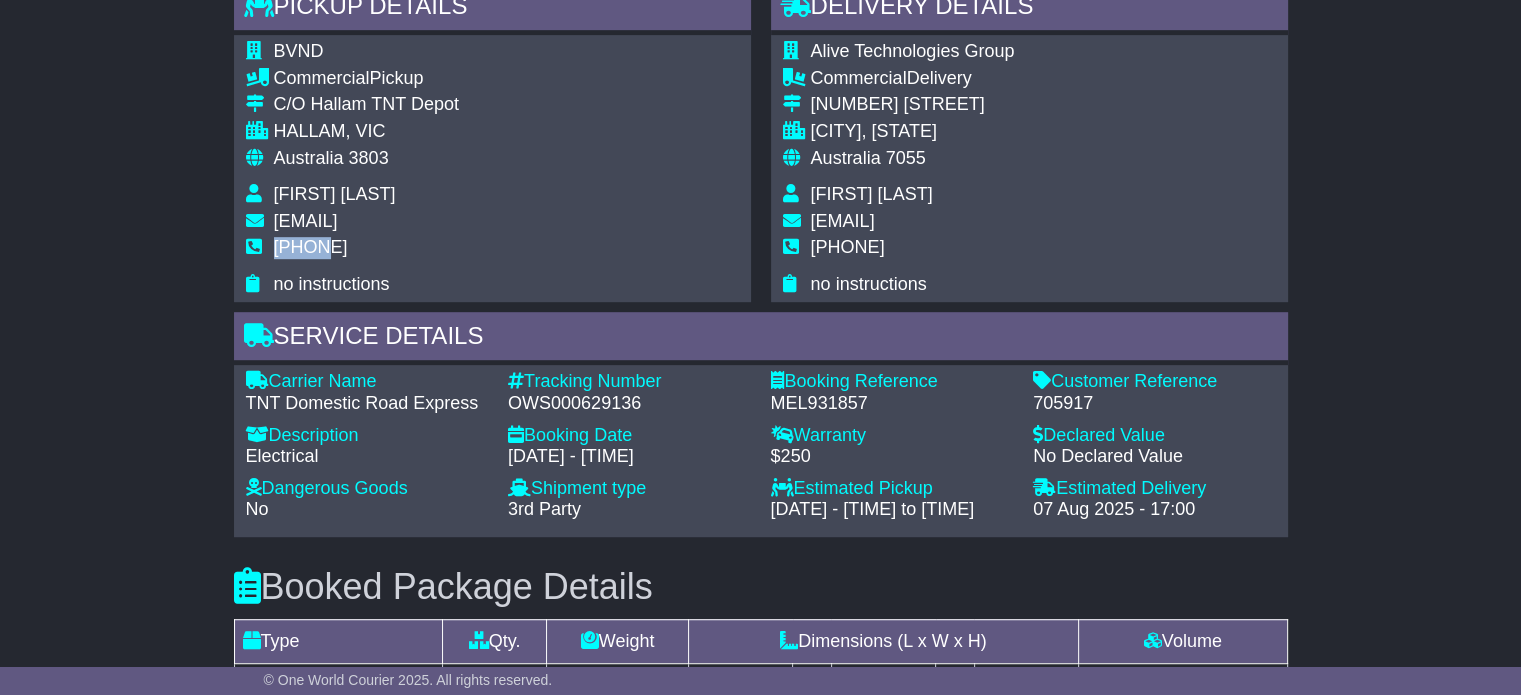 click on "0419 393 272" at bounding box center [311, 247] 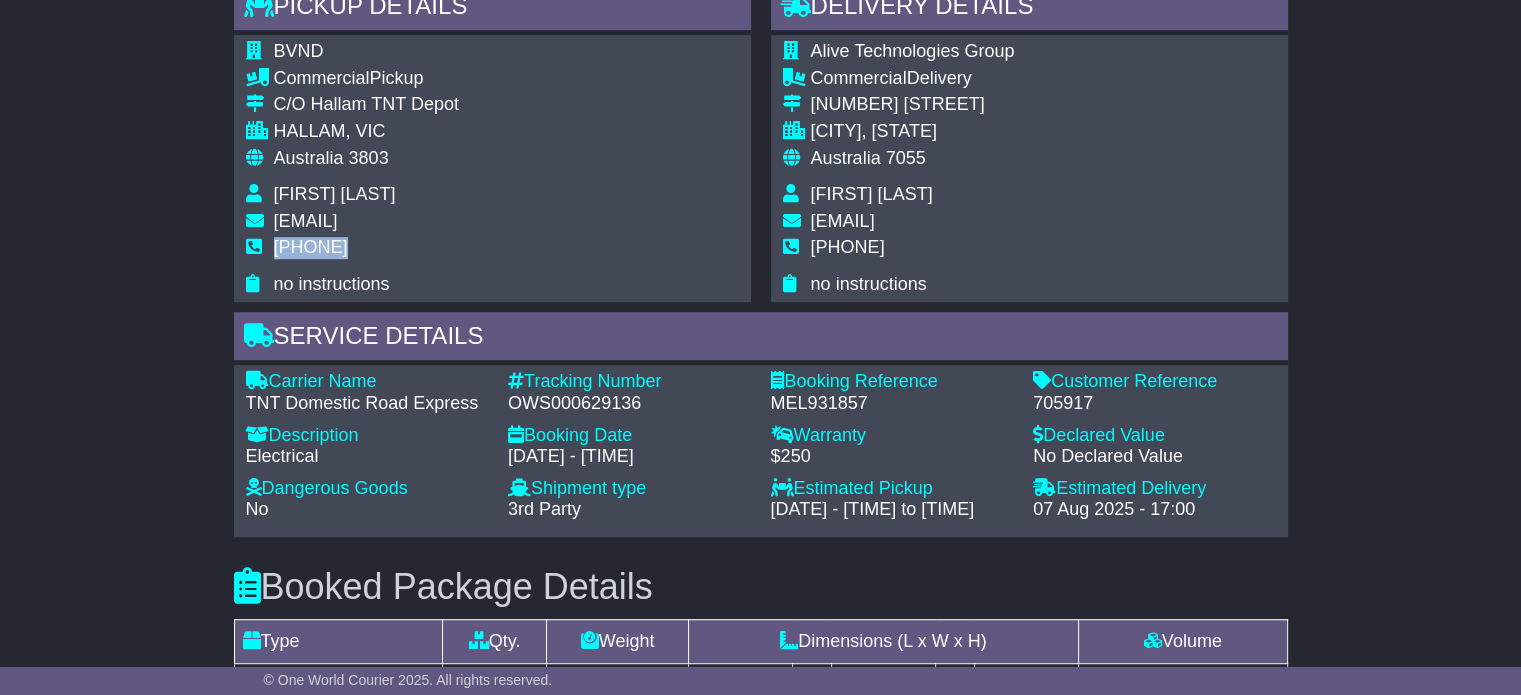 click on "0419 393 272" at bounding box center [311, 247] 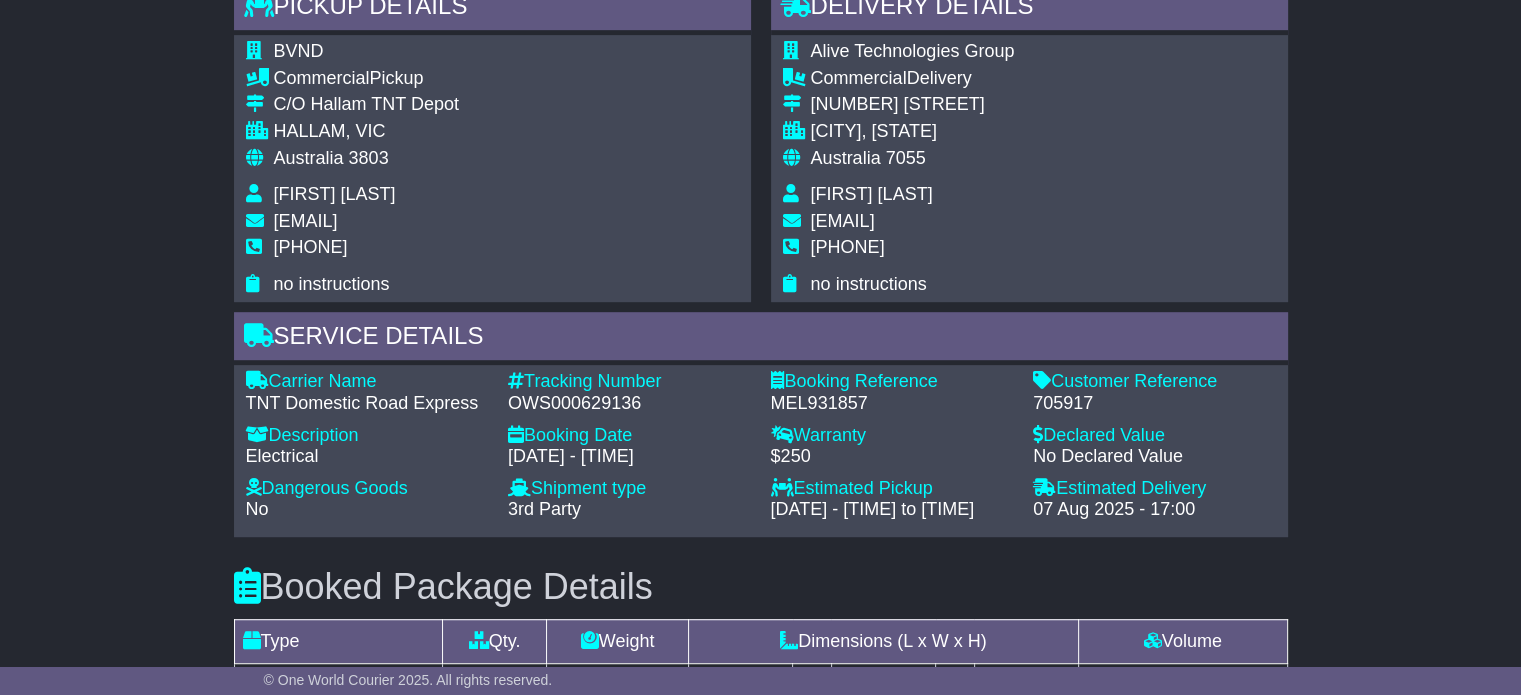 click on "OWS000629136" at bounding box center [629, 404] 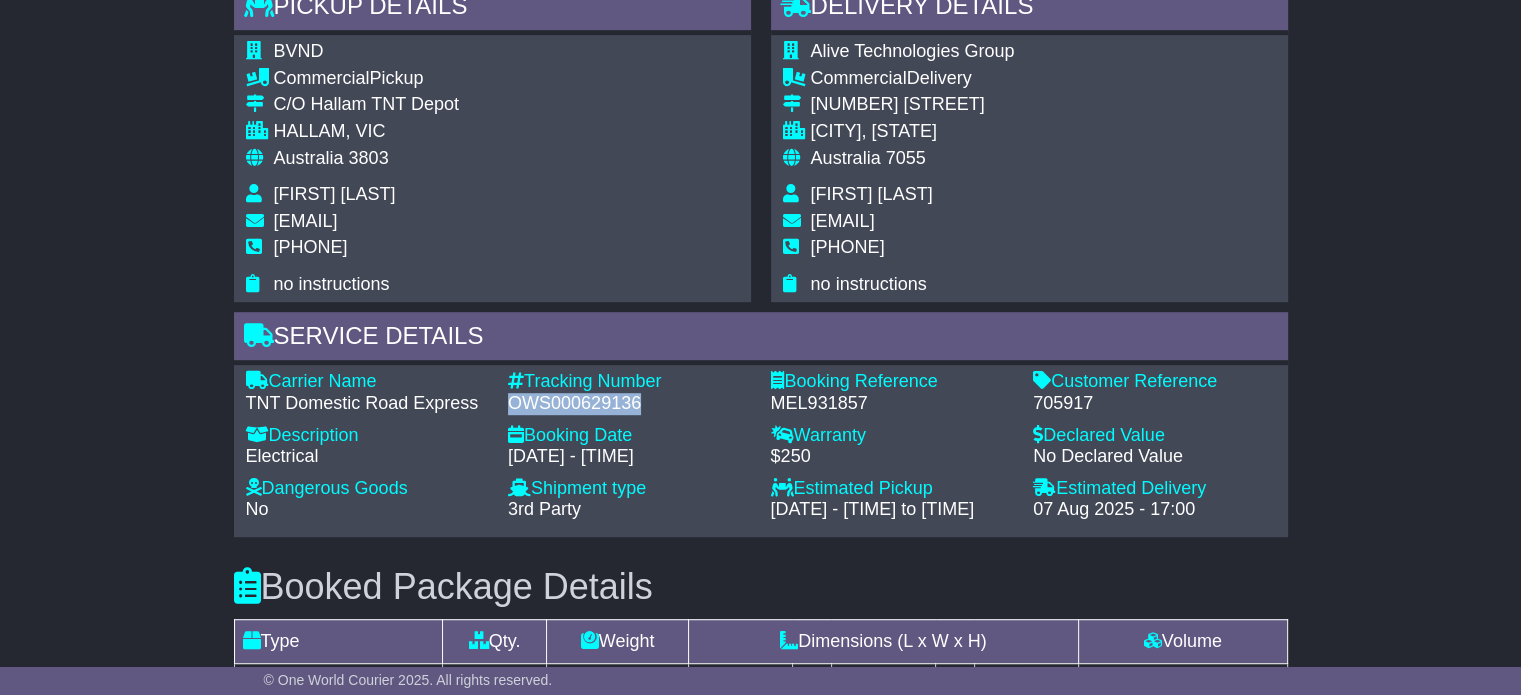 click on "OWS000629136" at bounding box center (629, 404) 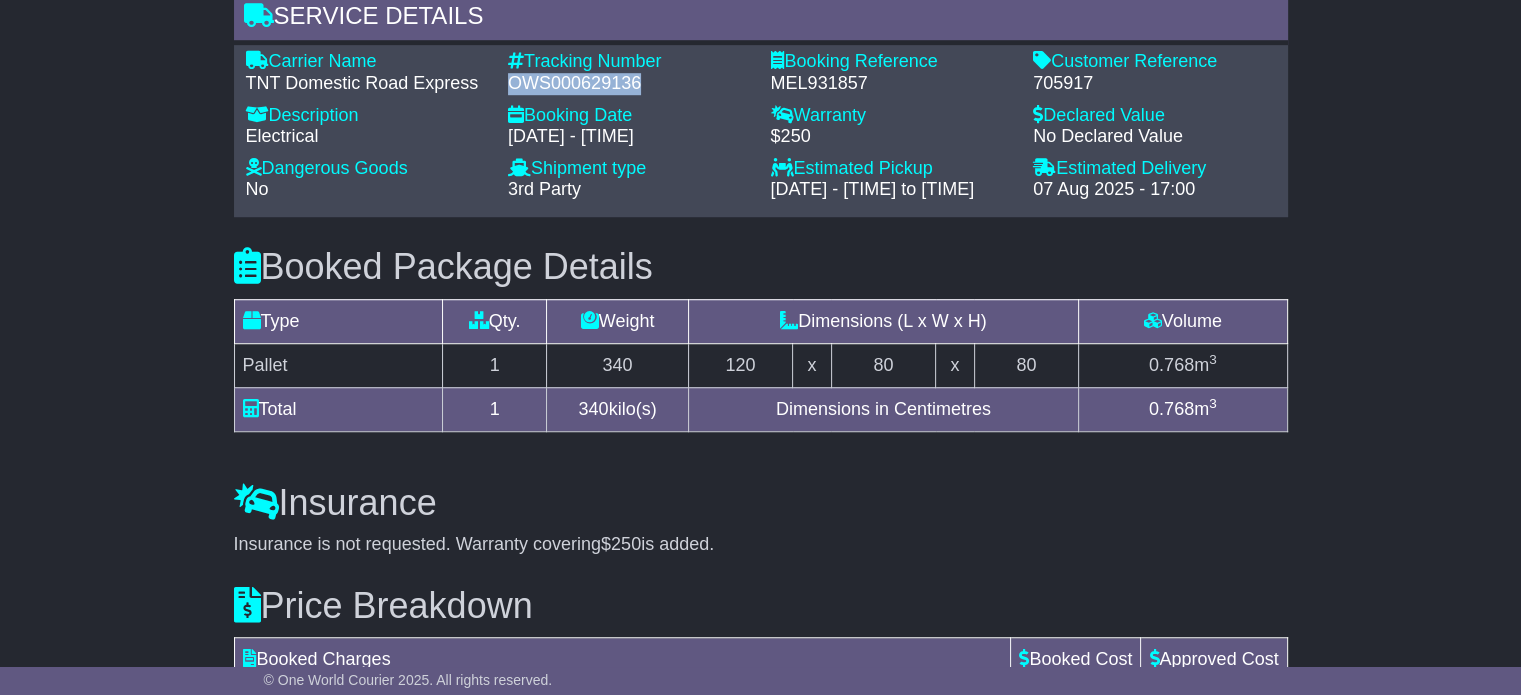 scroll, scrollTop: 1300, scrollLeft: 0, axis: vertical 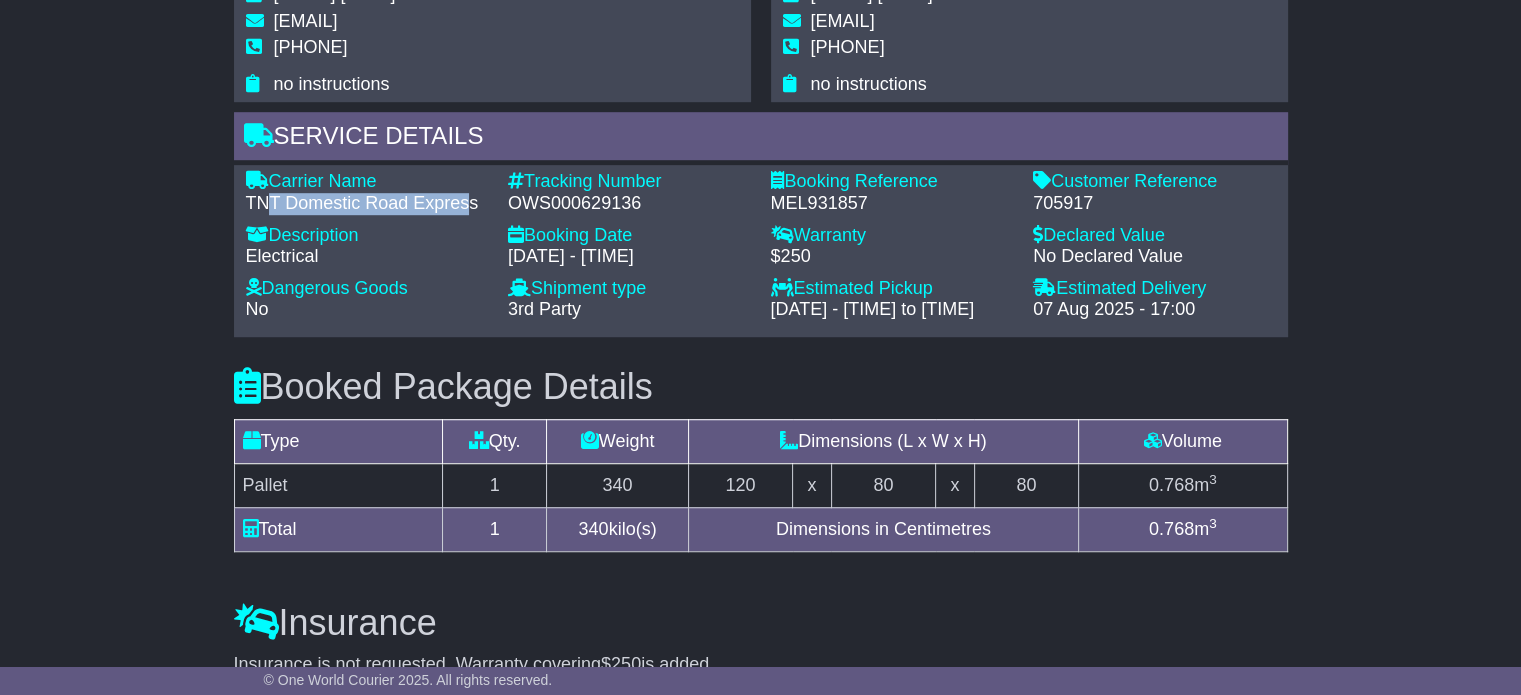 drag, startPoint x: 473, startPoint y: 200, endPoint x: 272, endPoint y: 194, distance: 201.08954 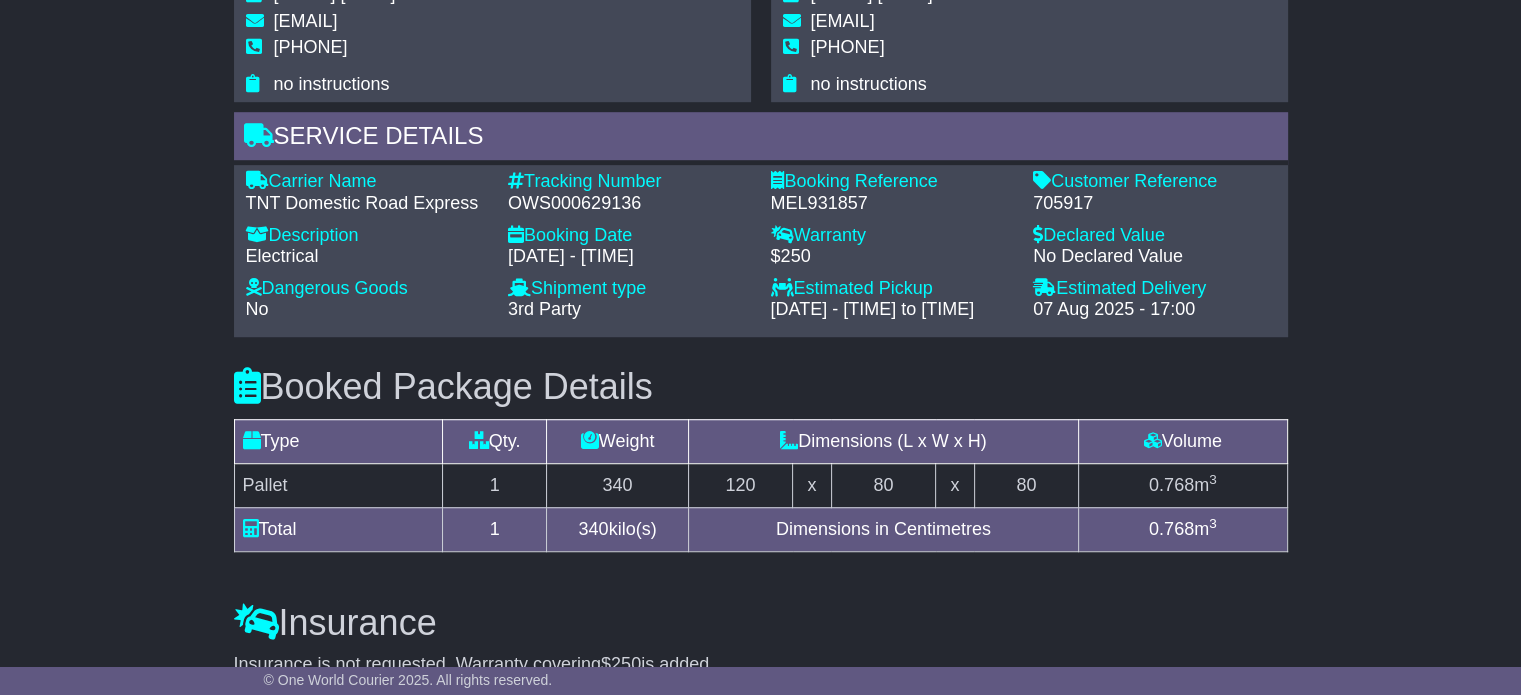 click on "OWS000629136" at bounding box center [629, 204] 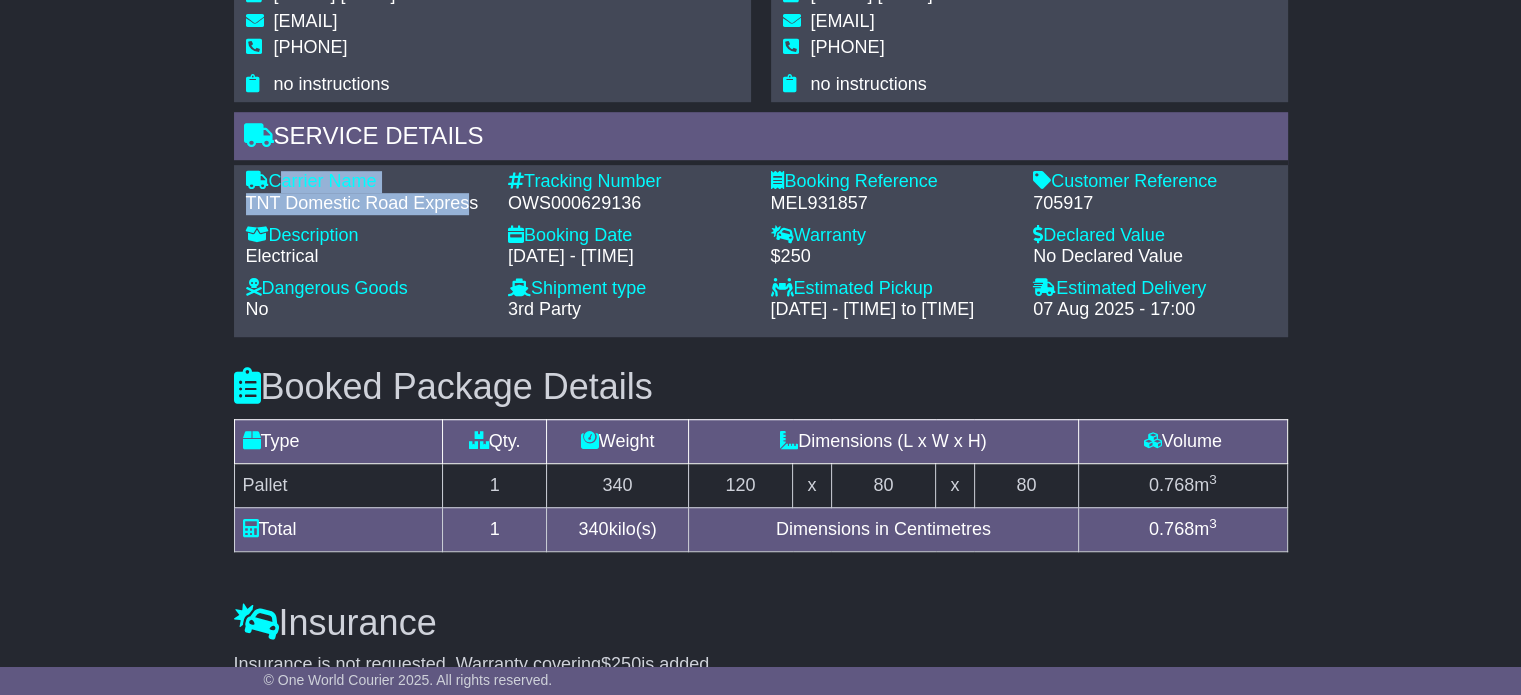 drag, startPoint x: 472, startPoint y: 199, endPoint x: 274, endPoint y: 186, distance: 198.42632 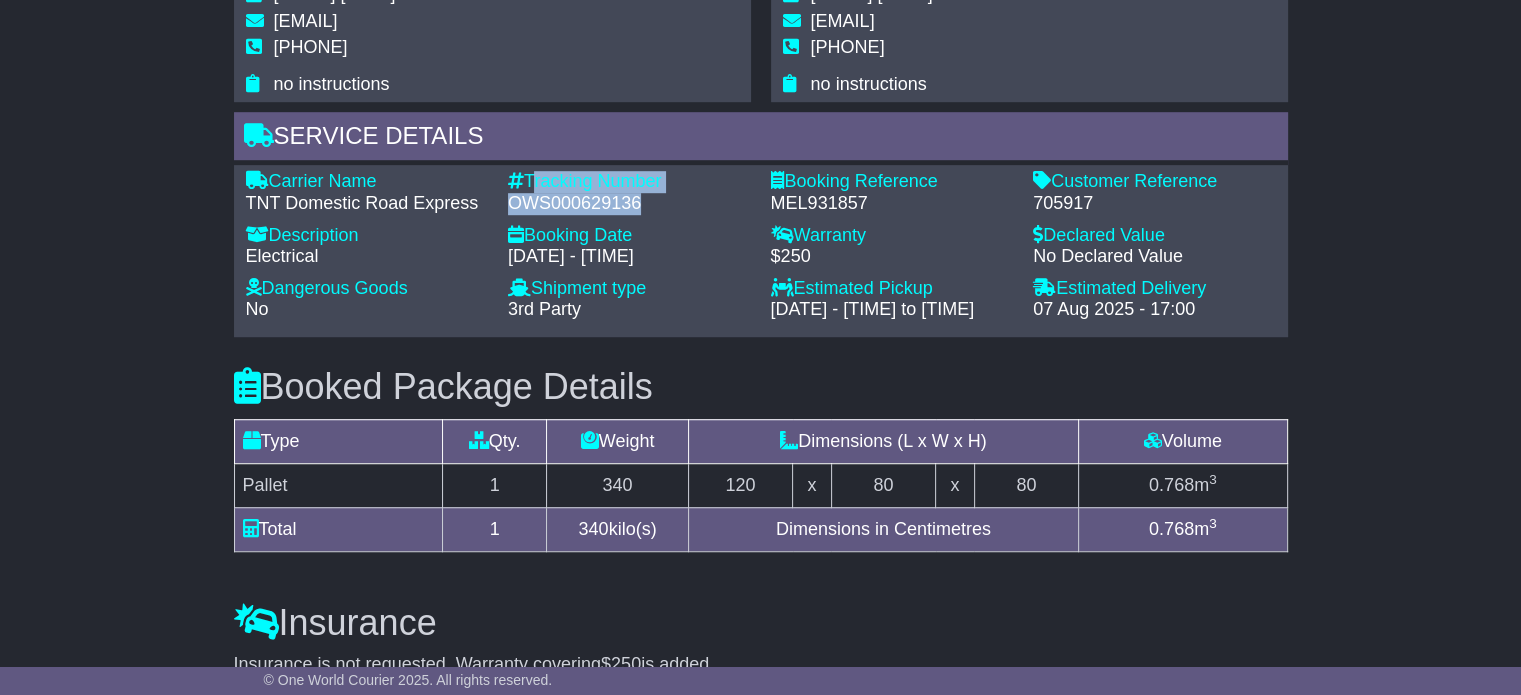 drag, startPoint x: 638, startPoint y: 203, endPoint x: 528, endPoint y: 183, distance: 111.8034 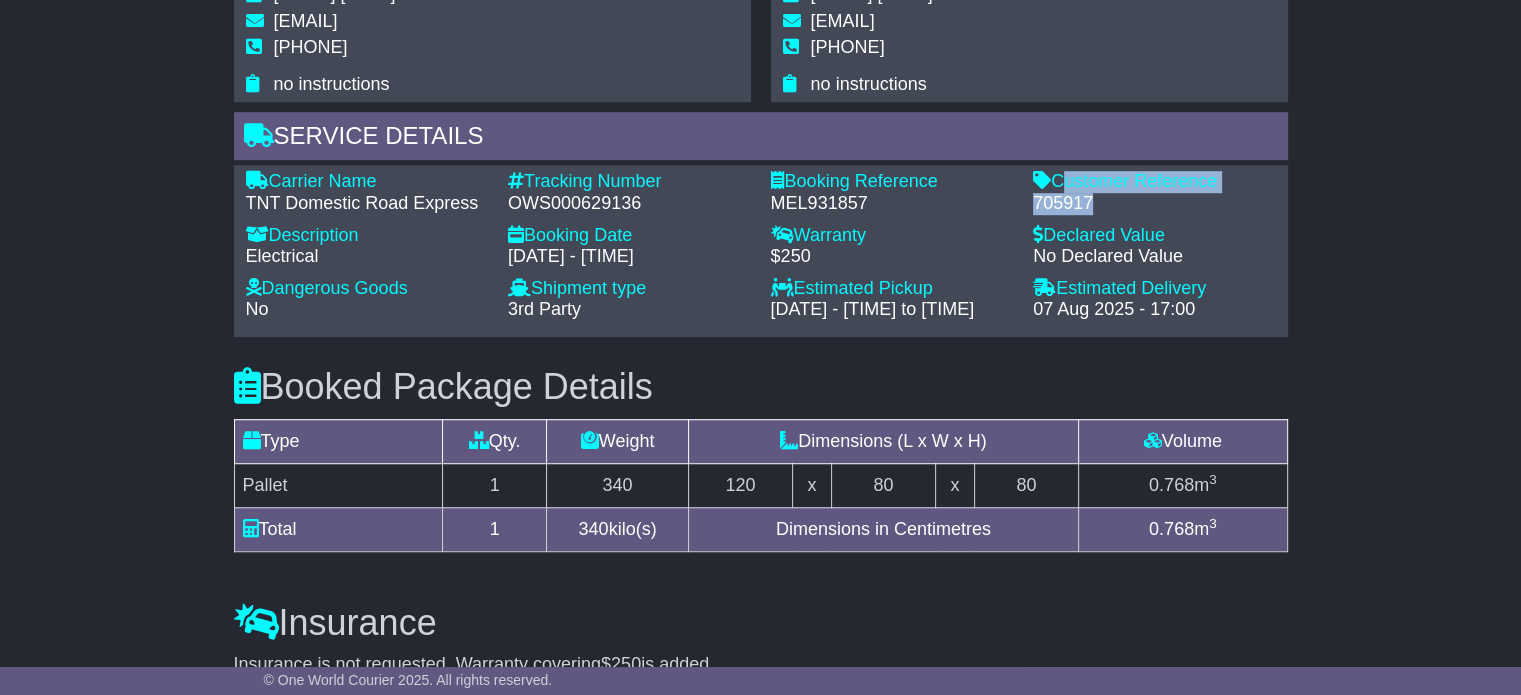 drag, startPoint x: 1092, startPoint y: 195, endPoint x: 1060, endPoint y: 181, distance: 34.928497 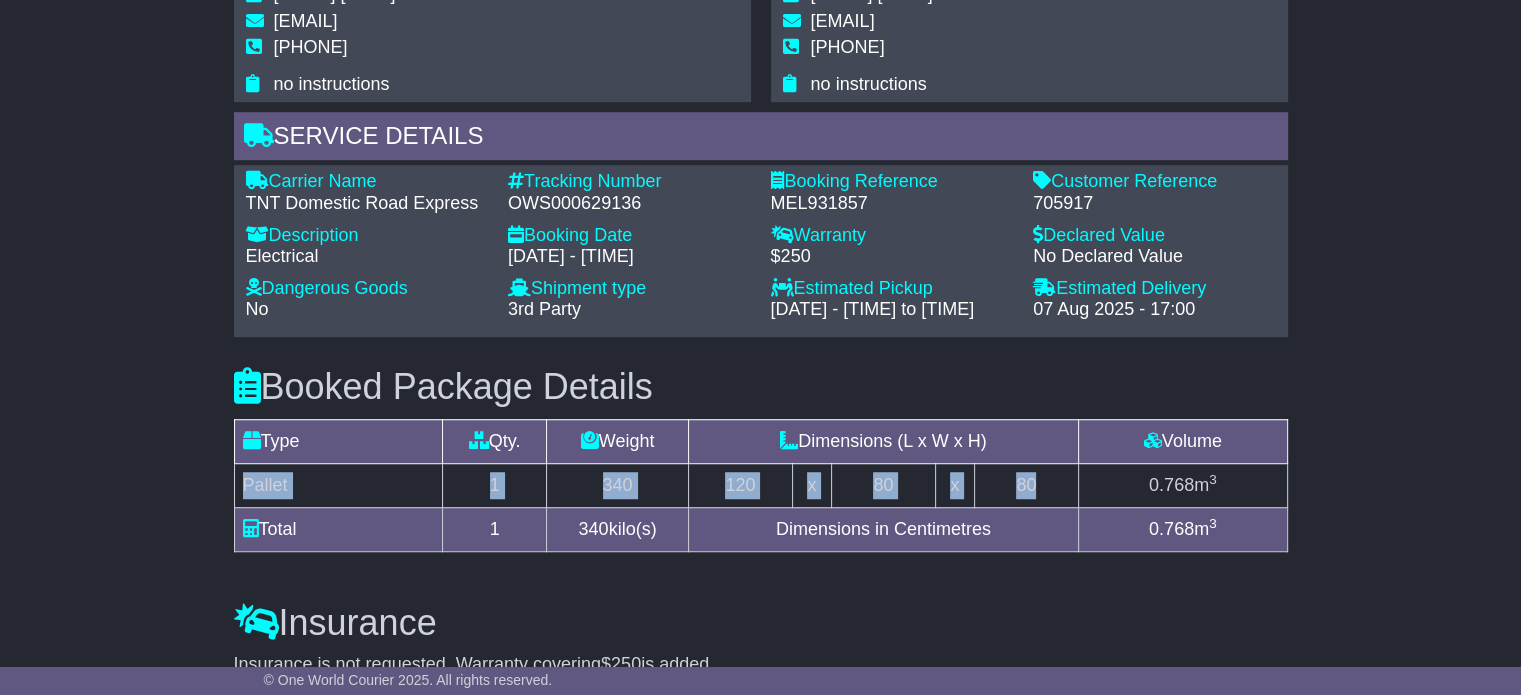 drag, startPoint x: 244, startPoint y: 480, endPoint x: 1050, endPoint y: 487, distance: 806.0304 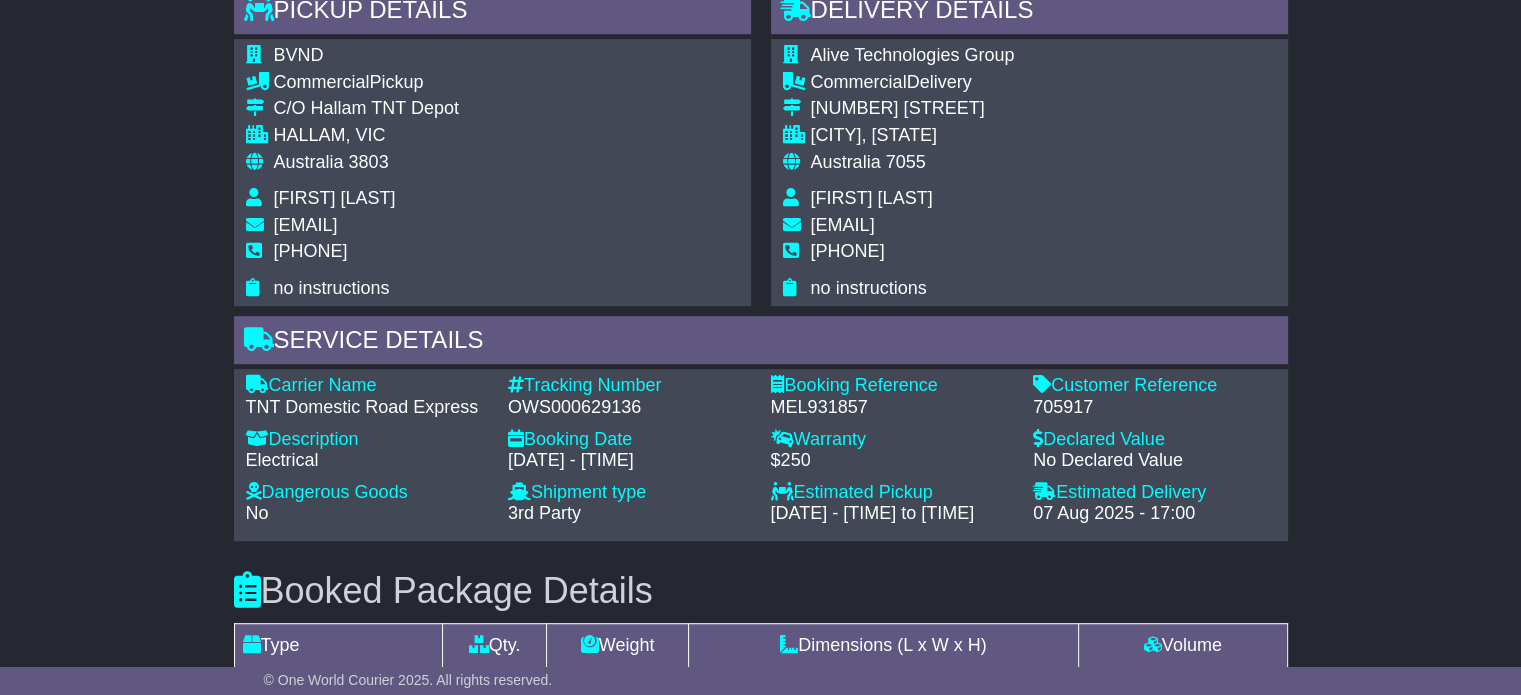 scroll, scrollTop: 1094, scrollLeft: 0, axis: vertical 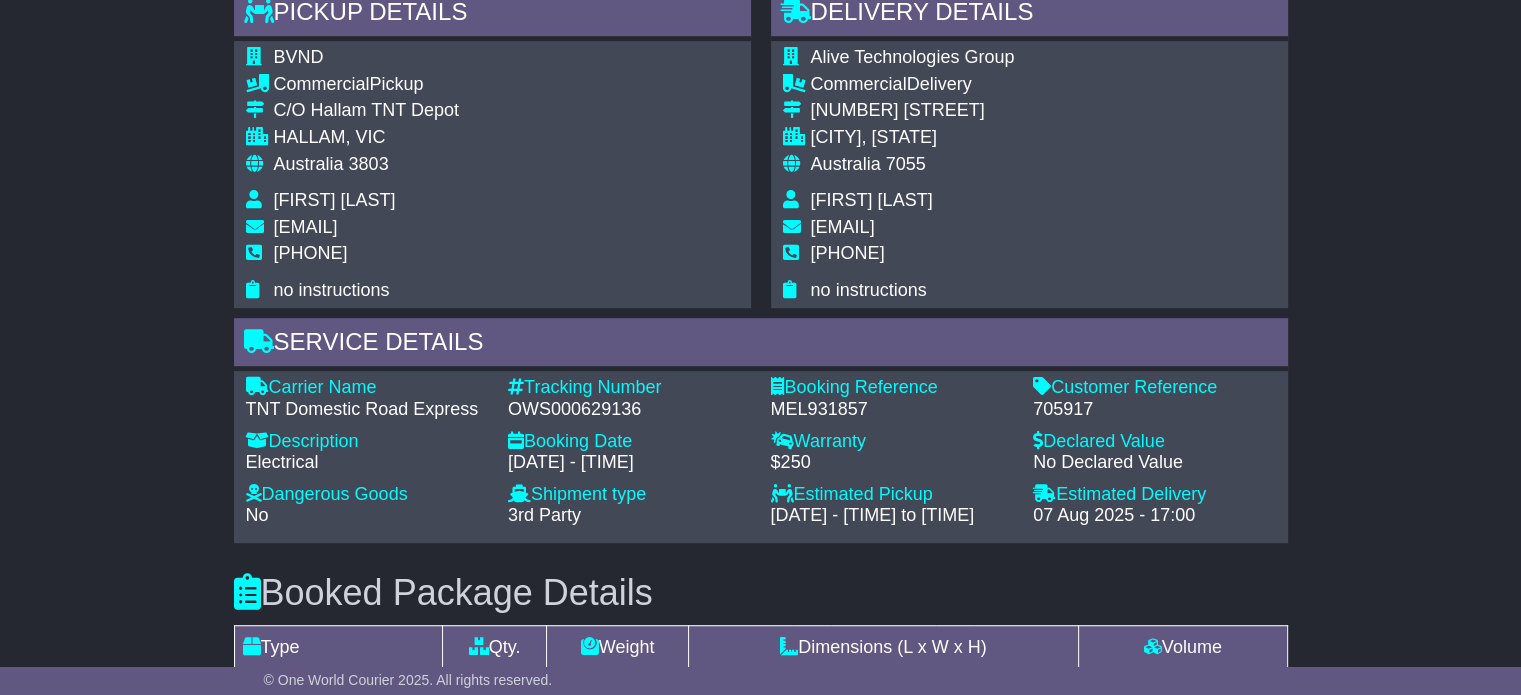 click on "David Bell" at bounding box center (872, 200) 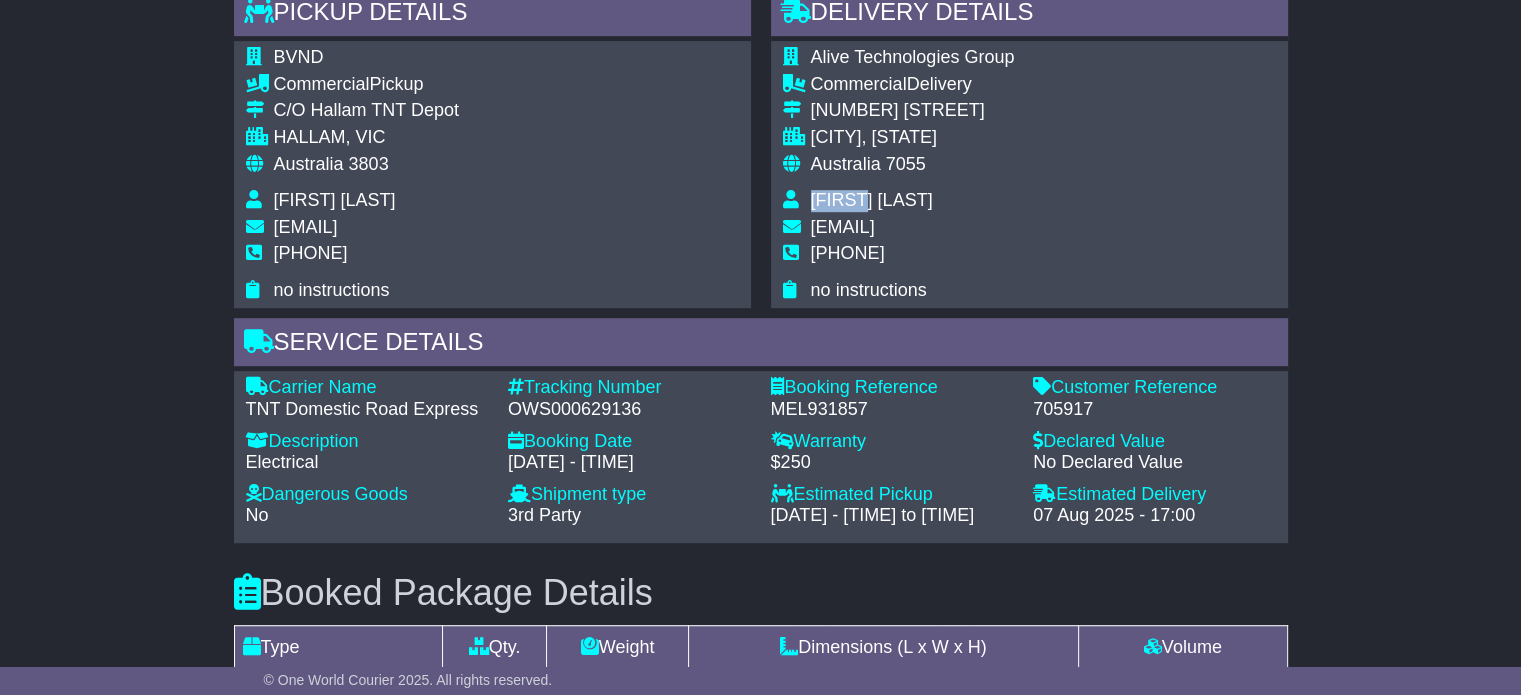 click on "David Bell" at bounding box center [872, 200] 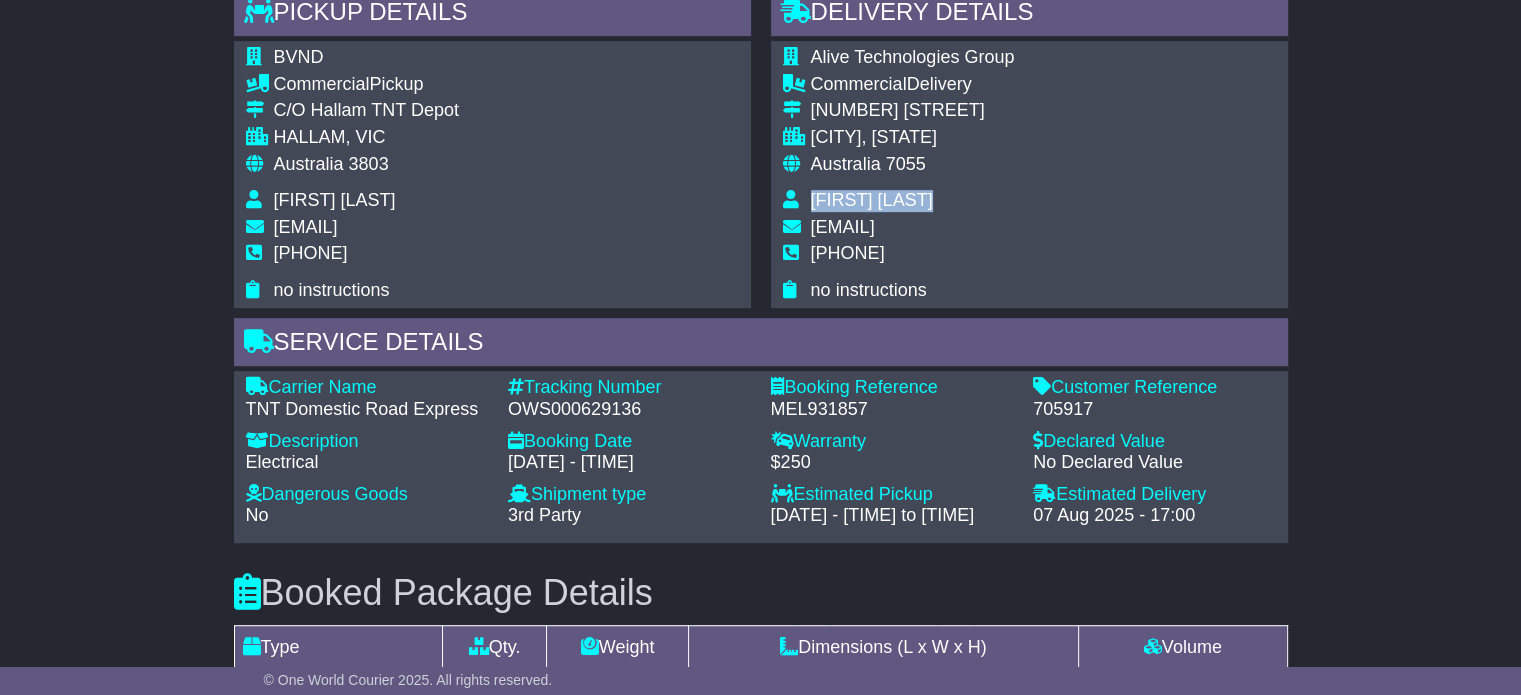 click on "David Bell" at bounding box center (872, 200) 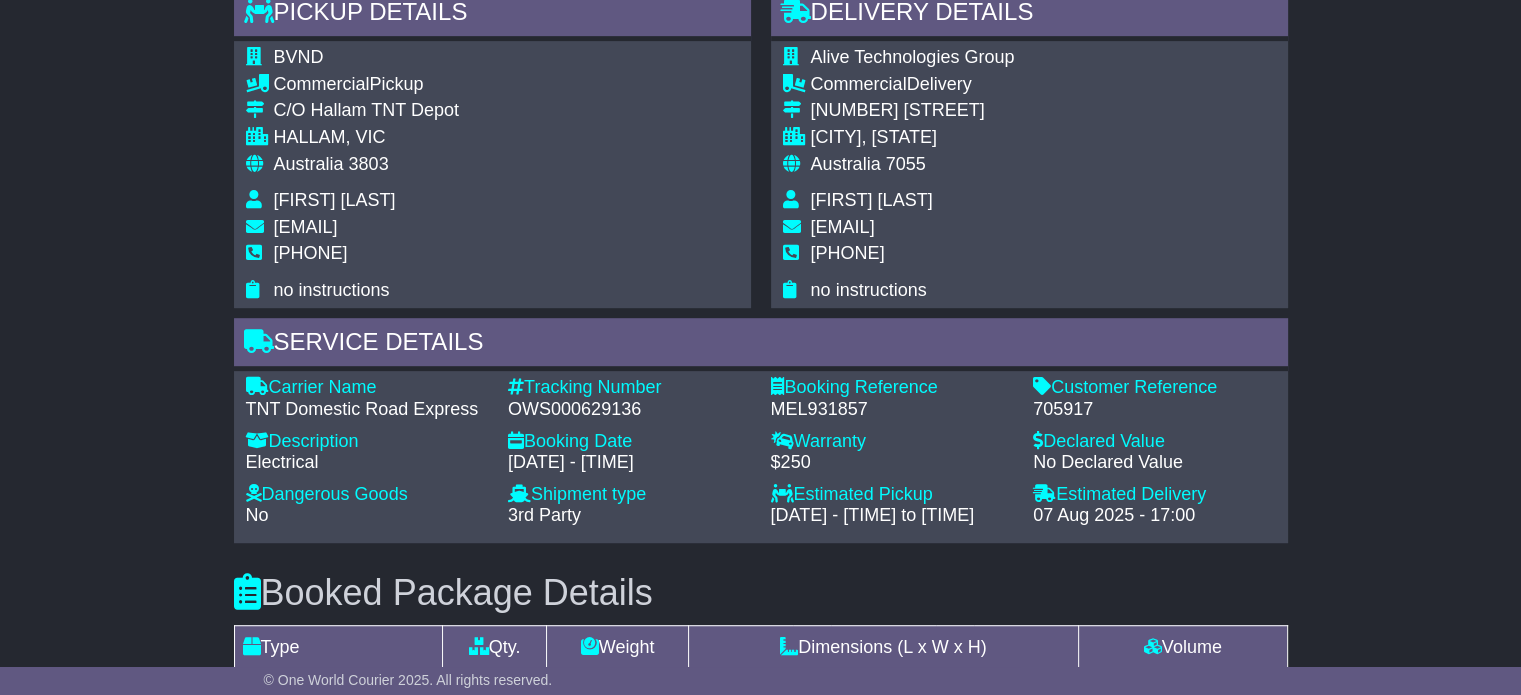 click on "0407 557 104" at bounding box center [848, 253] 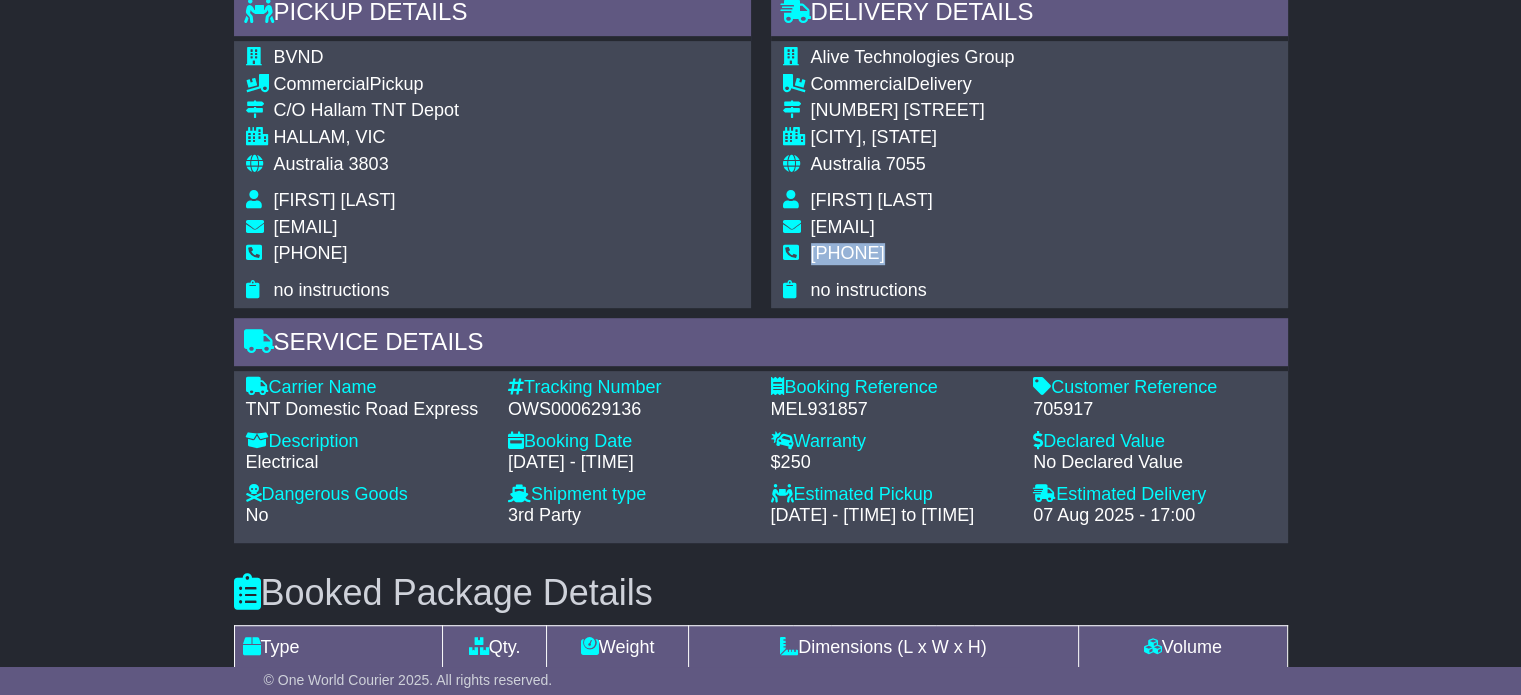 click on "0407 557 104" at bounding box center [848, 253] 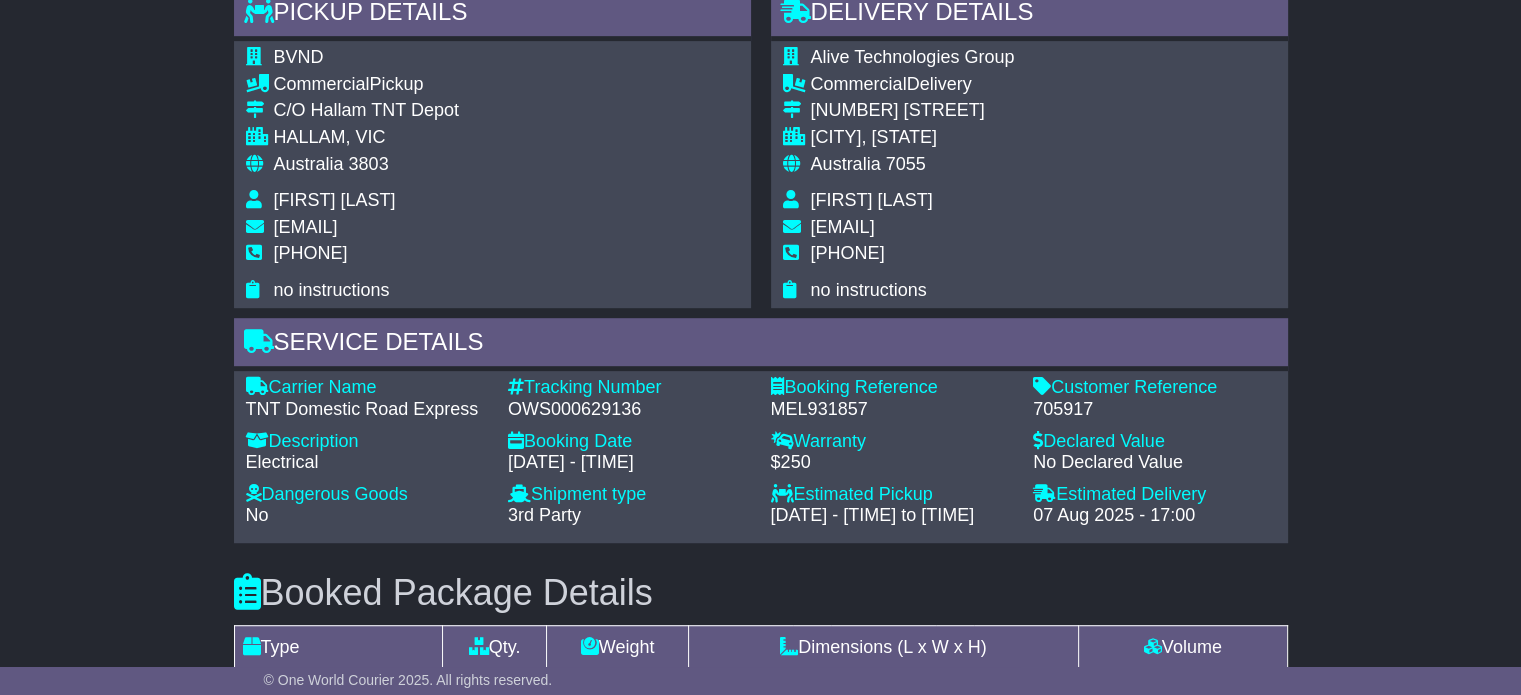 click on "3803" at bounding box center (369, 164) 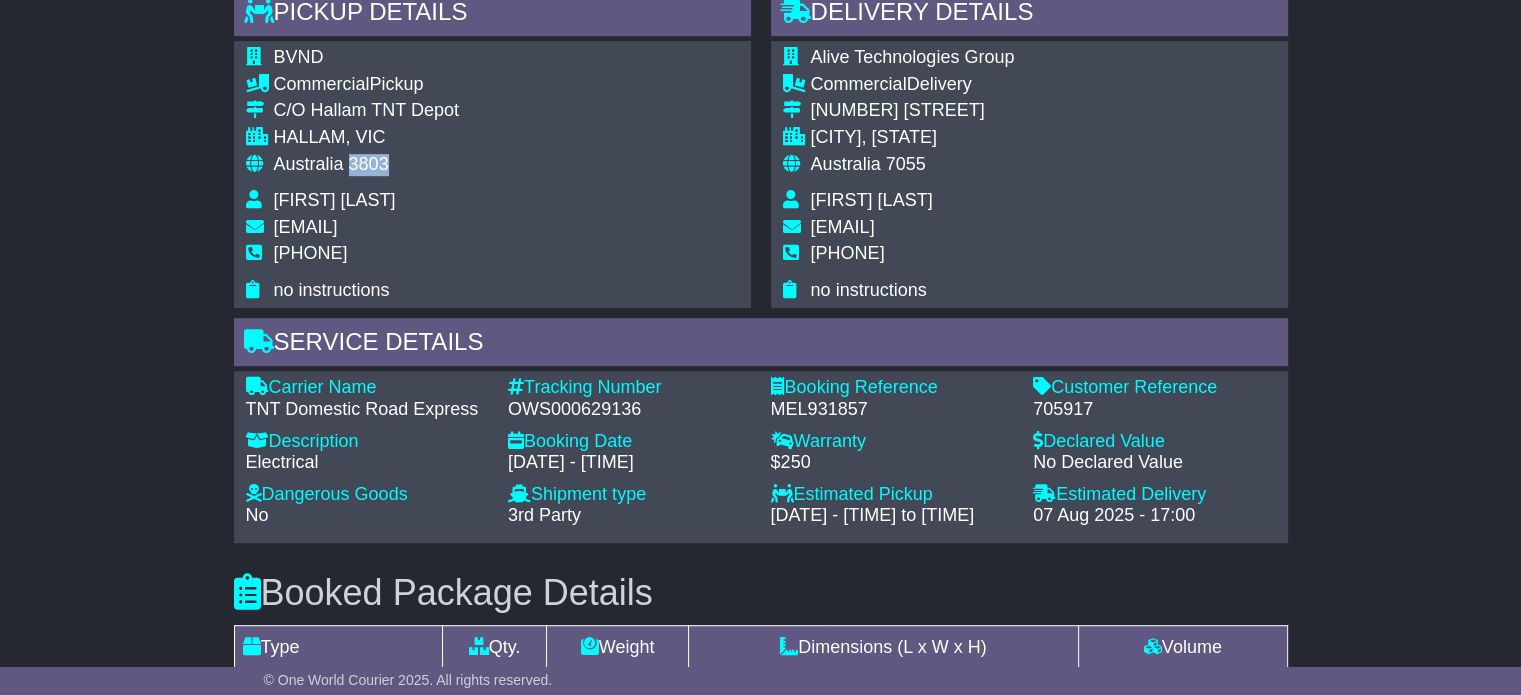 click on "3803" at bounding box center [369, 164] 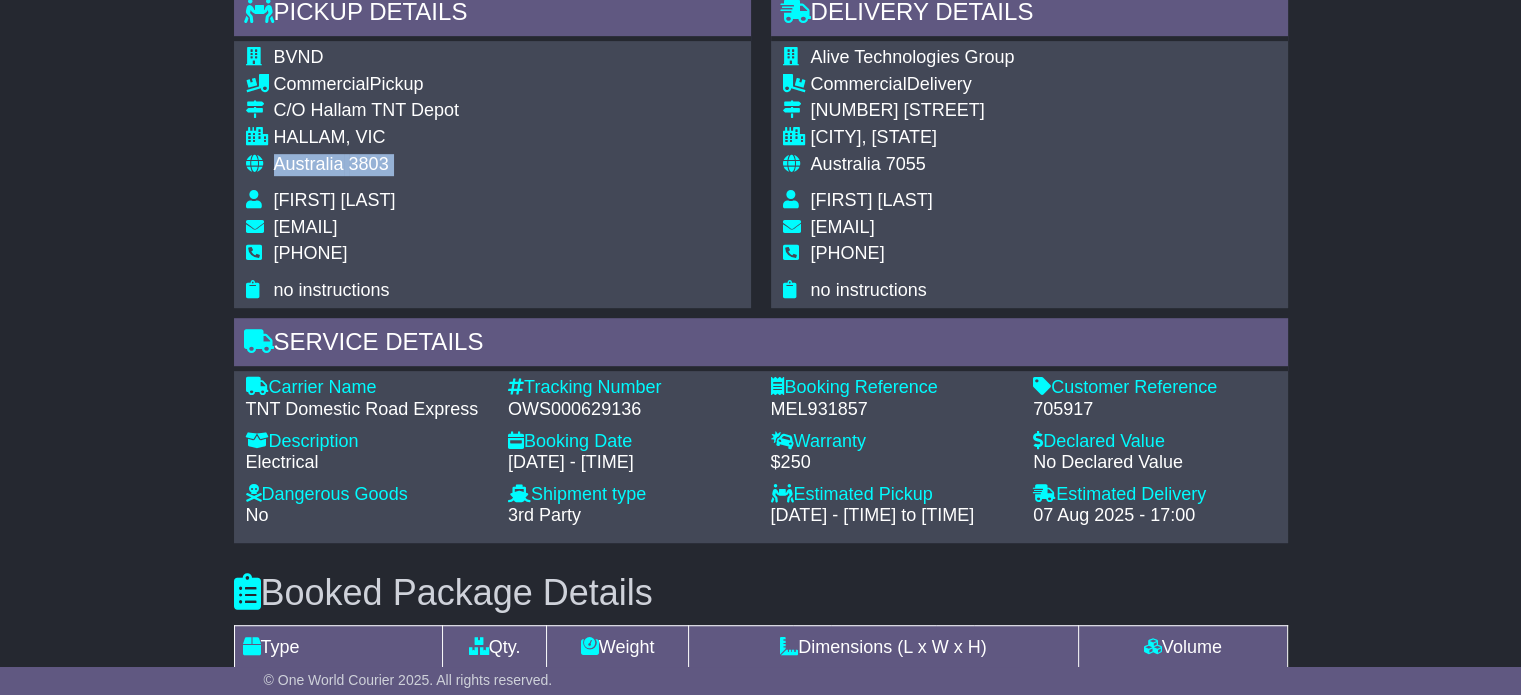 click on "3803" at bounding box center [369, 164] 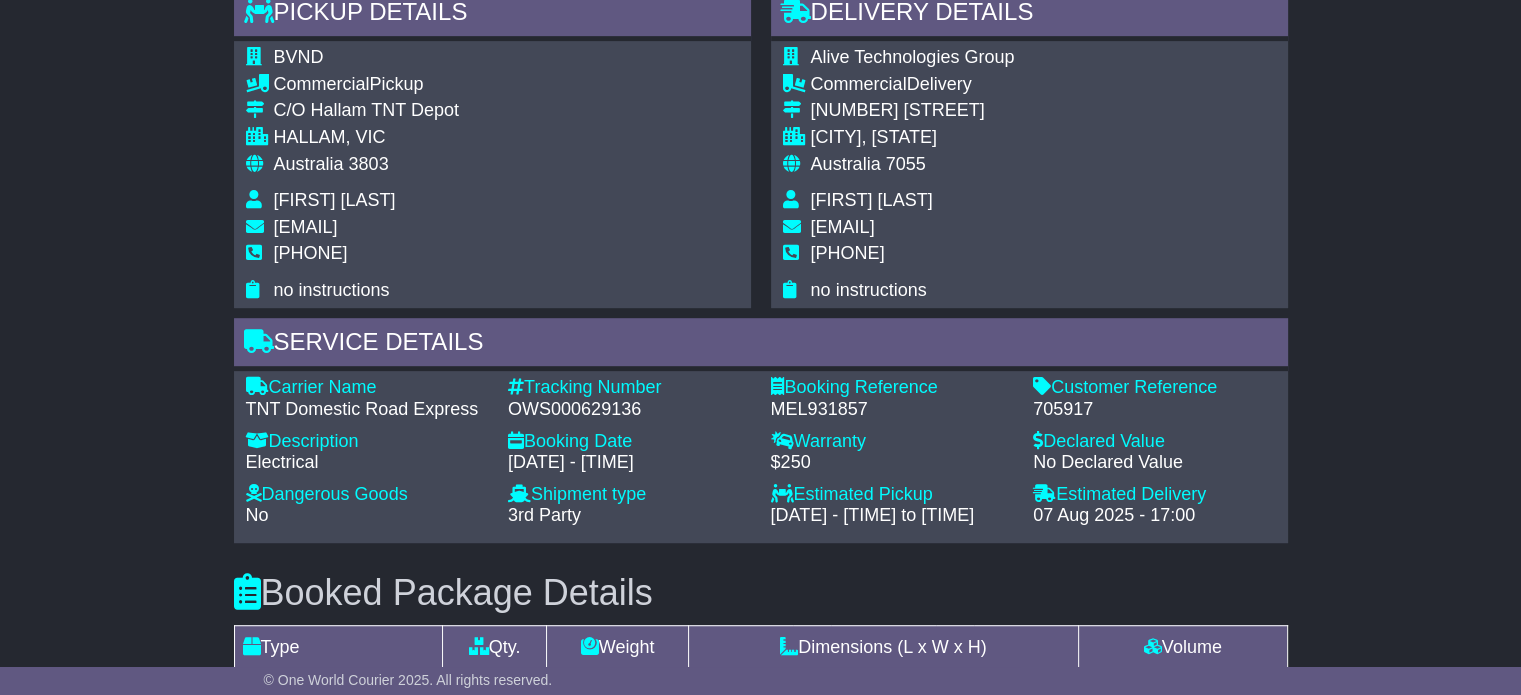 click on "7055" at bounding box center [906, 164] 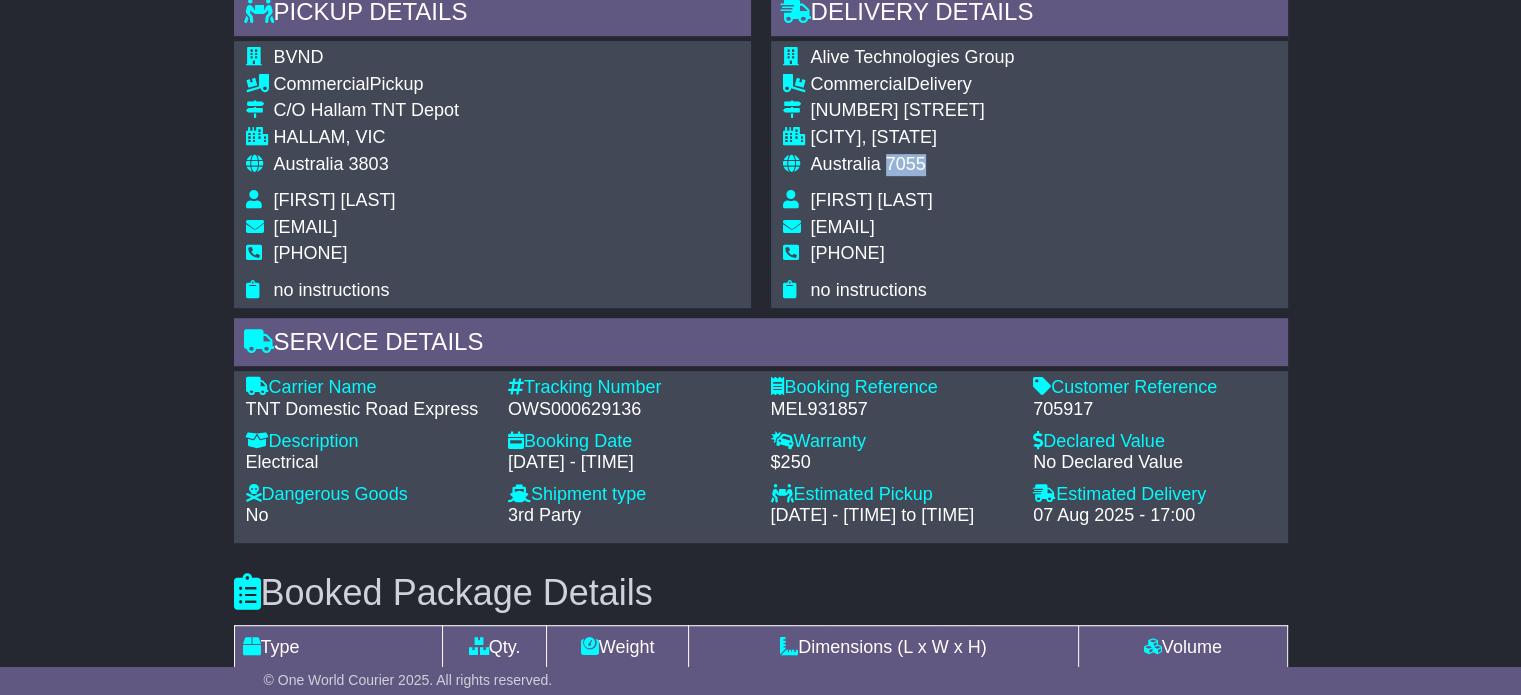 click on "7055" at bounding box center [906, 164] 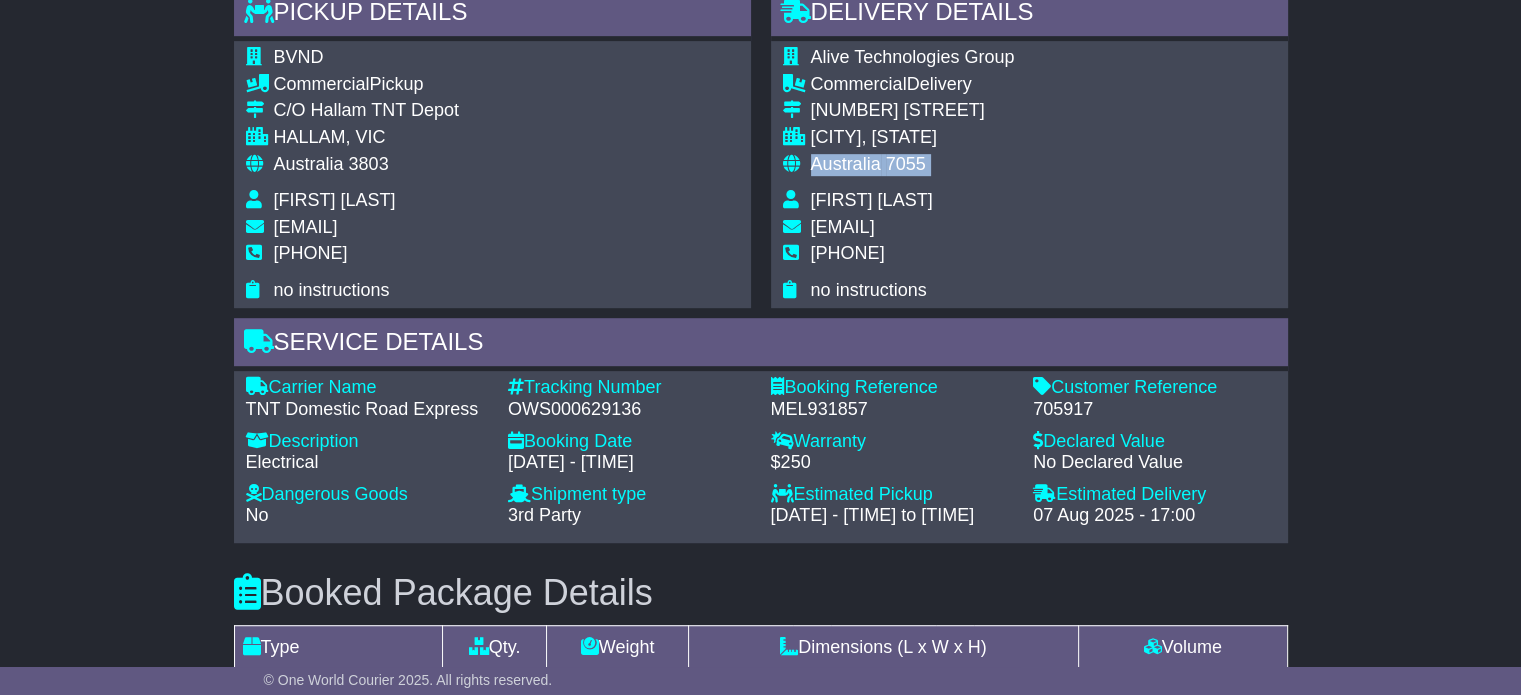 click on "7055" at bounding box center [906, 164] 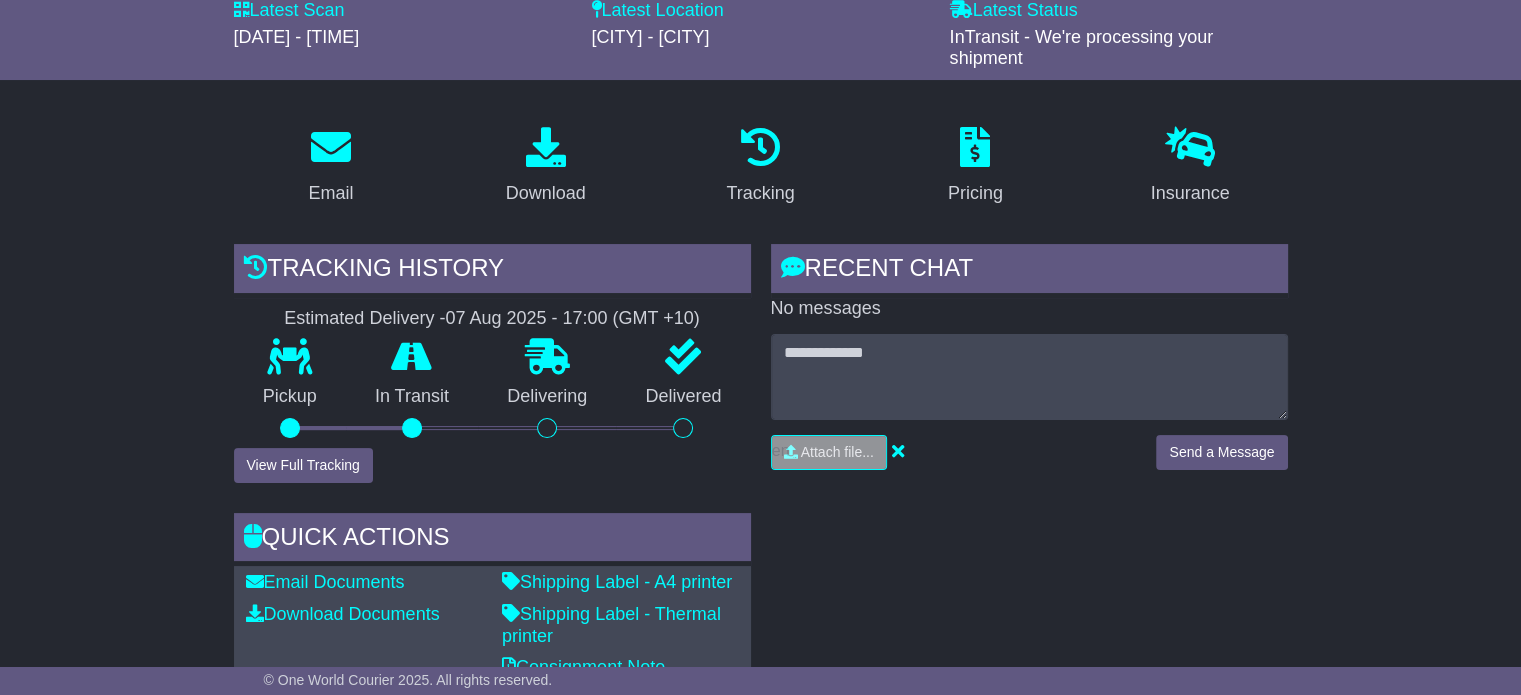 scroll, scrollTop: 0, scrollLeft: 0, axis: both 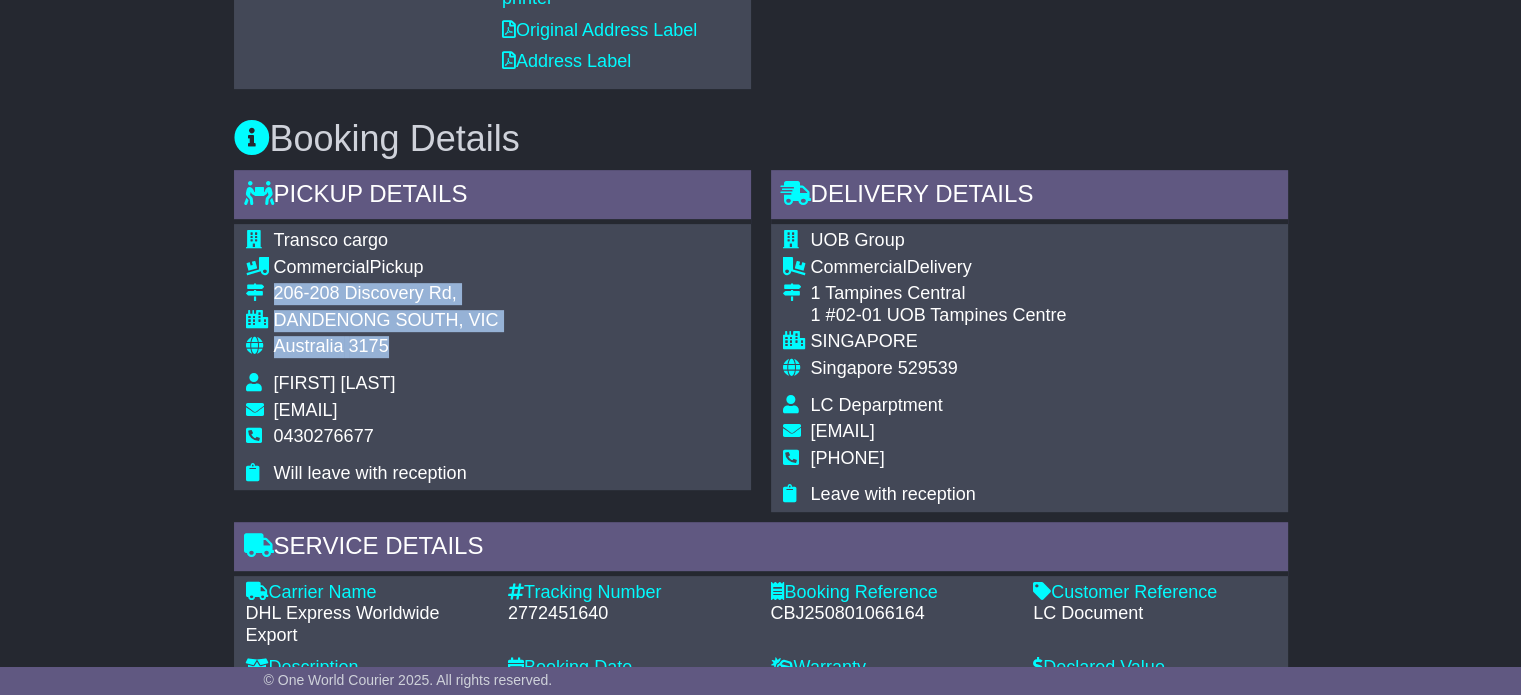 drag, startPoint x: 392, startPoint y: 344, endPoint x: 276, endPoint y: 295, distance: 125.92458 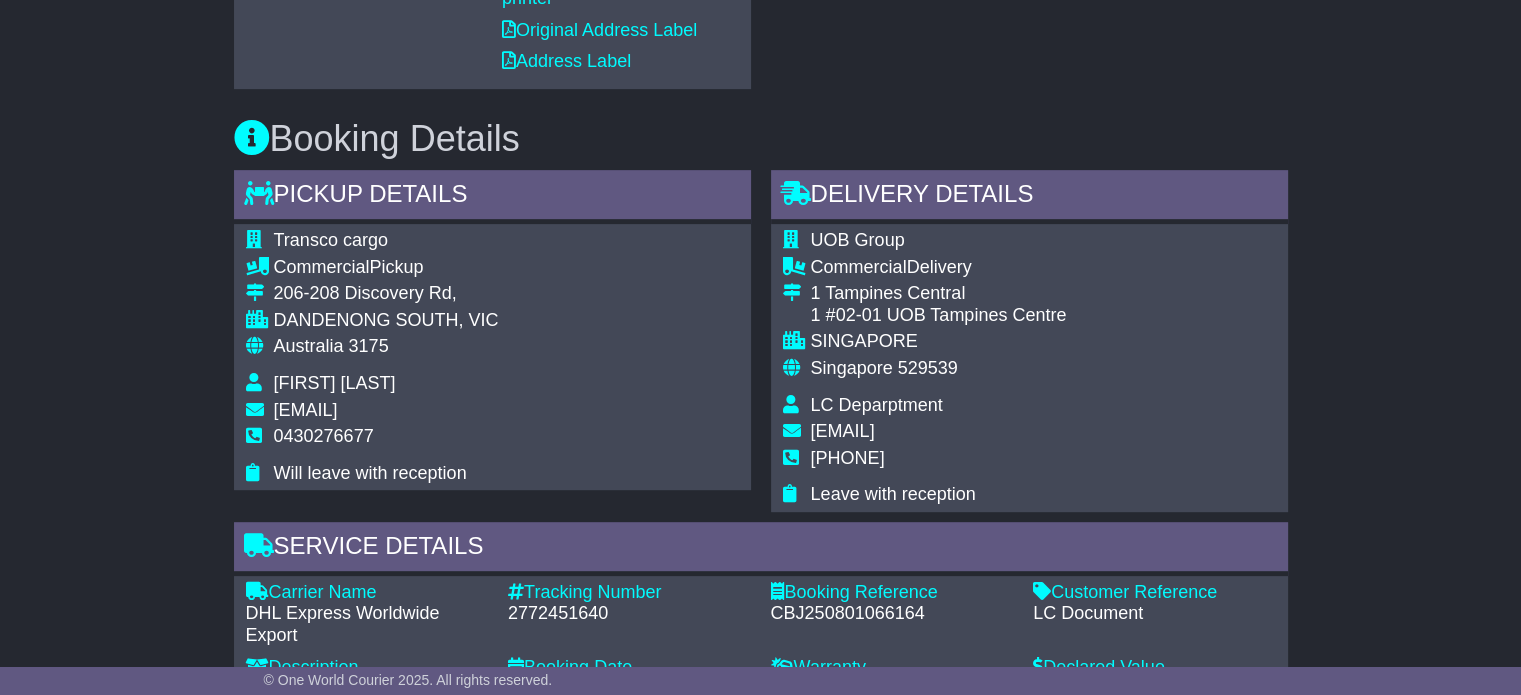 click on "0430276677" at bounding box center [324, 436] 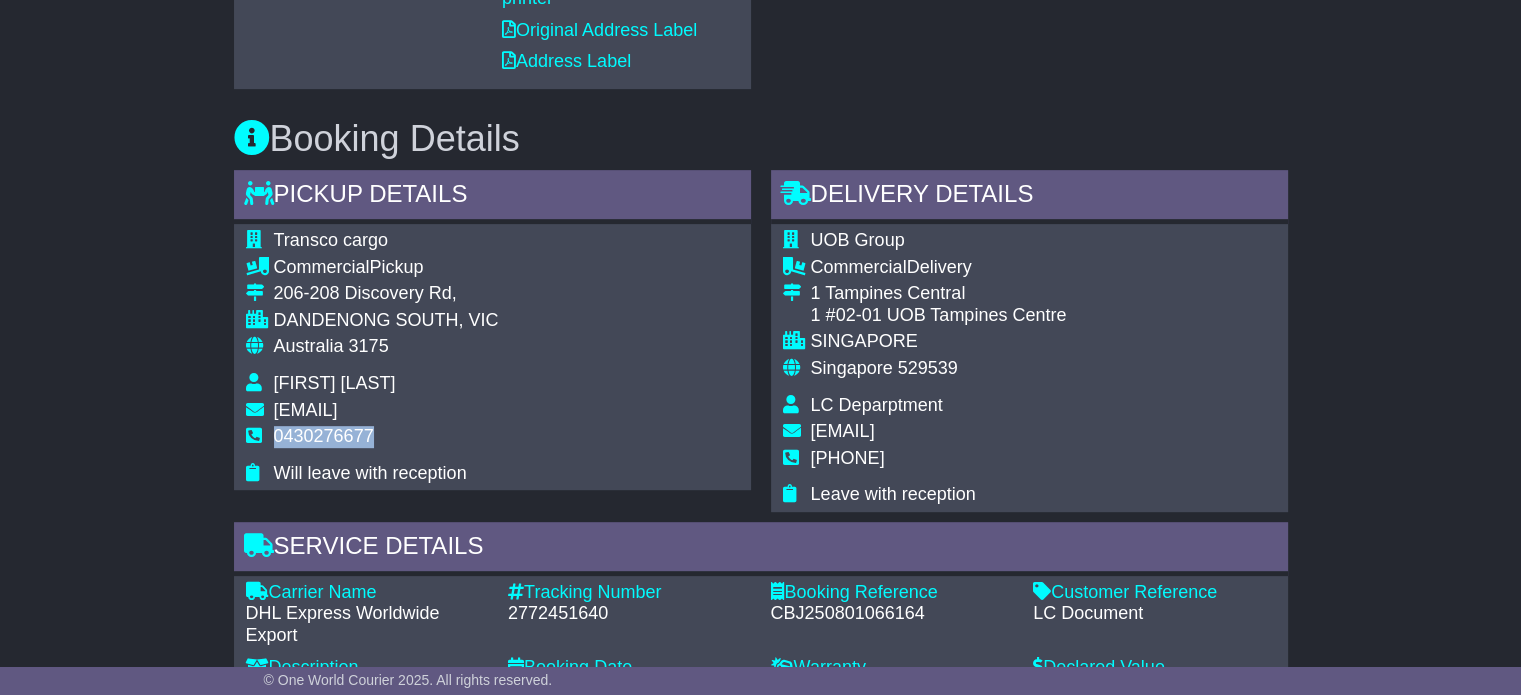 click on "0430276677" at bounding box center (324, 436) 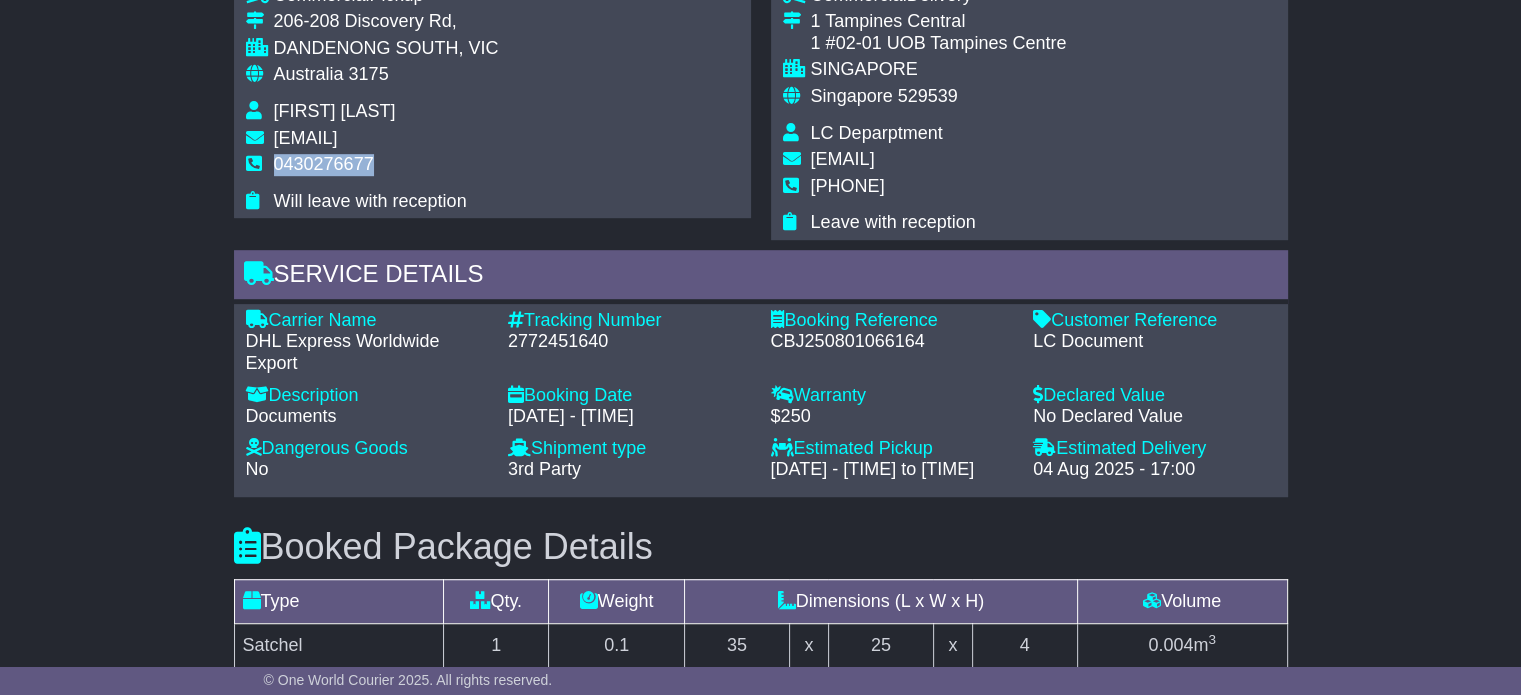 scroll, scrollTop: 1200, scrollLeft: 0, axis: vertical 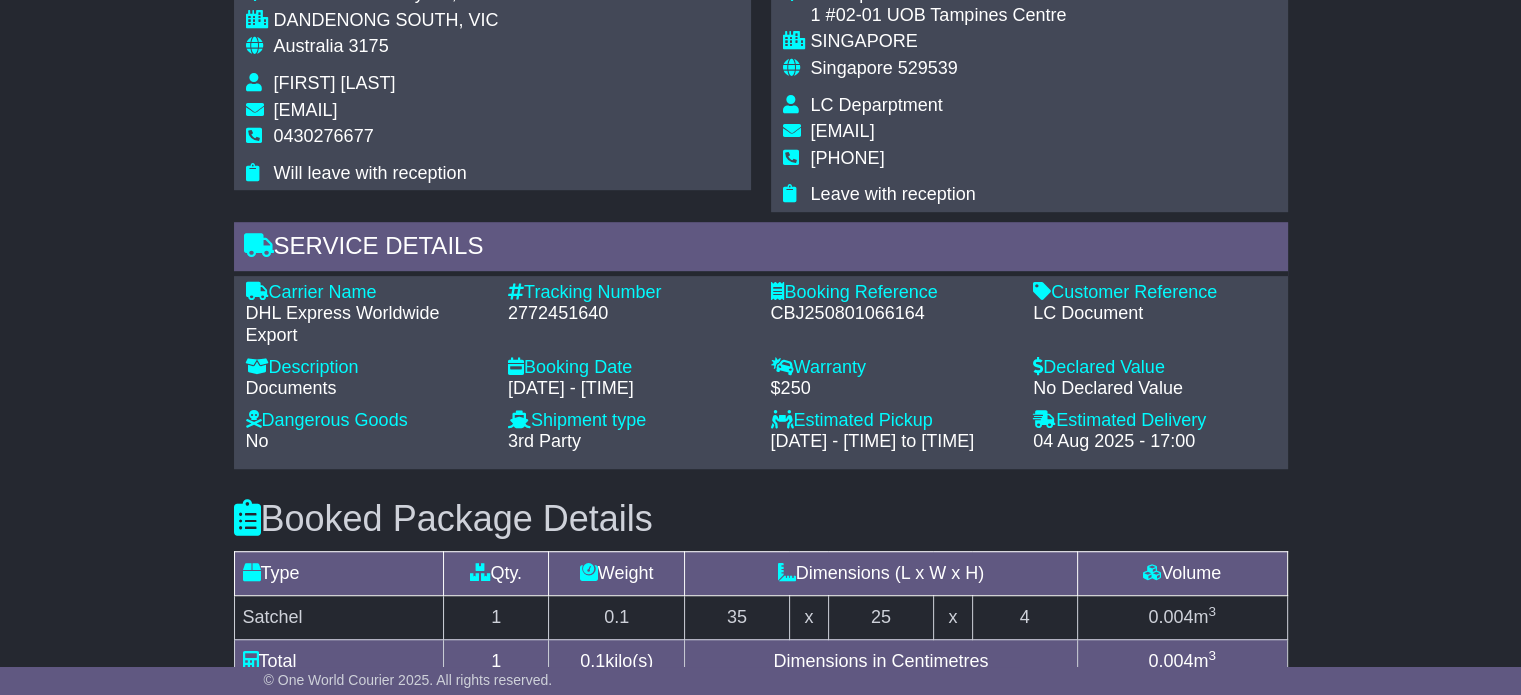 click on "2772451640" at bounding box center [629, 314] 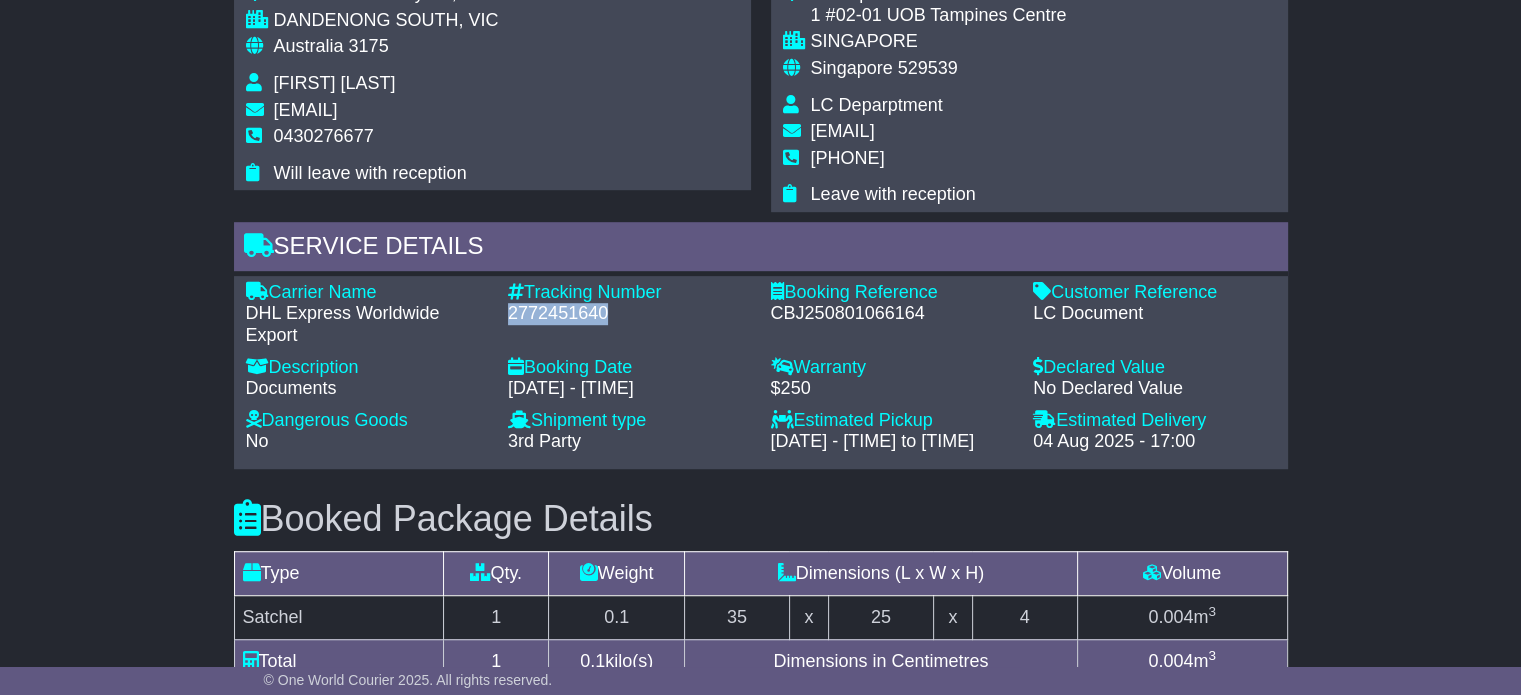 click on "2772451640" at bounding box center (629, 314) 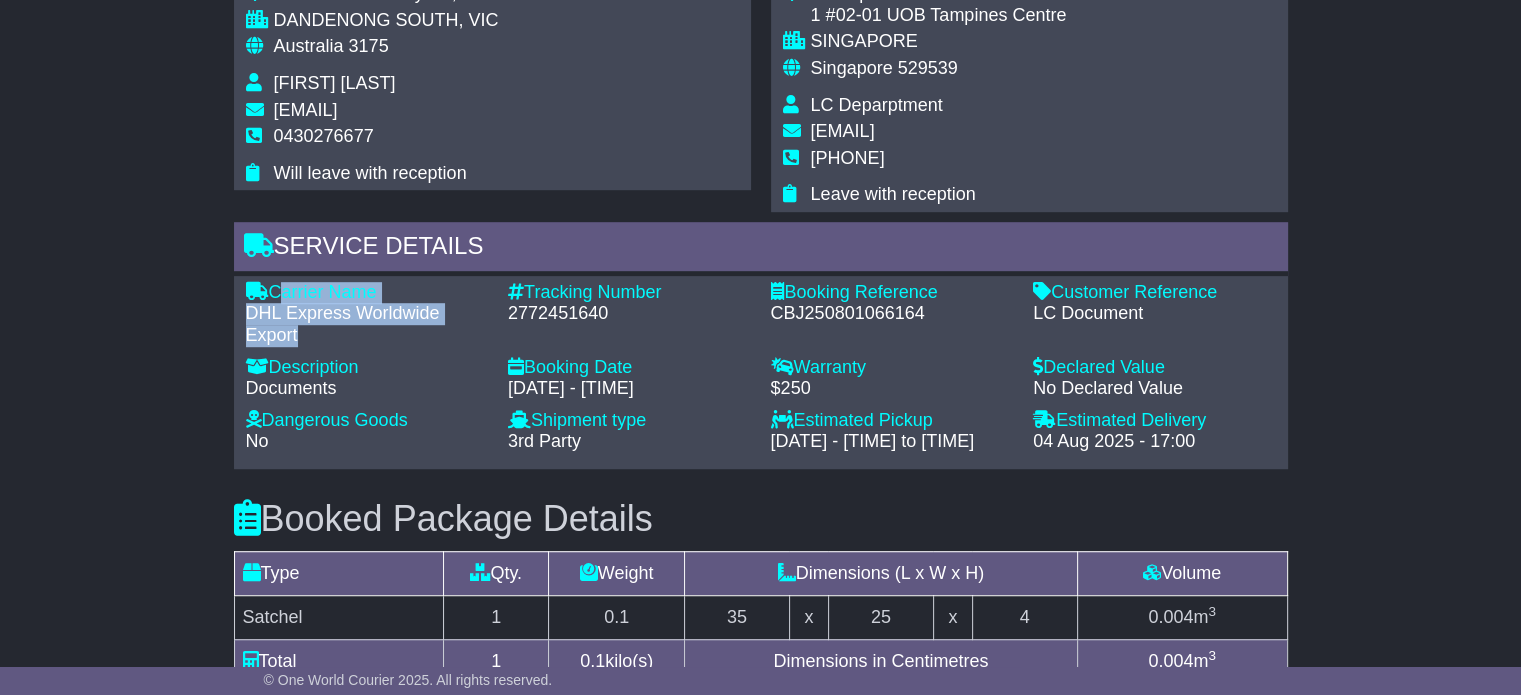 drag, startPoint x: 296, startPoint y: 328, endPoint x: 277, endPoint y: 291, distance: 41.59327 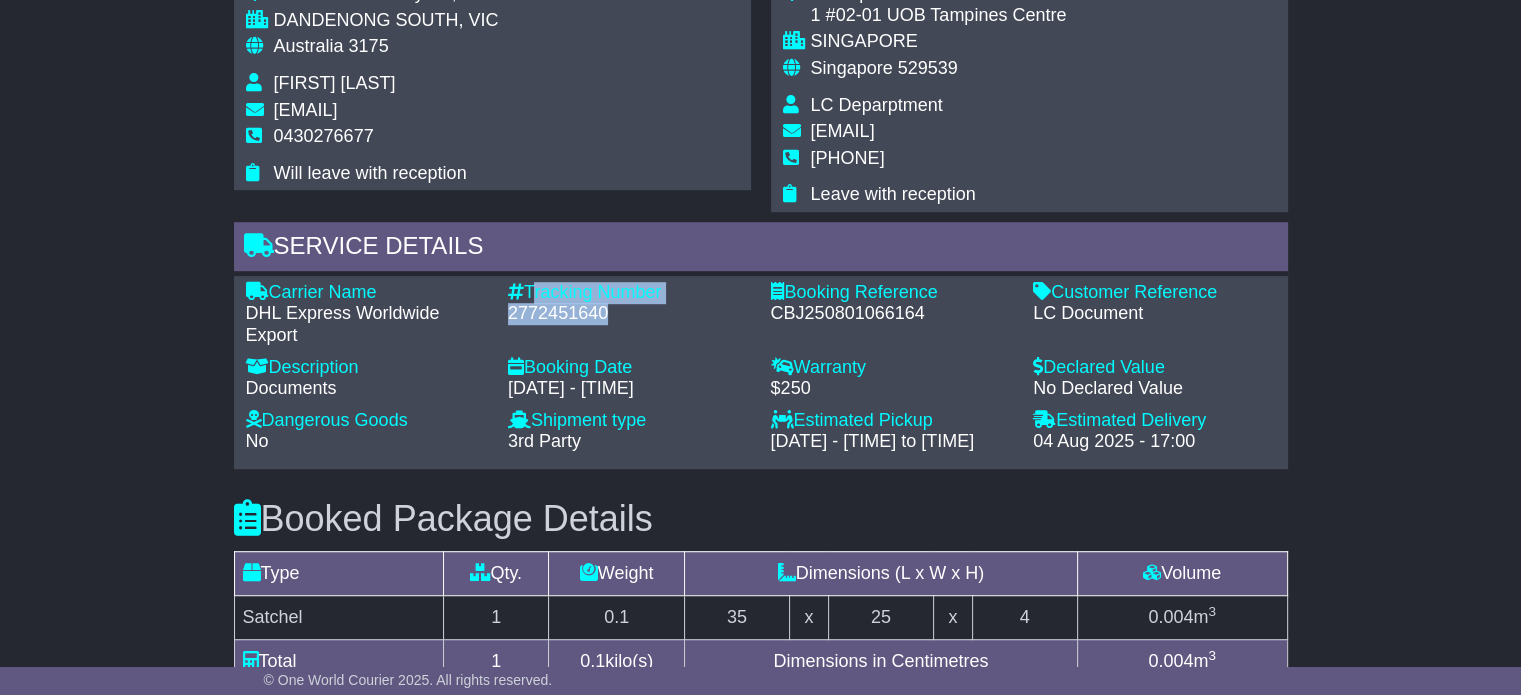 drag, startPoint x: 607, startPoint y: 310, endPoint x: 528, endPoint y: 291, distance: 81.25269 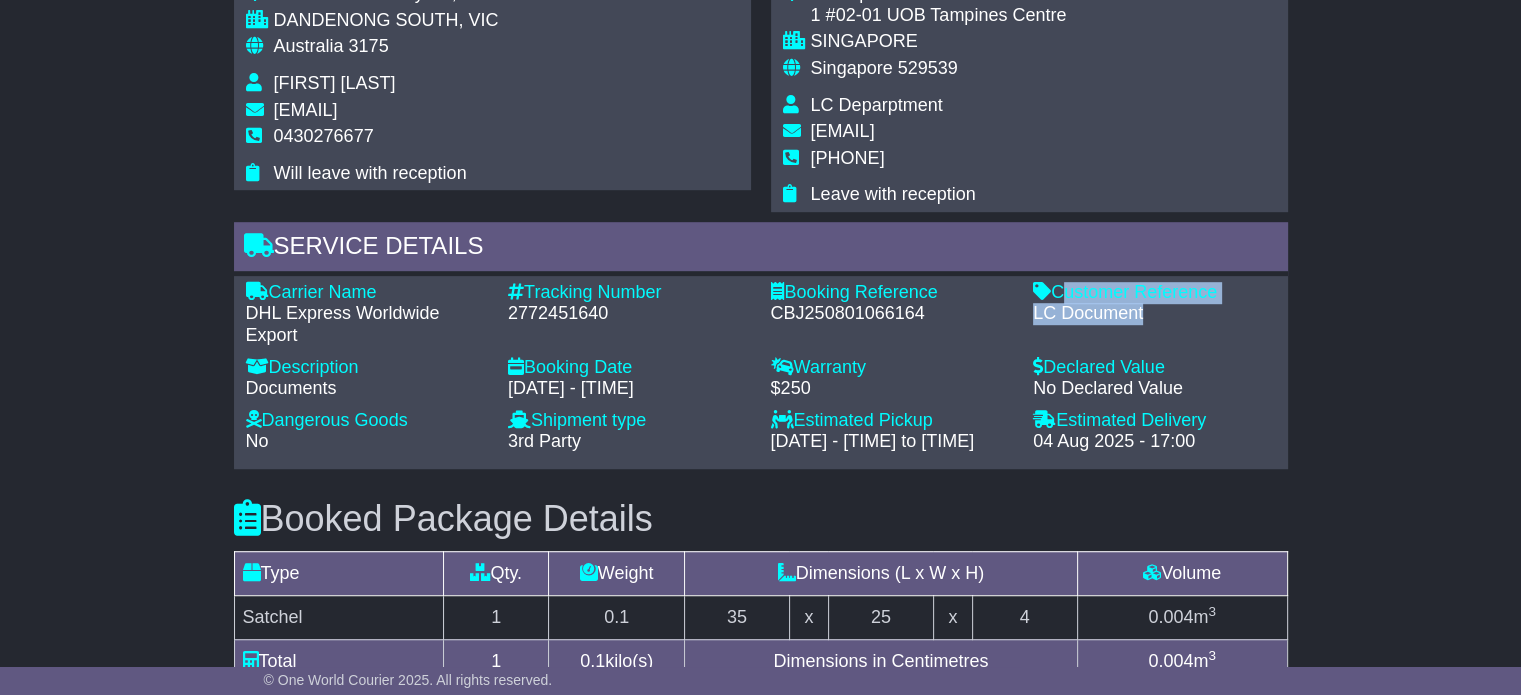 drag, startPoint x: 1057, startPoint y: 289, endPoint x: 1160, endPoint y: 314, distance: 105.99056 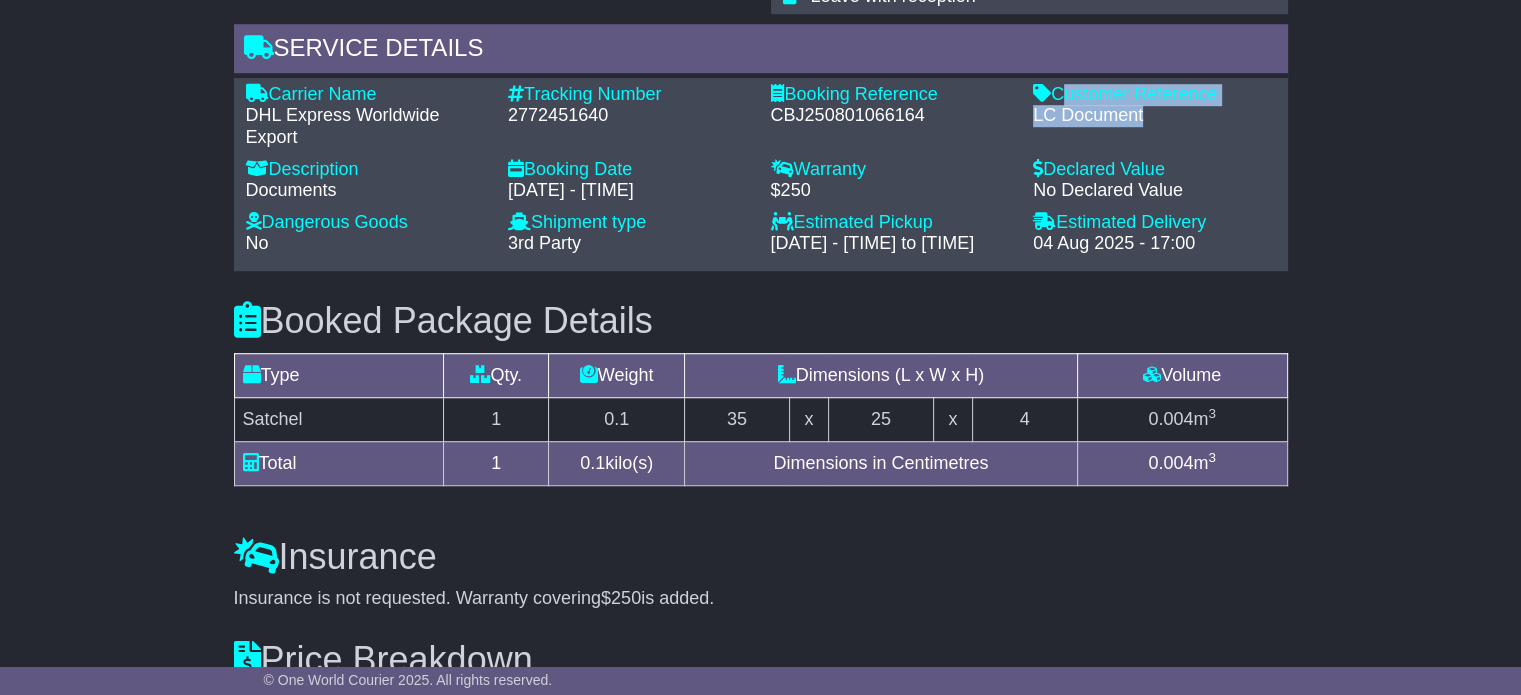 scroll, scrollTop: 1400, scrollLeft: 0, axis: vertical 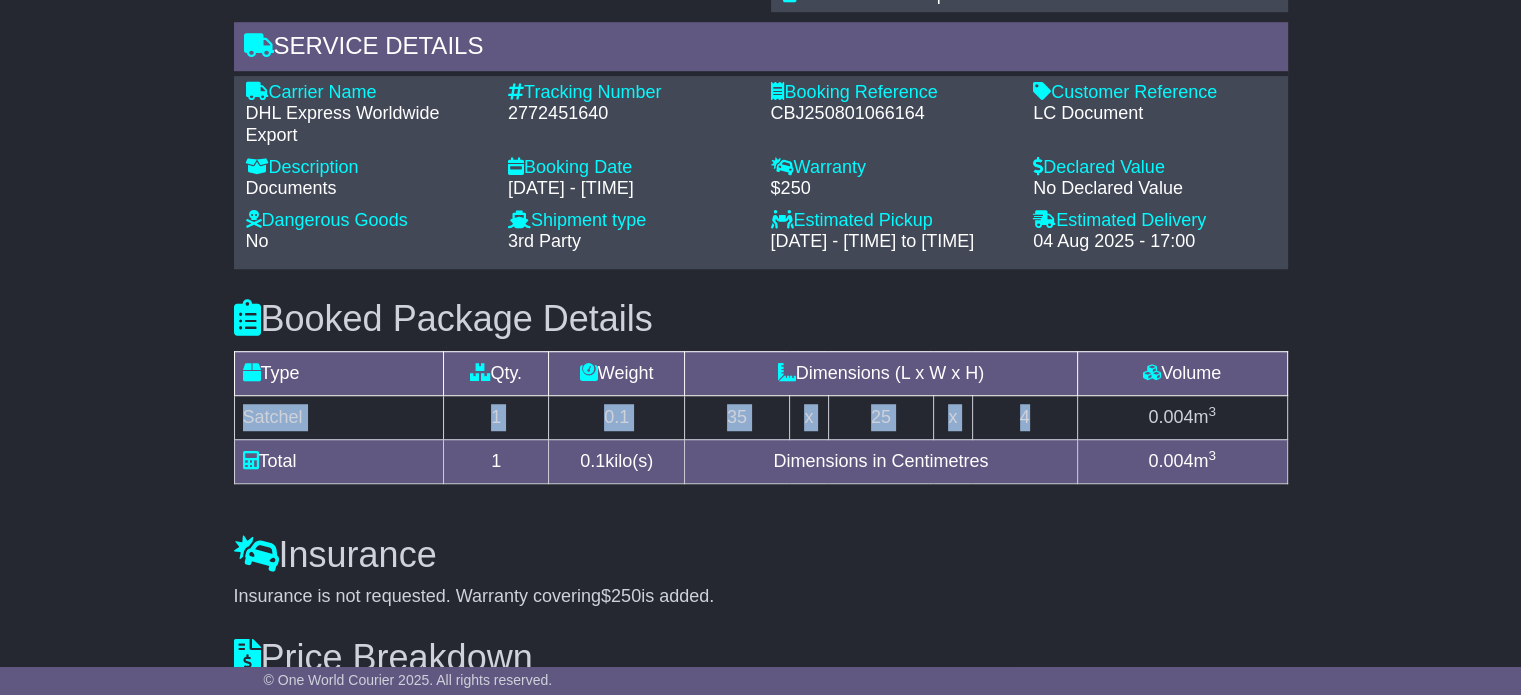 drag, startPoint x: 244, startPoint y: 414, endPoint x: 1045, endPoint y: 402, distance: 801.0899 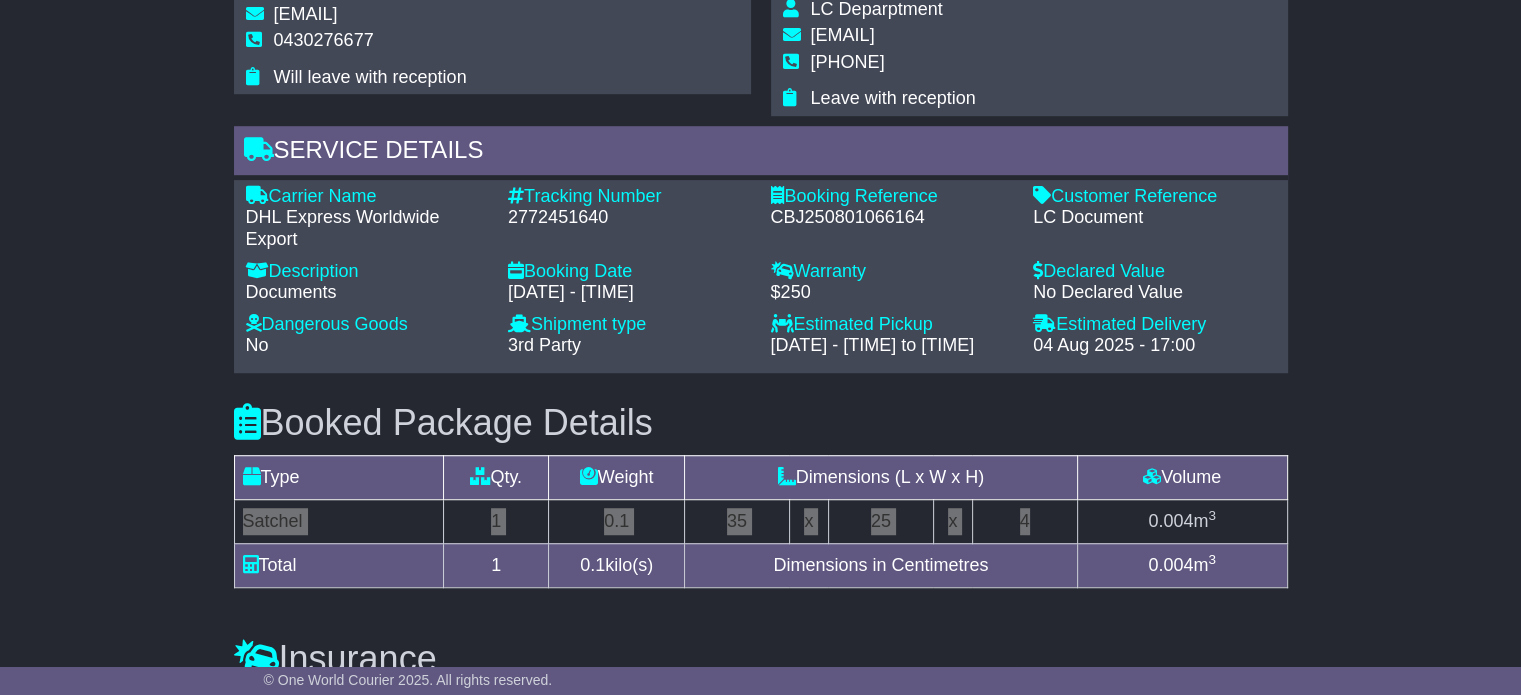 scroll, scrollTop: 1226, scrollLeft: 0, axis: vertical 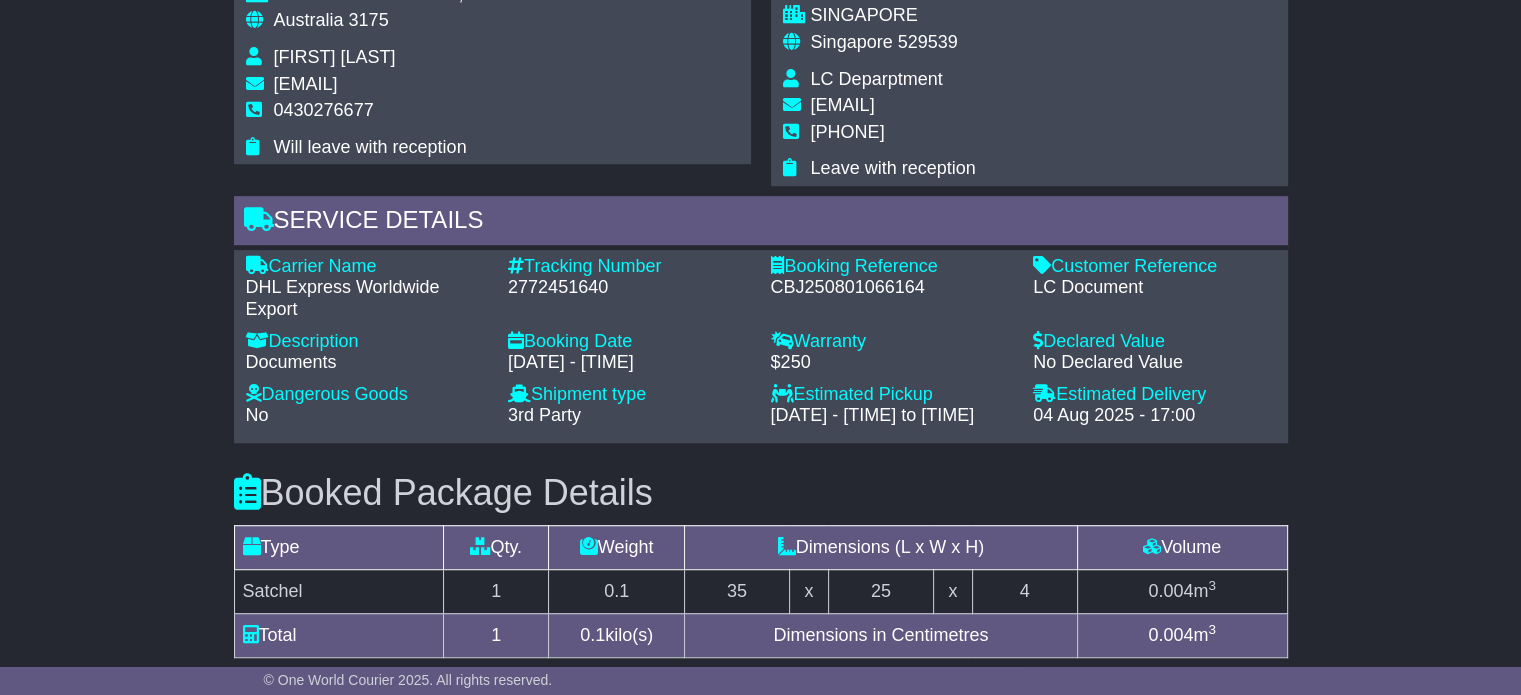 click on "LC Deparptment" at bounding box center (877, 79) 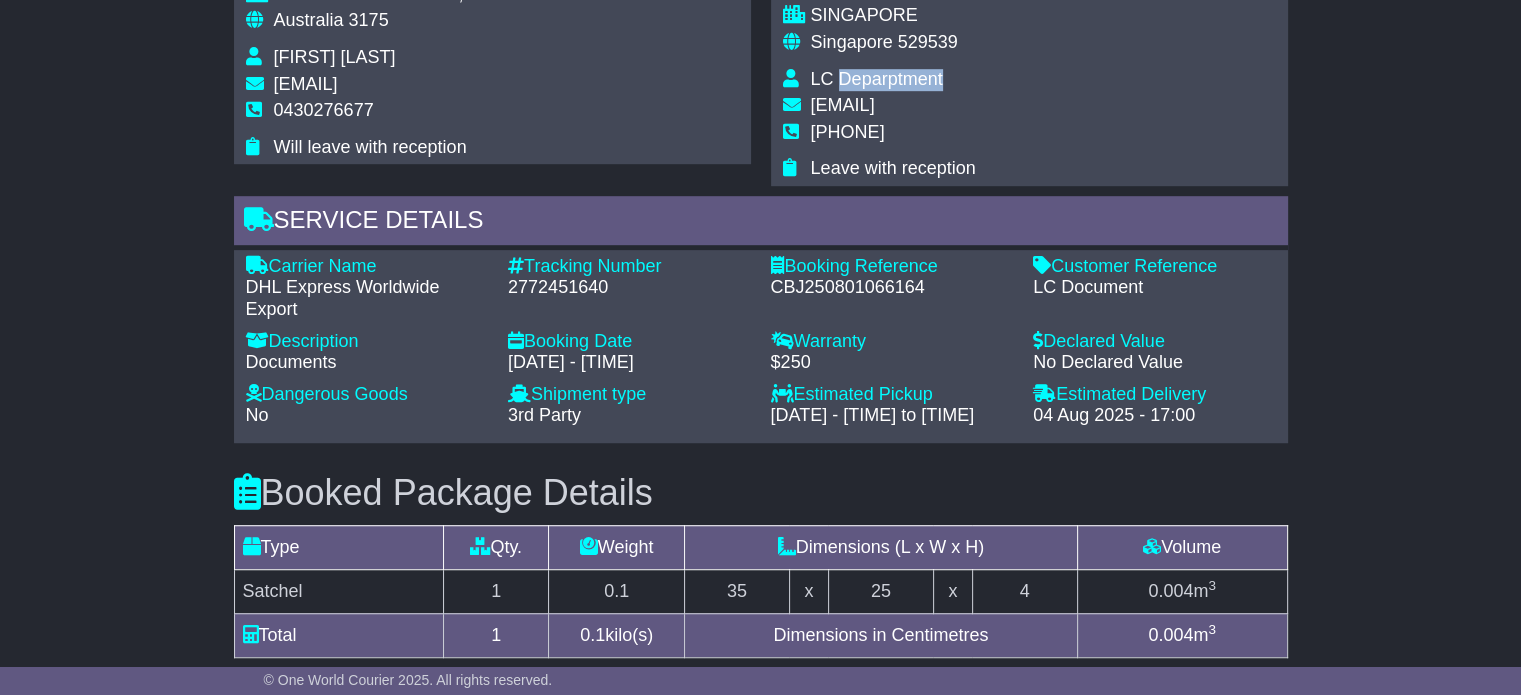 click on "LC Deparptment" at bounding box center [877, 79] 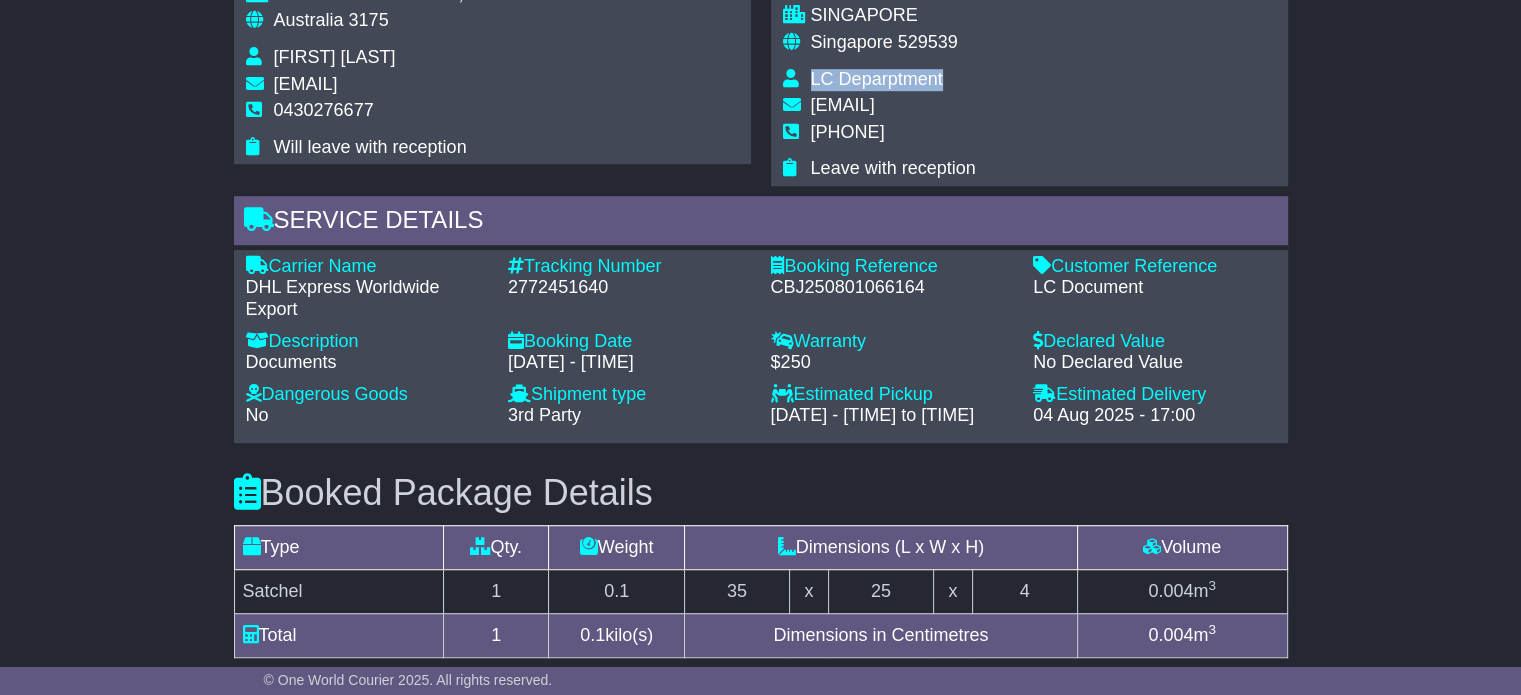 click on "LC Deparptment" at bounding box center [877, 79] 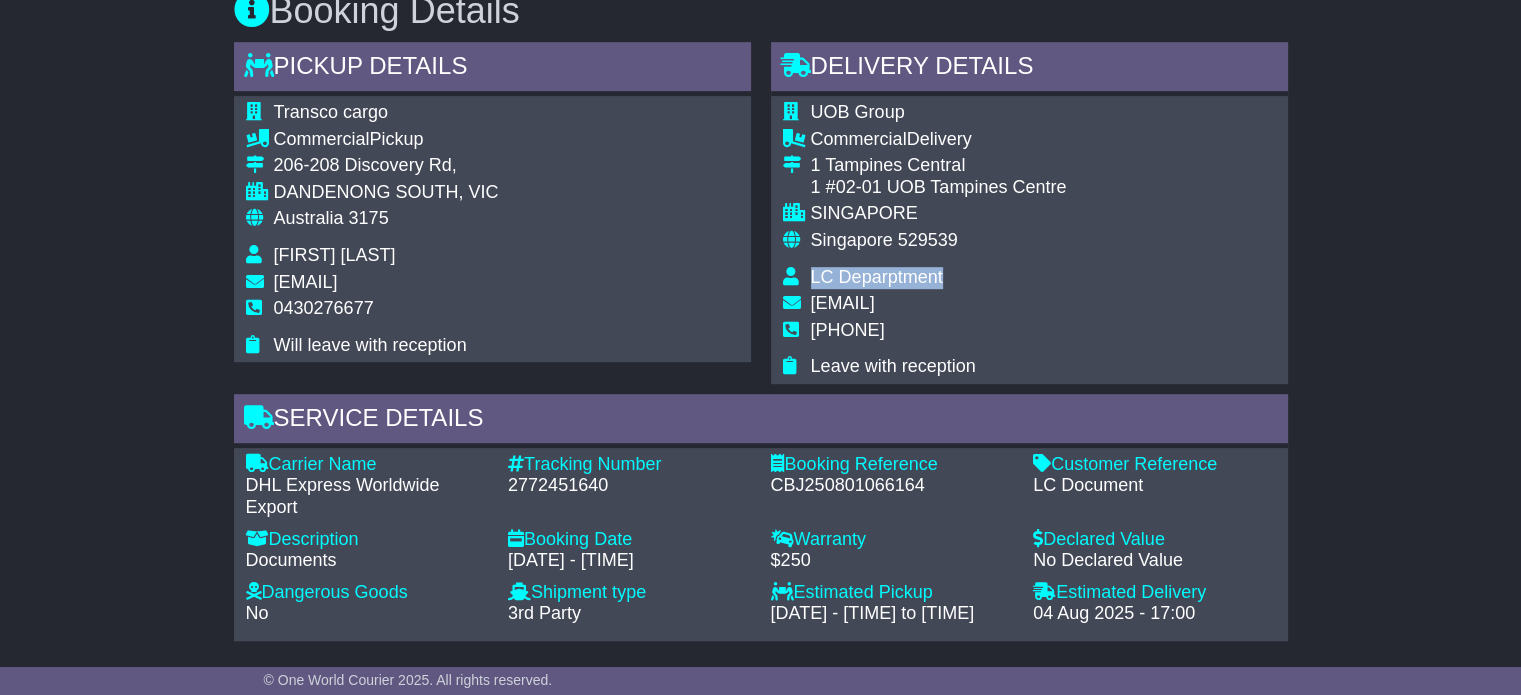 scroll, scrollTop: 1026, scrollLeft: 0, axis: vertical 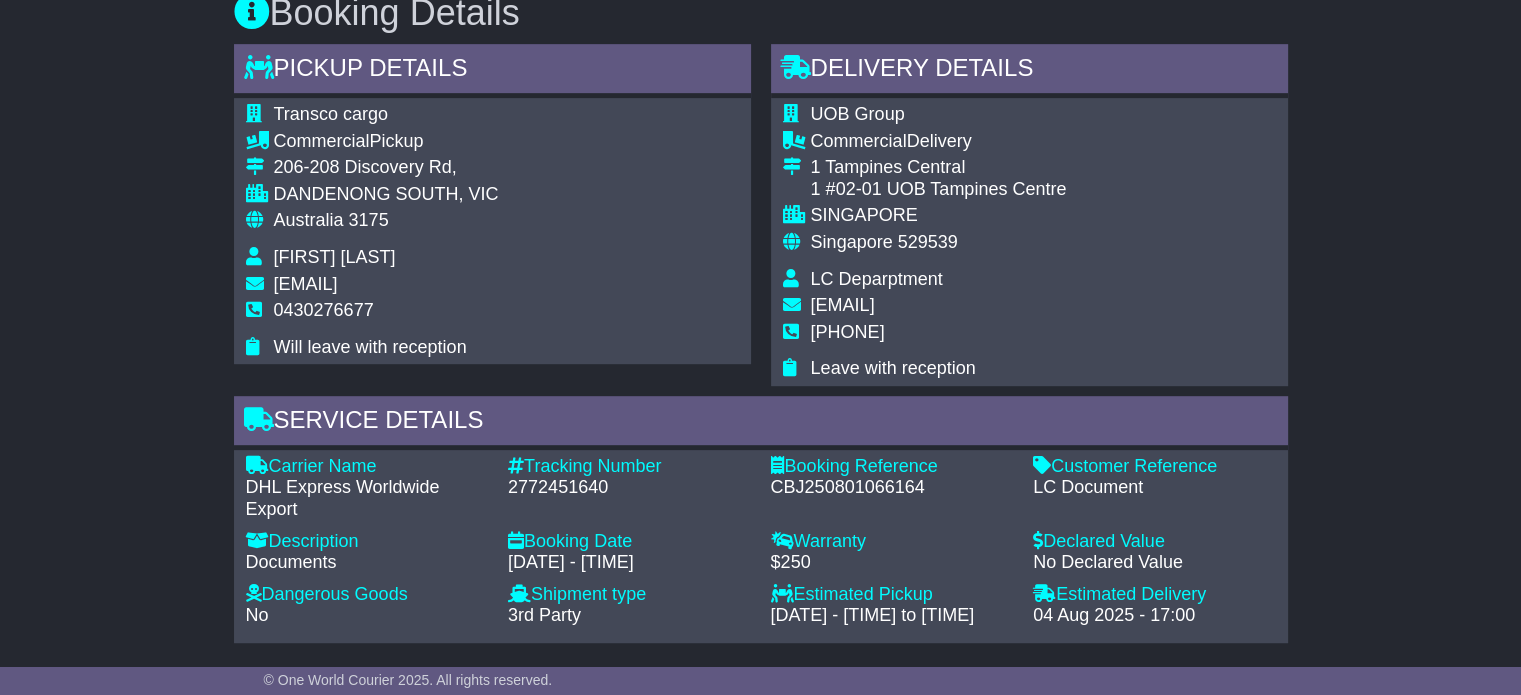 click on "+61420544549" at bounding box center (848, 332) 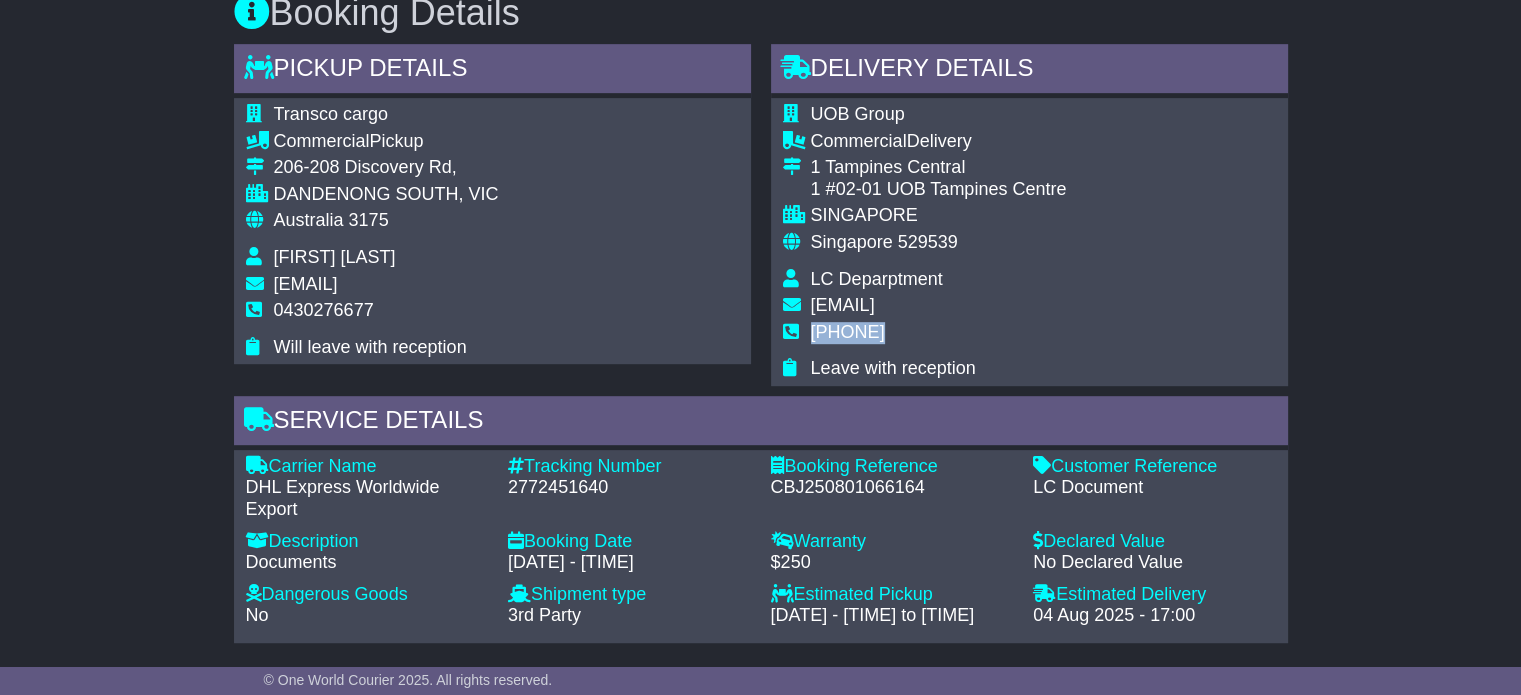 click on "+61420544549" at bounding box center (848, 332) 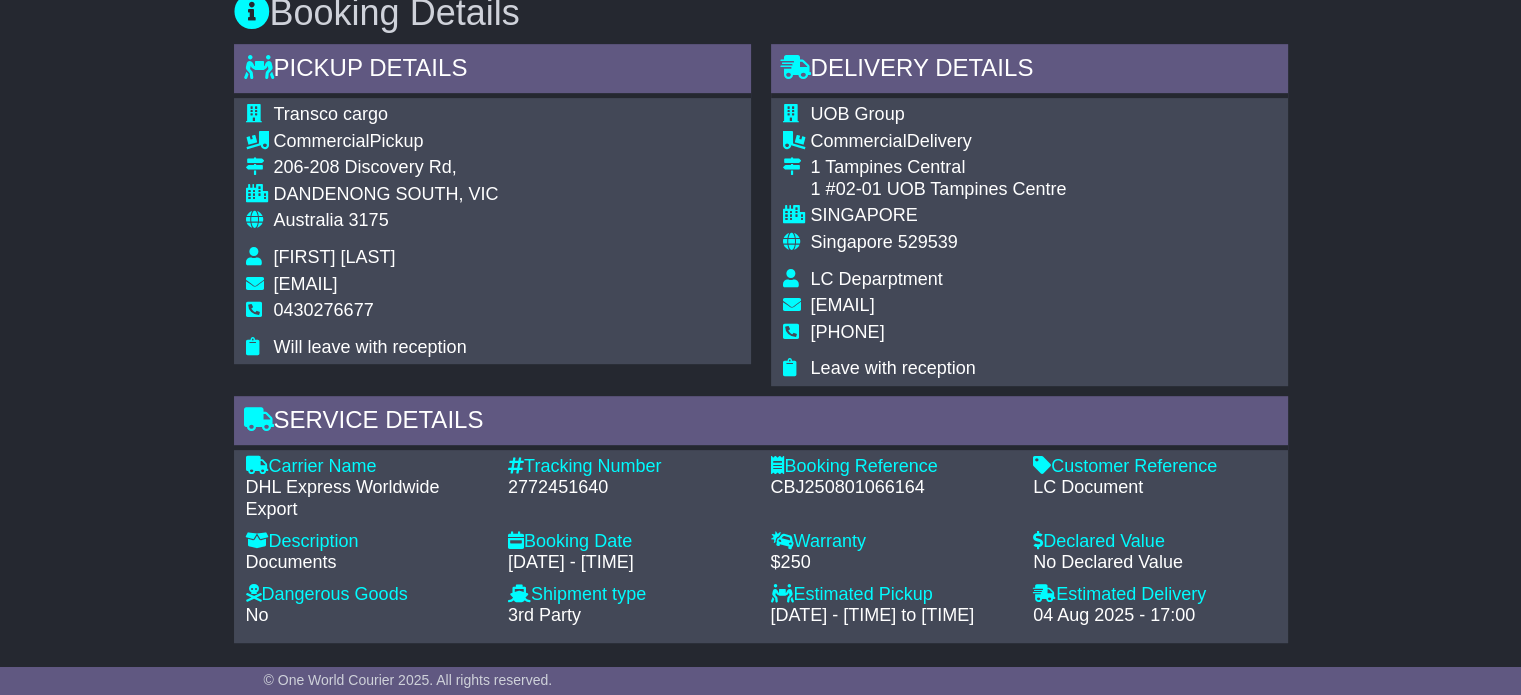 click on "3175" at bounding box center (369, 220) 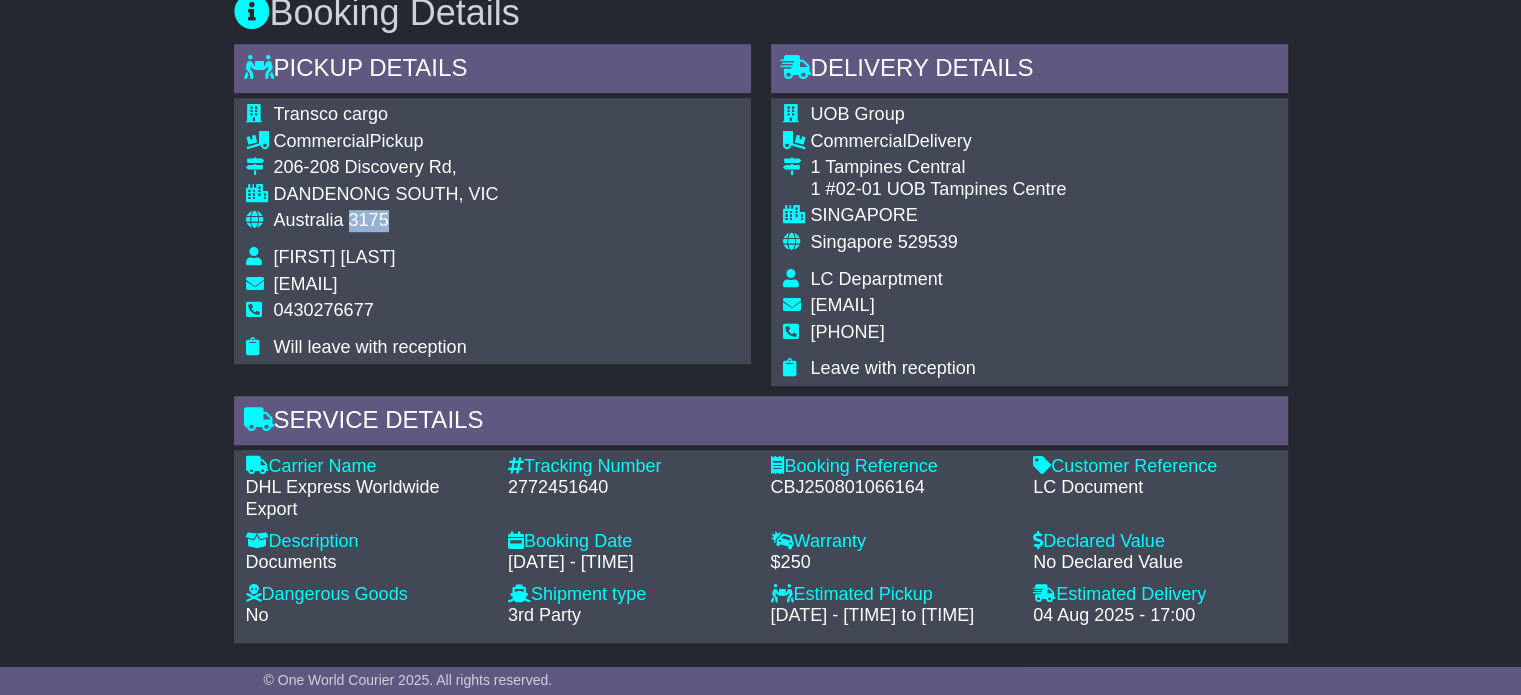 click on "3175" at bounding box center [369, 220] 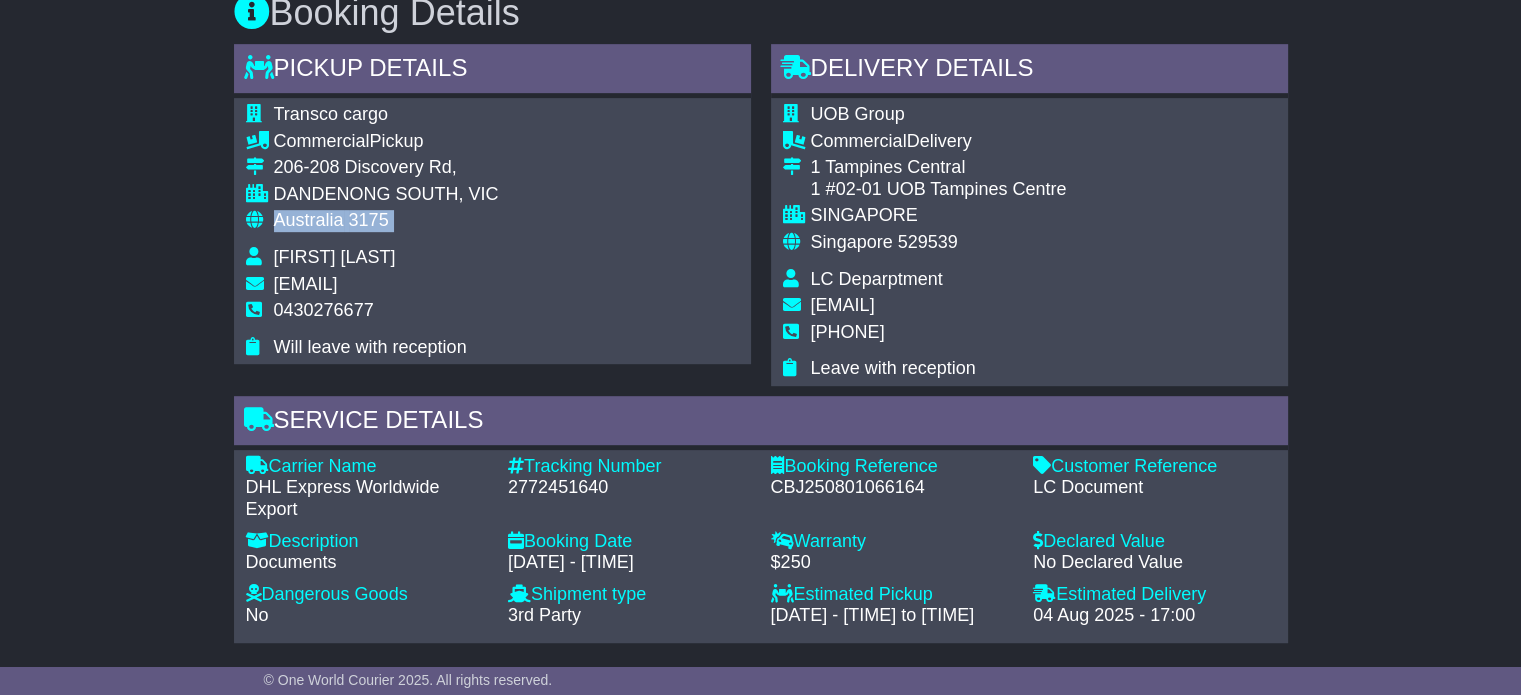 click on "3175" at bounding box center [369, 220] 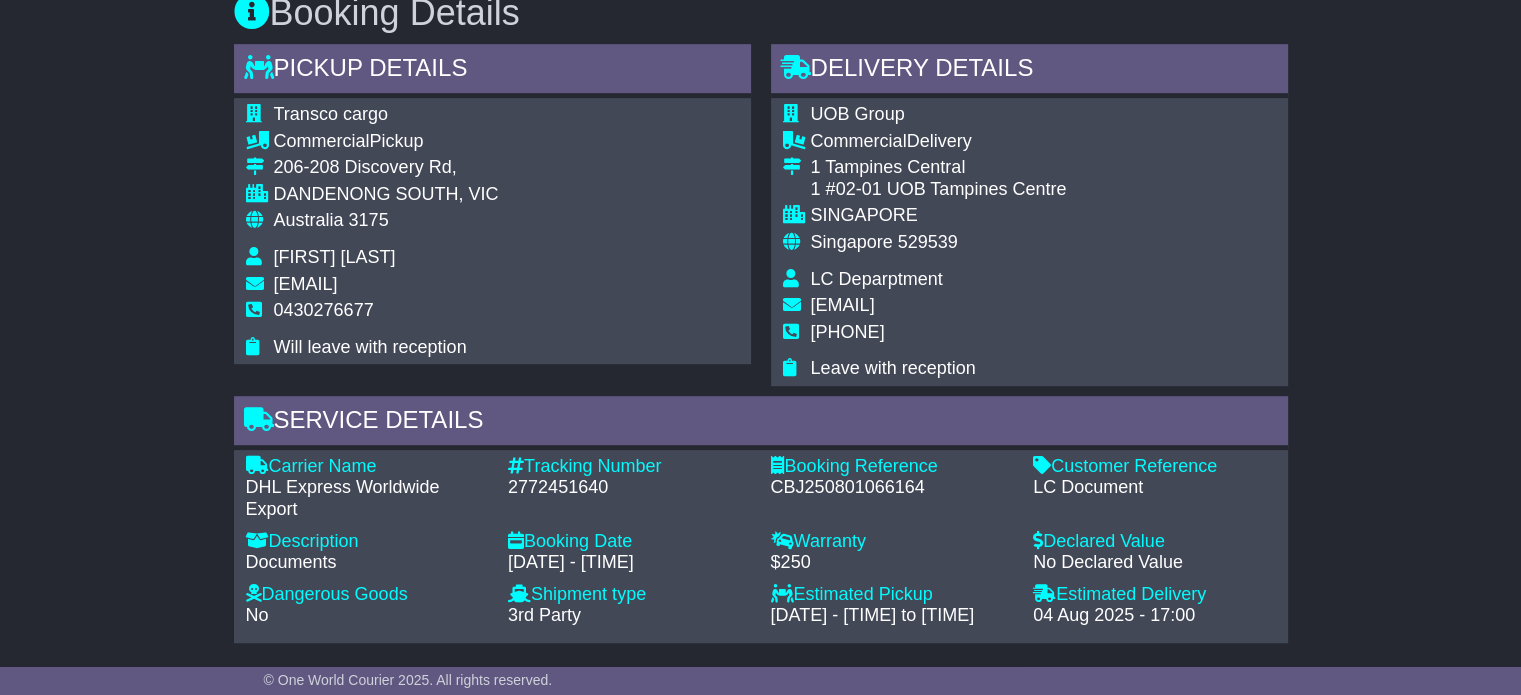 click on "Singapore" at bounding box center [852, 242] 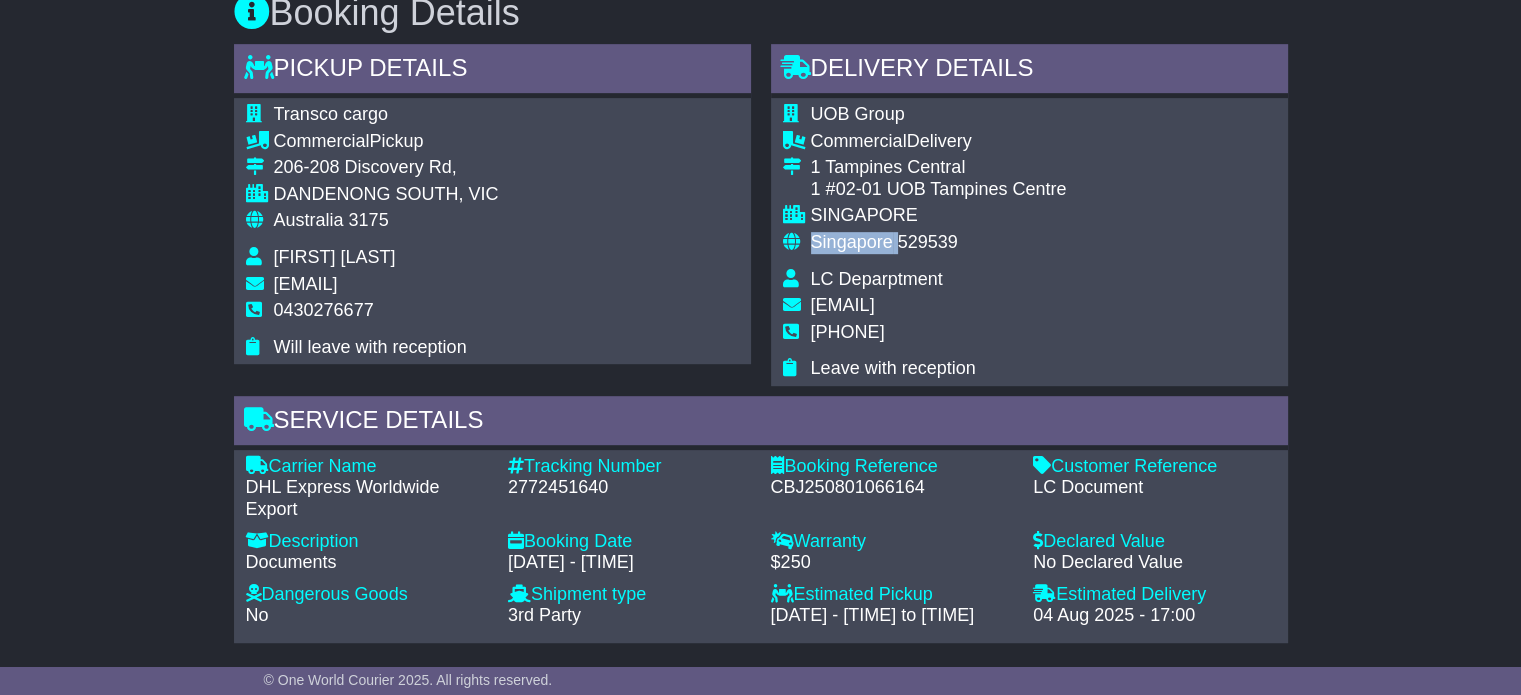 click on "Singapore" at bounding box center (852, 242) 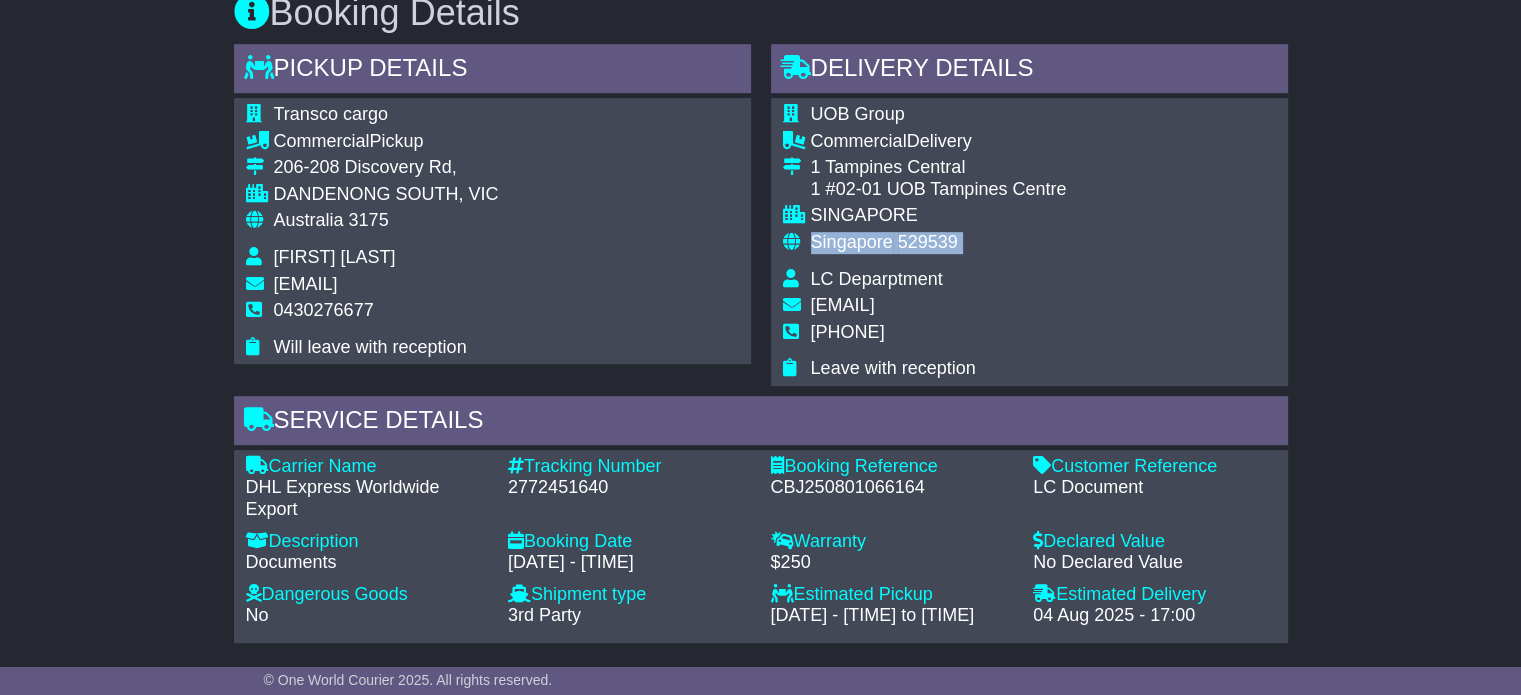 click on "Singapore" at bounding box center (852, 242) 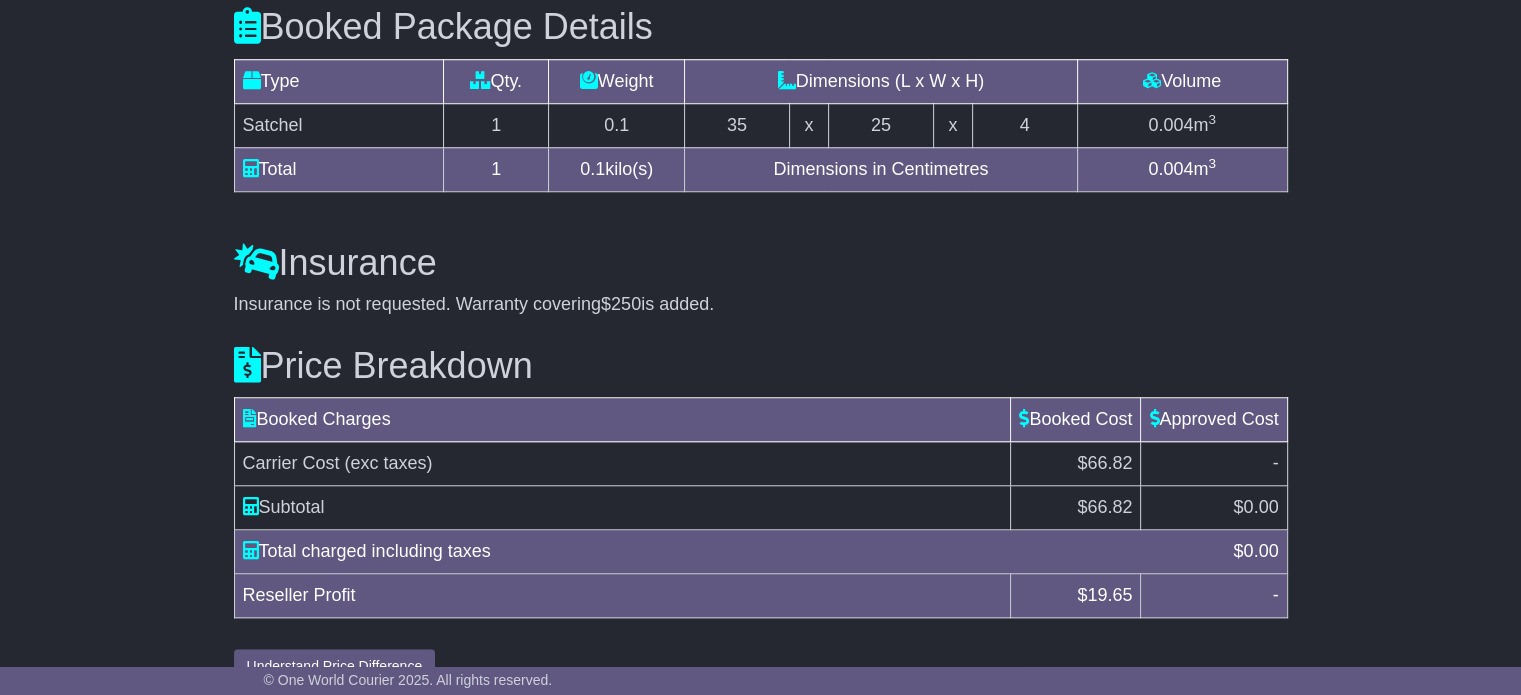 scroll, scrollTop: 1726, scrollLeft: 0, axis: vertical 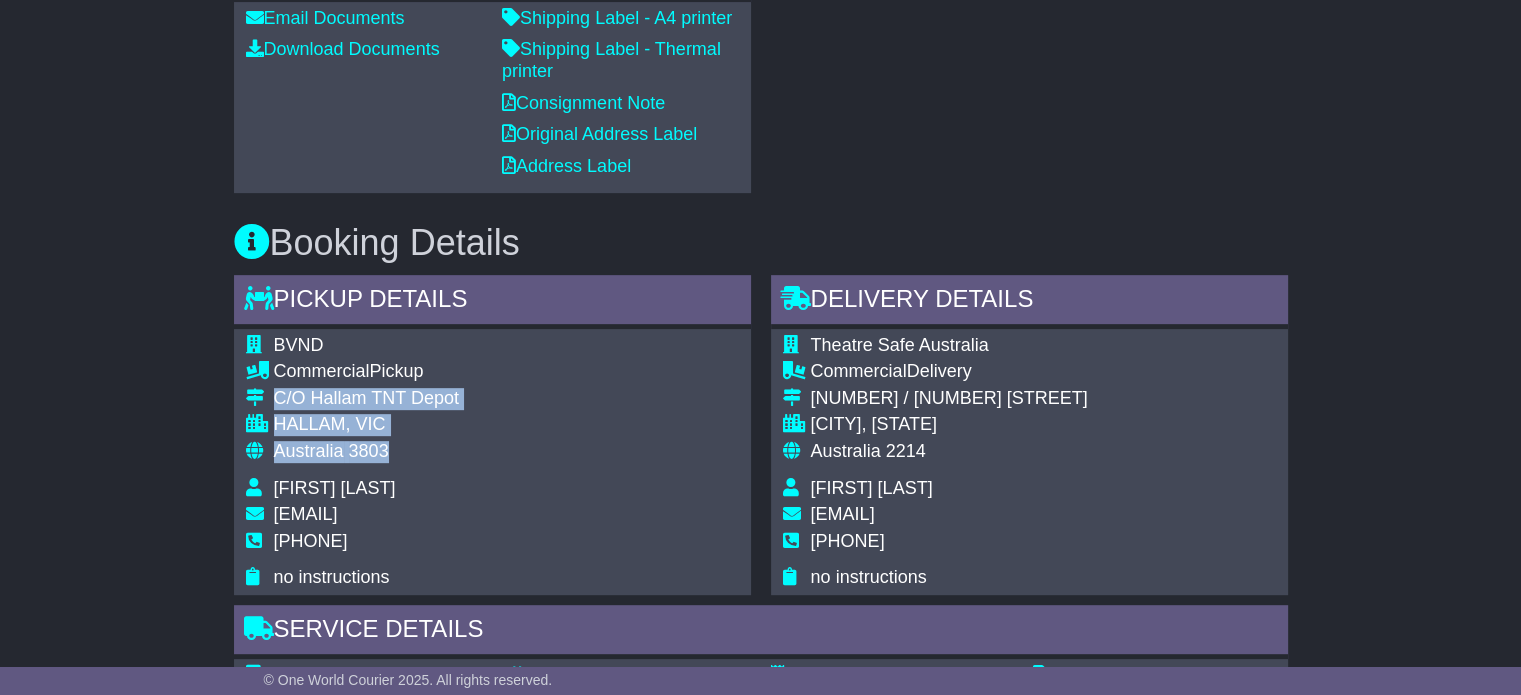 drag, startPoint x: 384, startPoint y: 448, endPoint x: 261, endPoint y: 385, distance: 138.19551 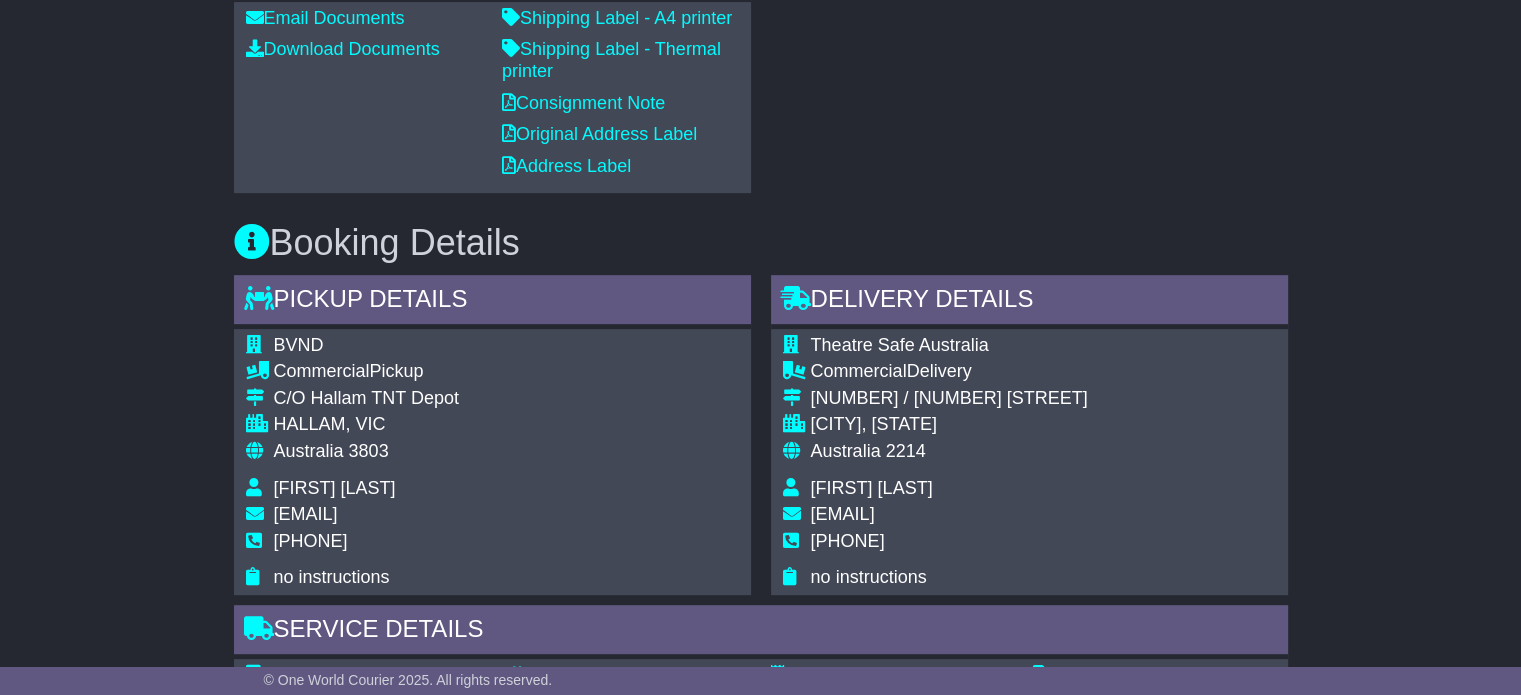 click on "0419 393 272" at bounding box center (311, 541) 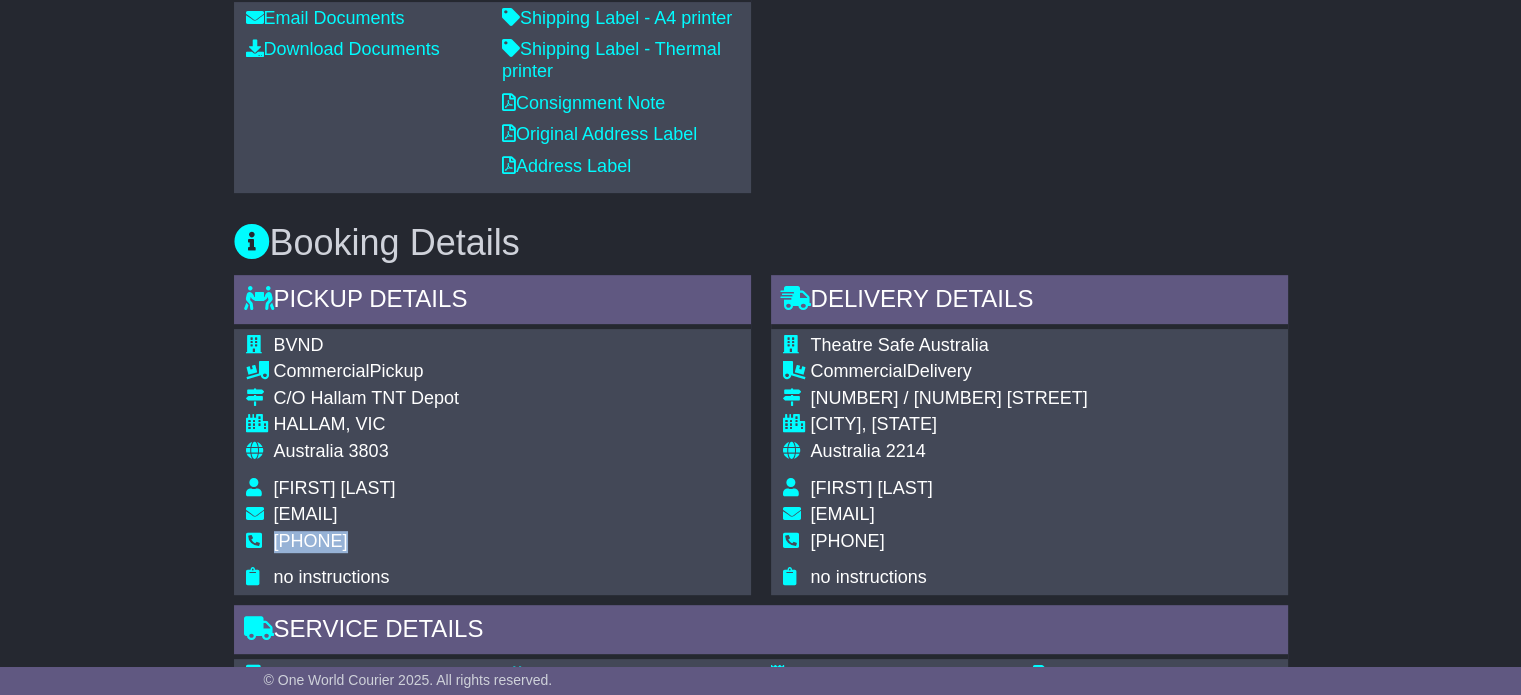 click on "0419 393 272" at bounding box center (311, 541) 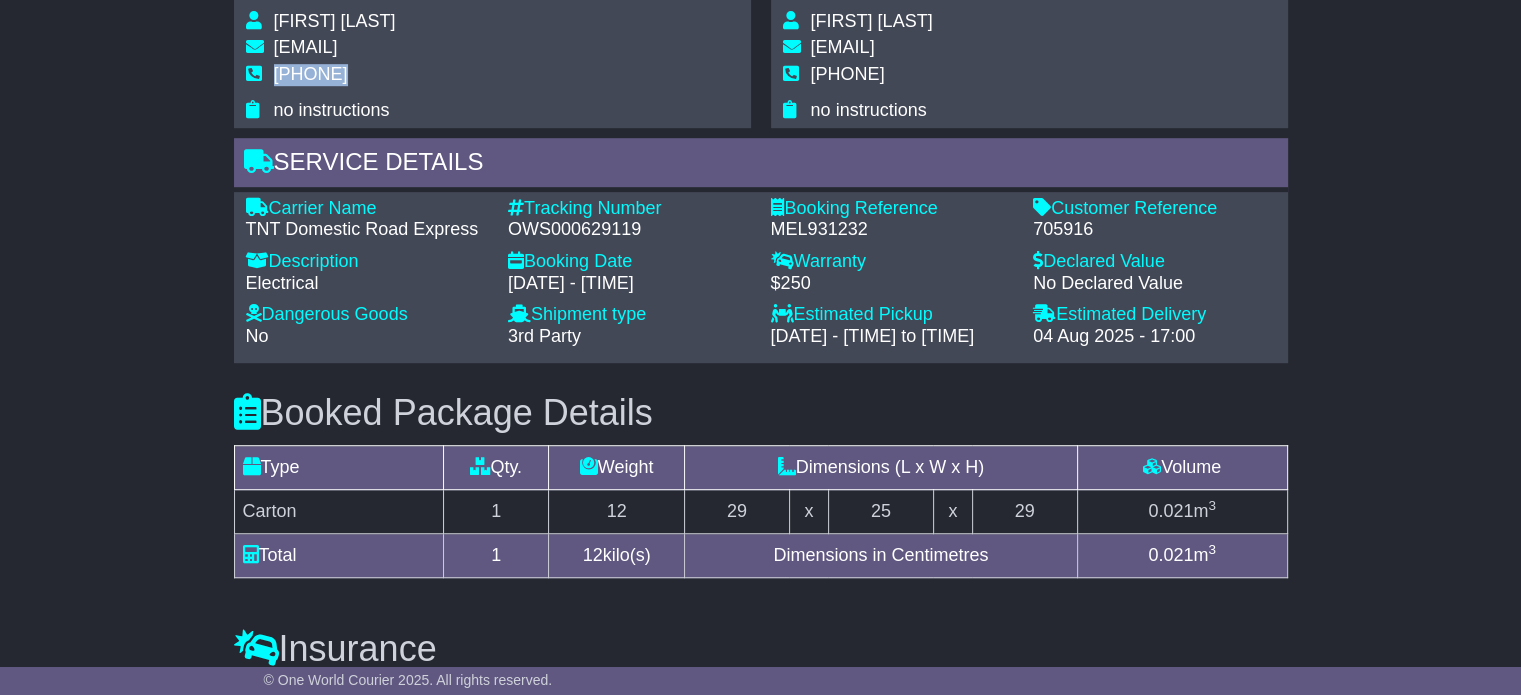 scroll, scrollTop: 1300, scrollLeft: 0, axis: vertical 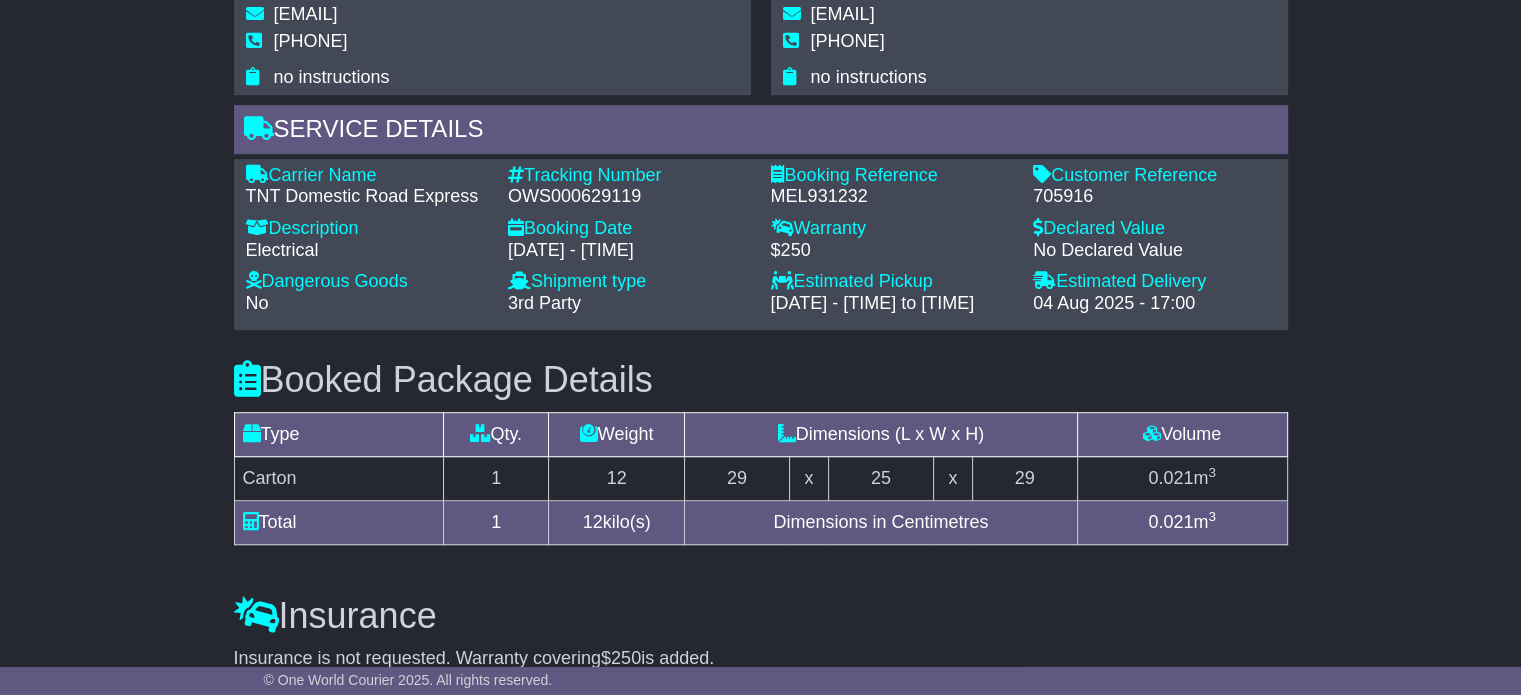 click on "OWS000629119" at bounding box center (629, 197) 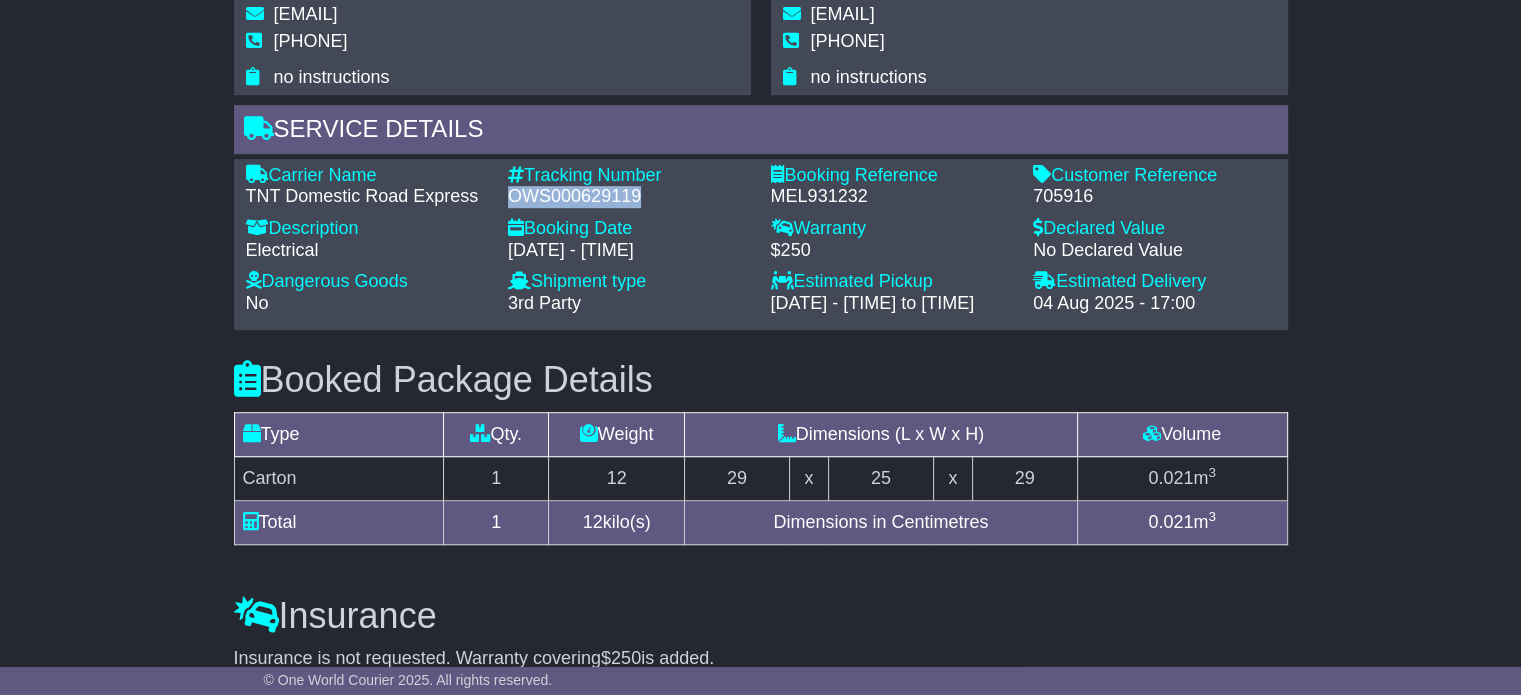 click on "OWS000629119" at bounding box center [629, 197] 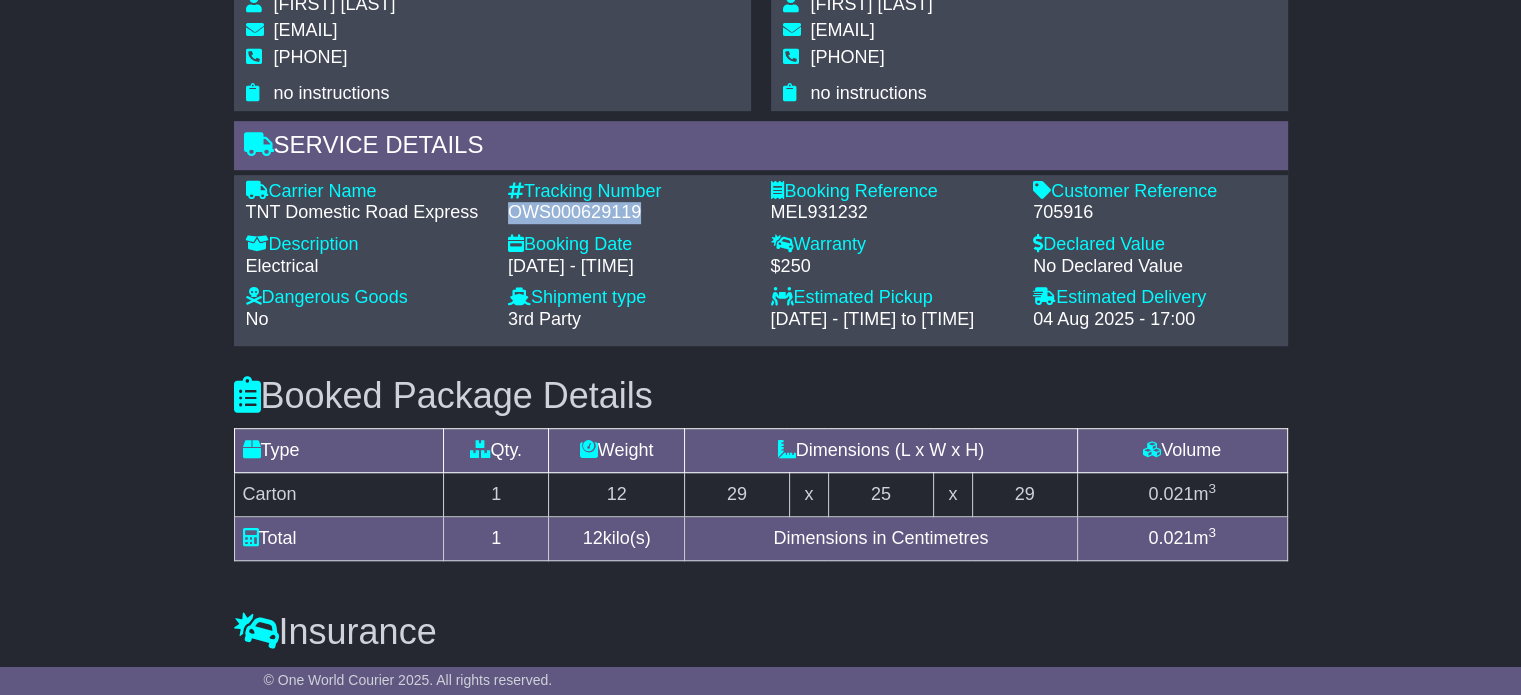scroll, scrollTop: 1288, scrollLeft: 0, axis: vertical 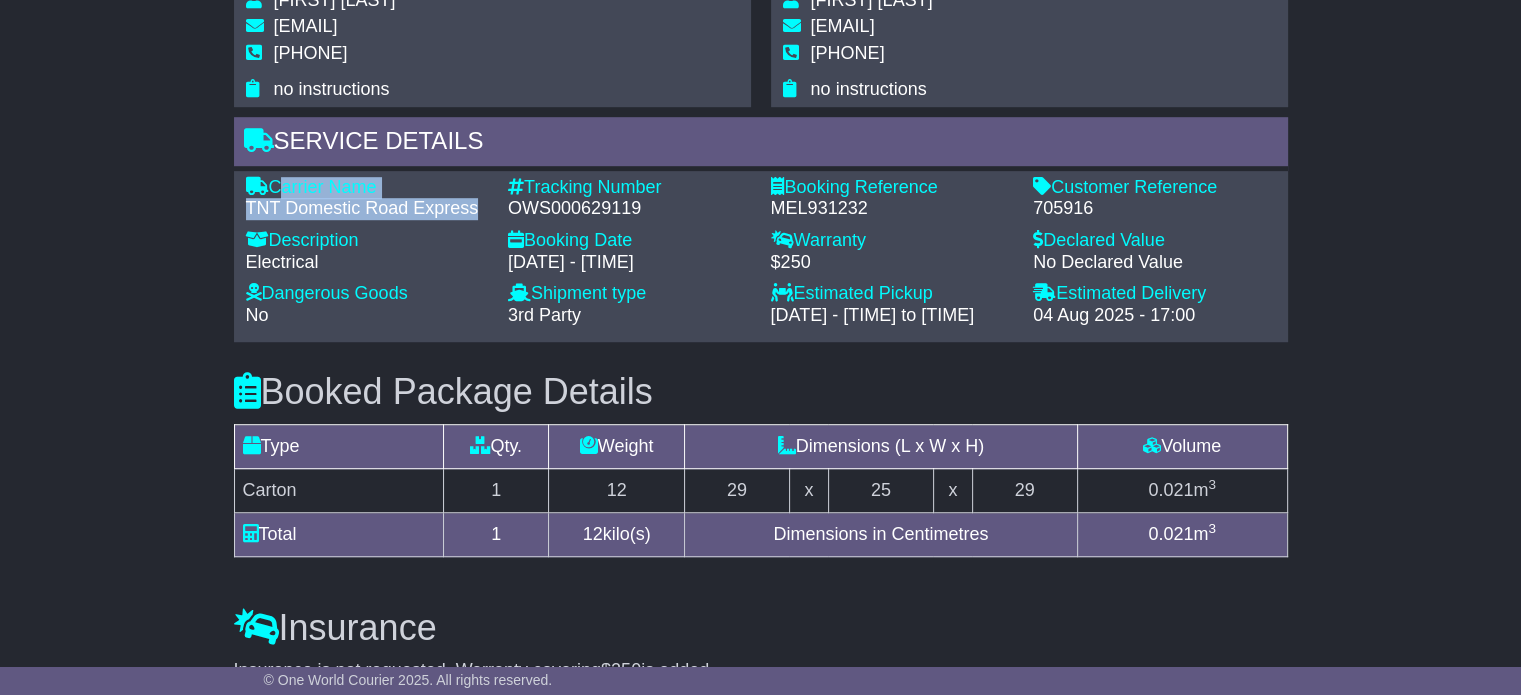 drag, startPoint x: 476, startPoint y: 207, endPoint x: 277, endPoint y: 171, distance: 202.23007 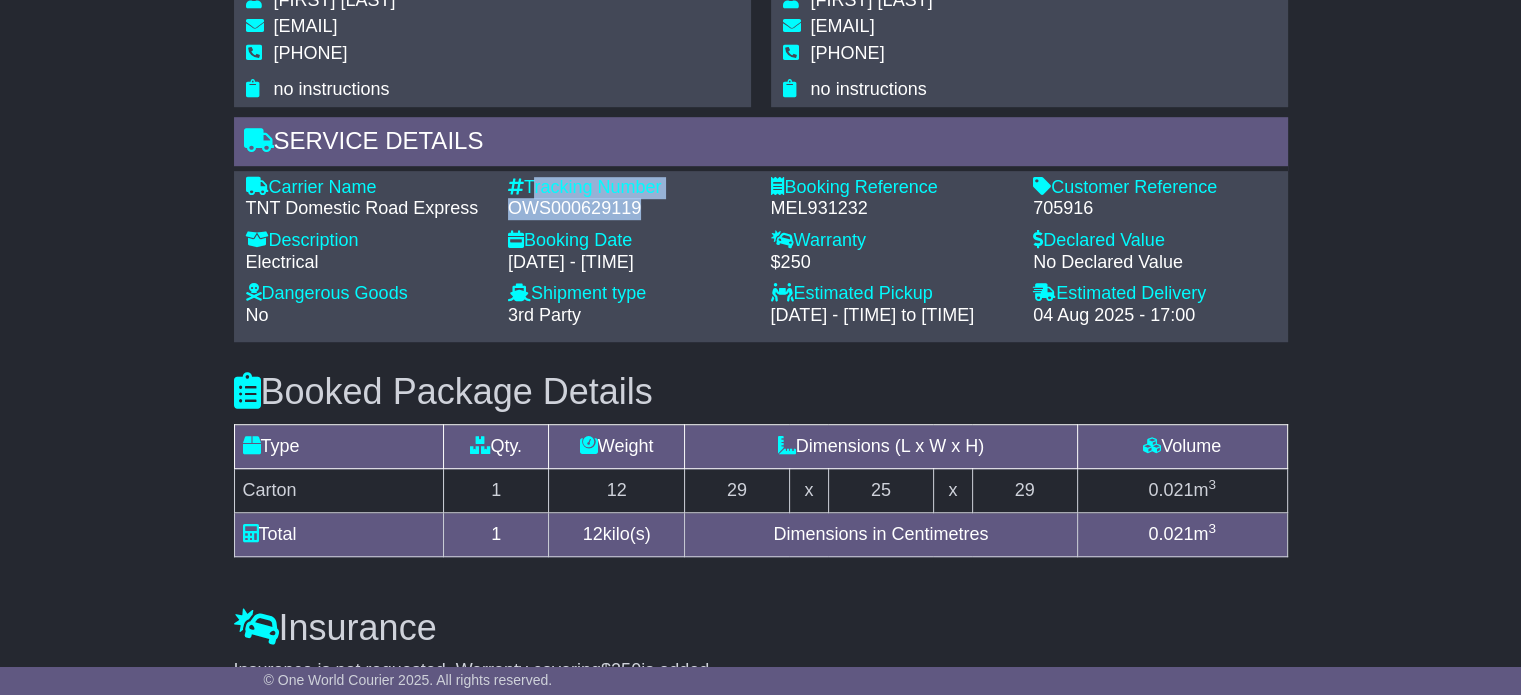 drag, startPoint x: 640, startPoint y: 207, endPoint x: 528, endPoint y: 179, distance: 115.44696 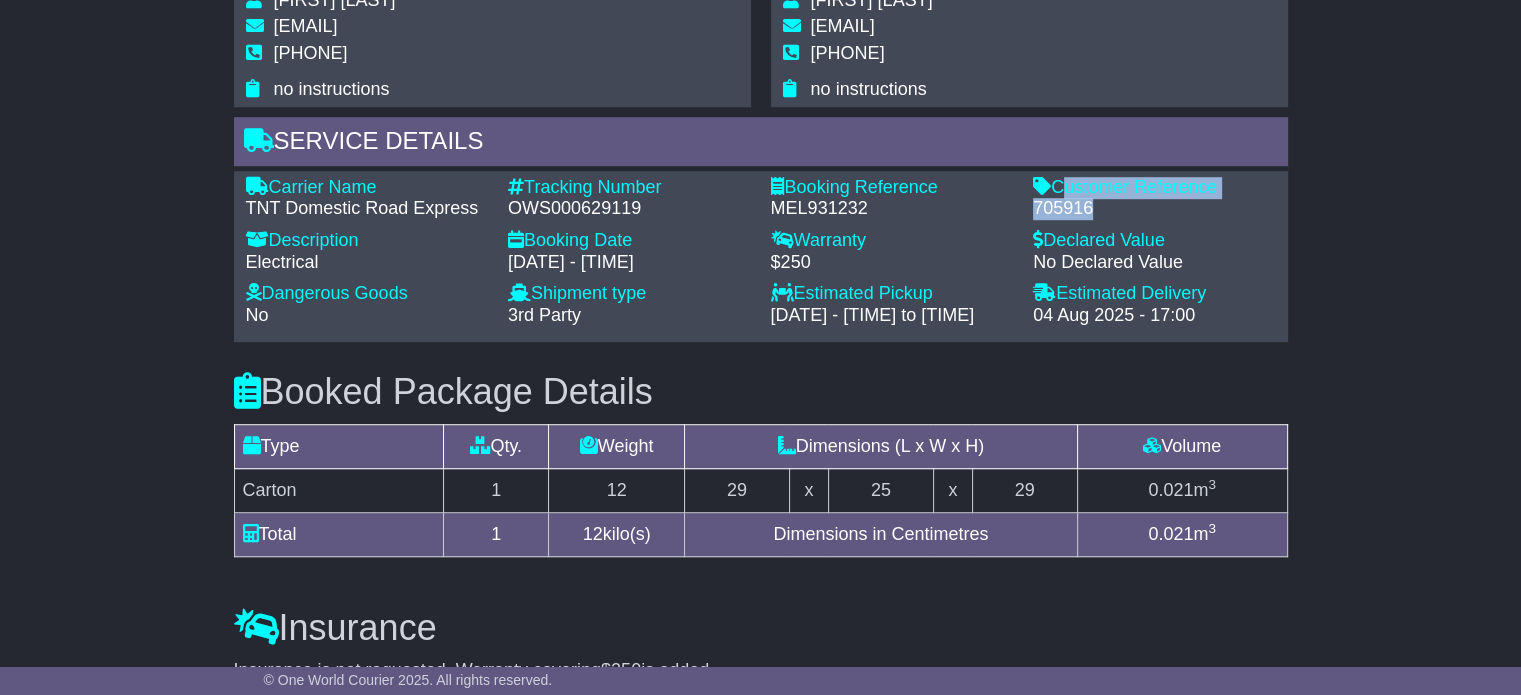 drag, startPoint x: 1090, startPoint y: 208, endPoint x: 1055, endPoint y: 186, distance: 41.340054 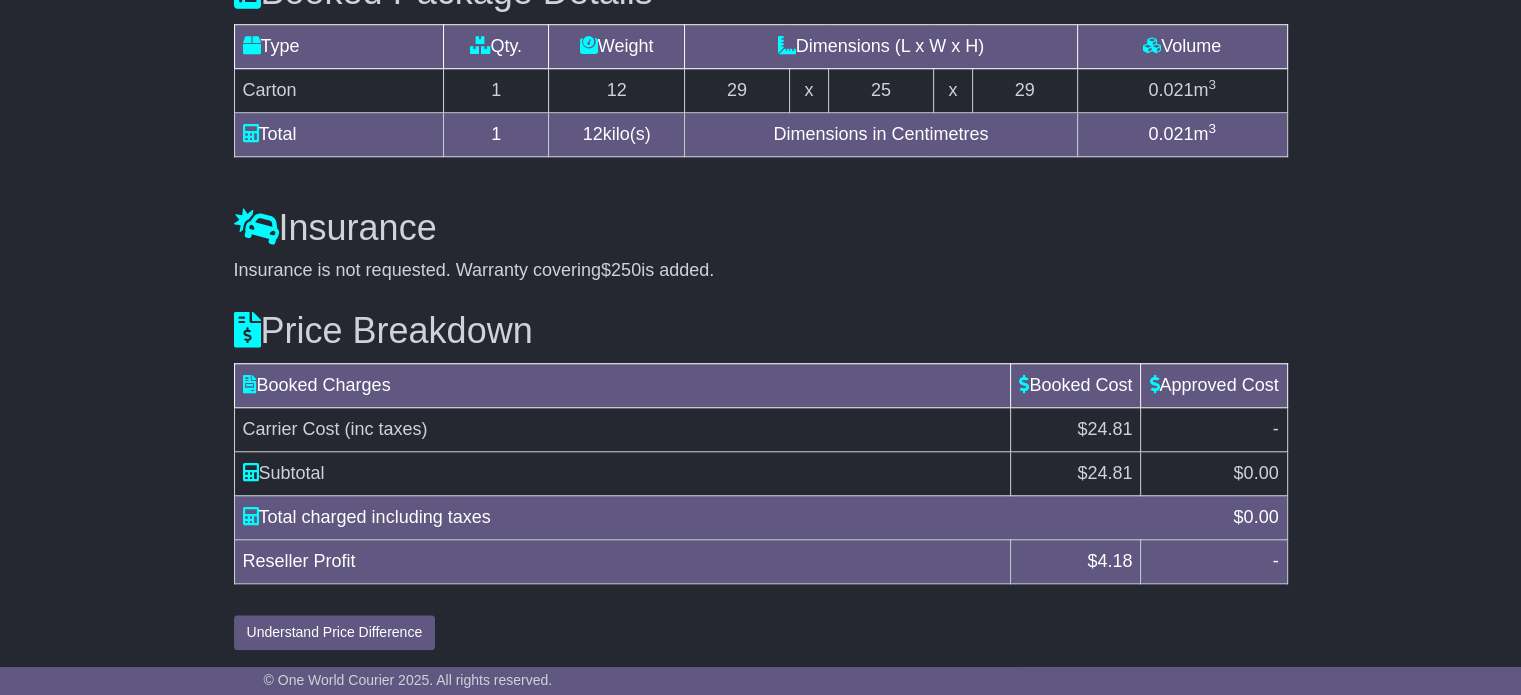 scroll, scrollTop: 1588, scrollLeft: 0, axis: vertical 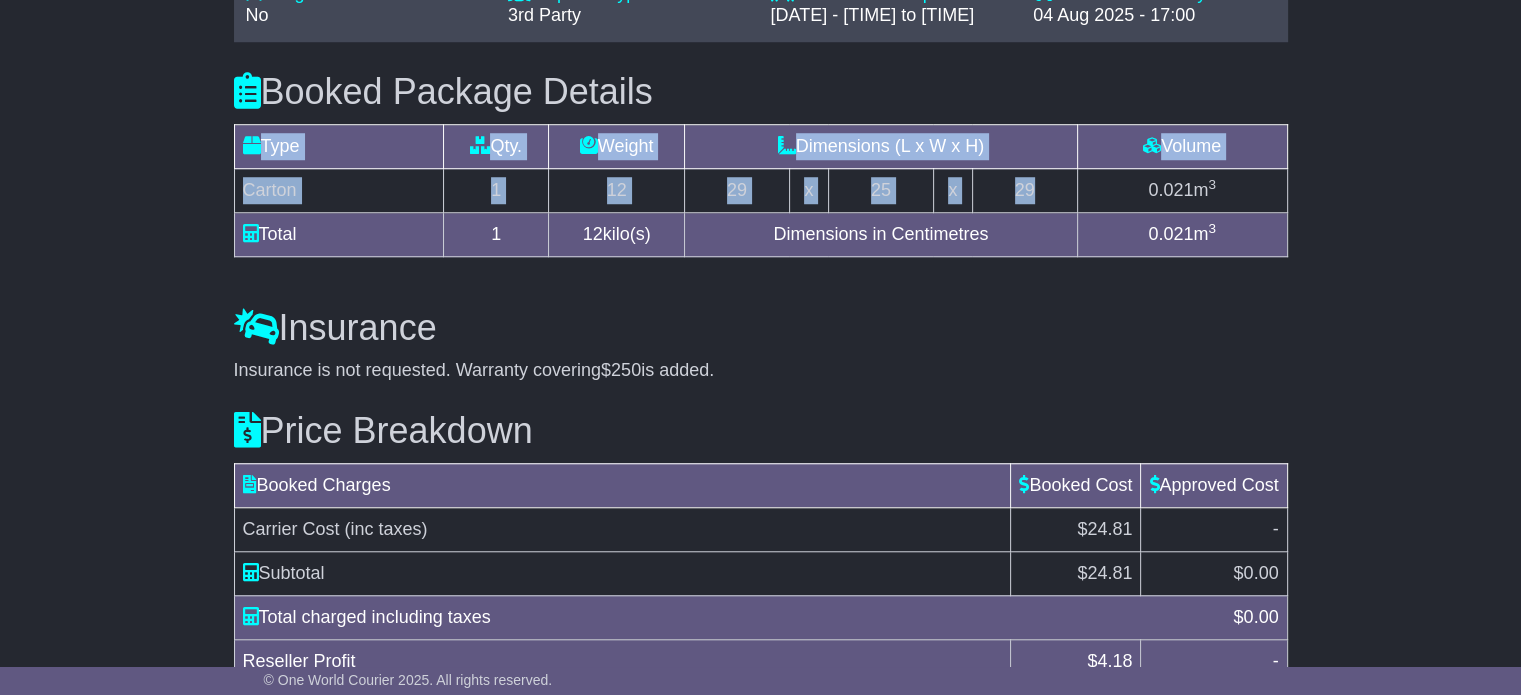 drag, startPoint x: 1044, startPoint y: 177, endPoint x: 228, endPoint y: 166, distance: 816.07416 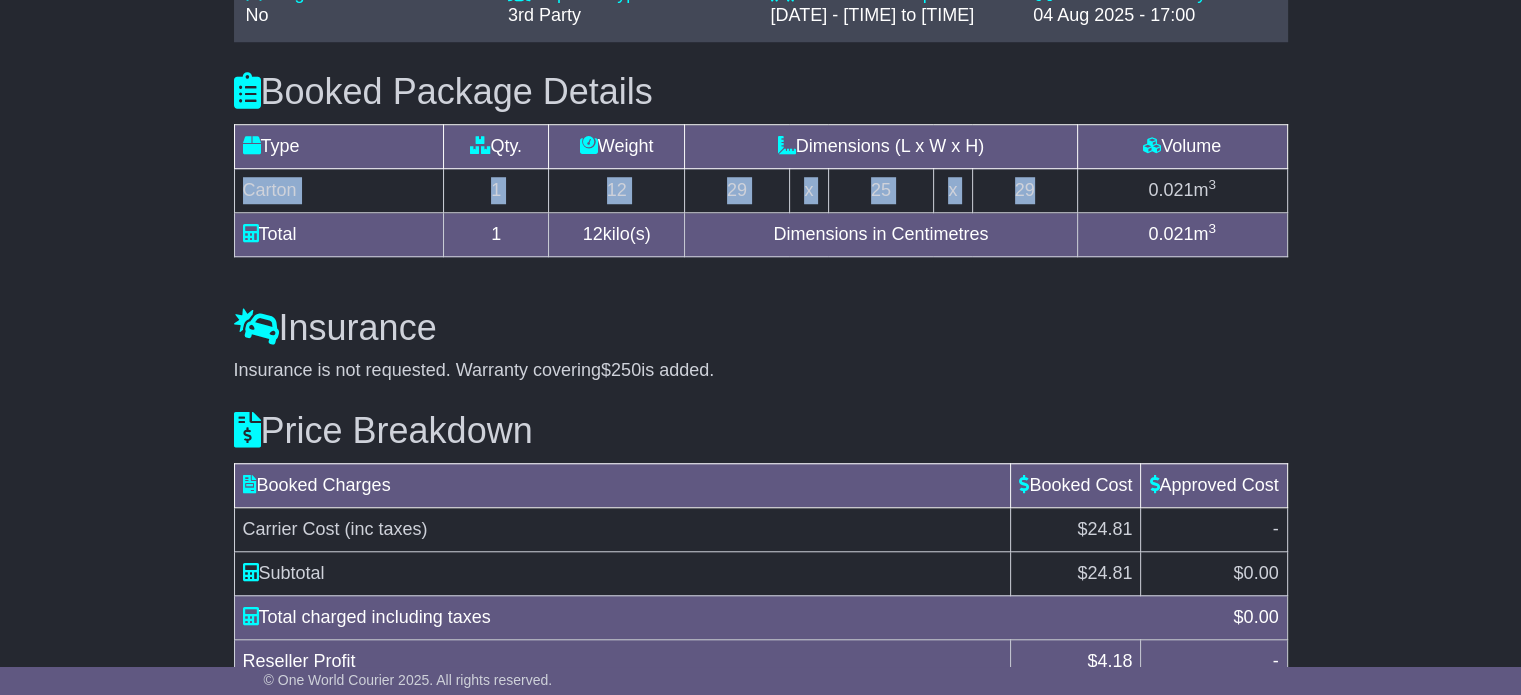 copy on "Carton
1
12
29
x
25
x
29" 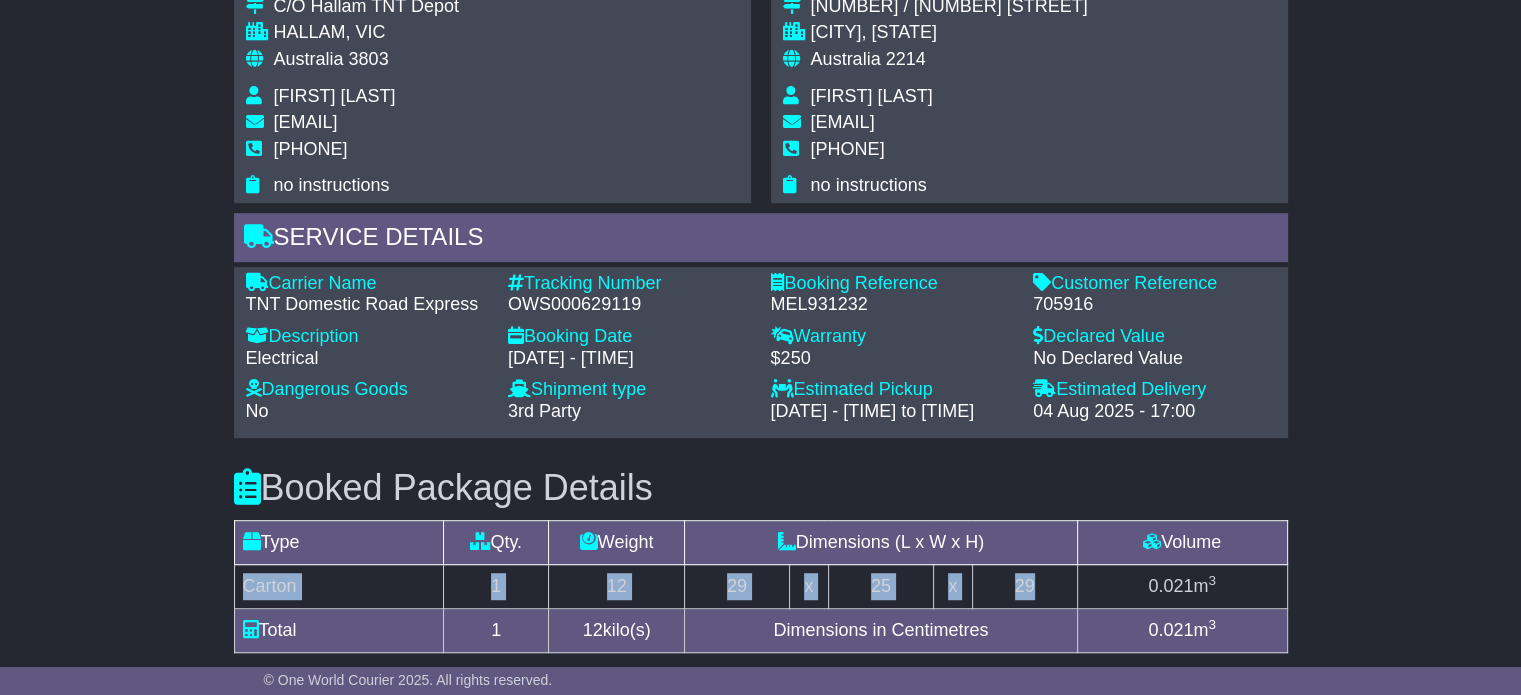 scroll, scrollTop: 1188, scrollLeft: 0, axis: vertical 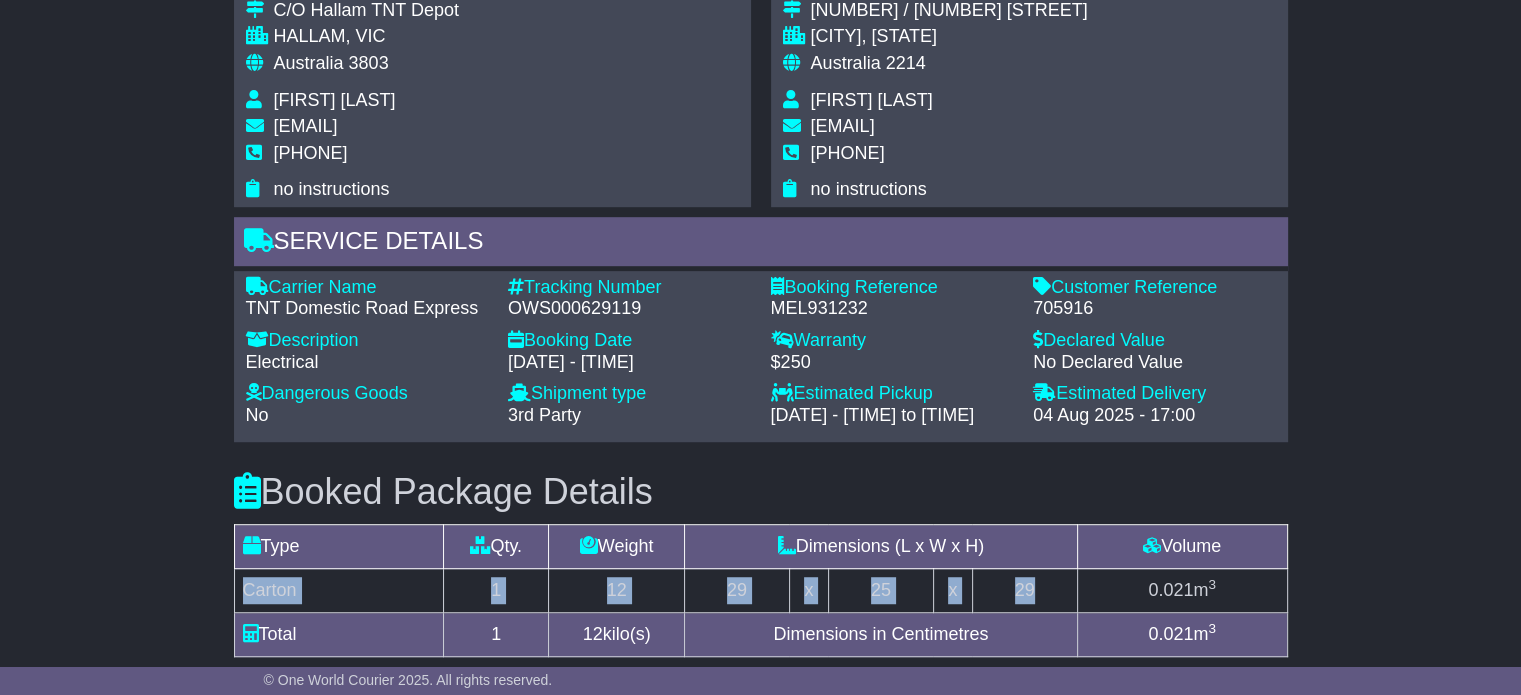 click on "Chris Iland" at bounding box center [872, 100] 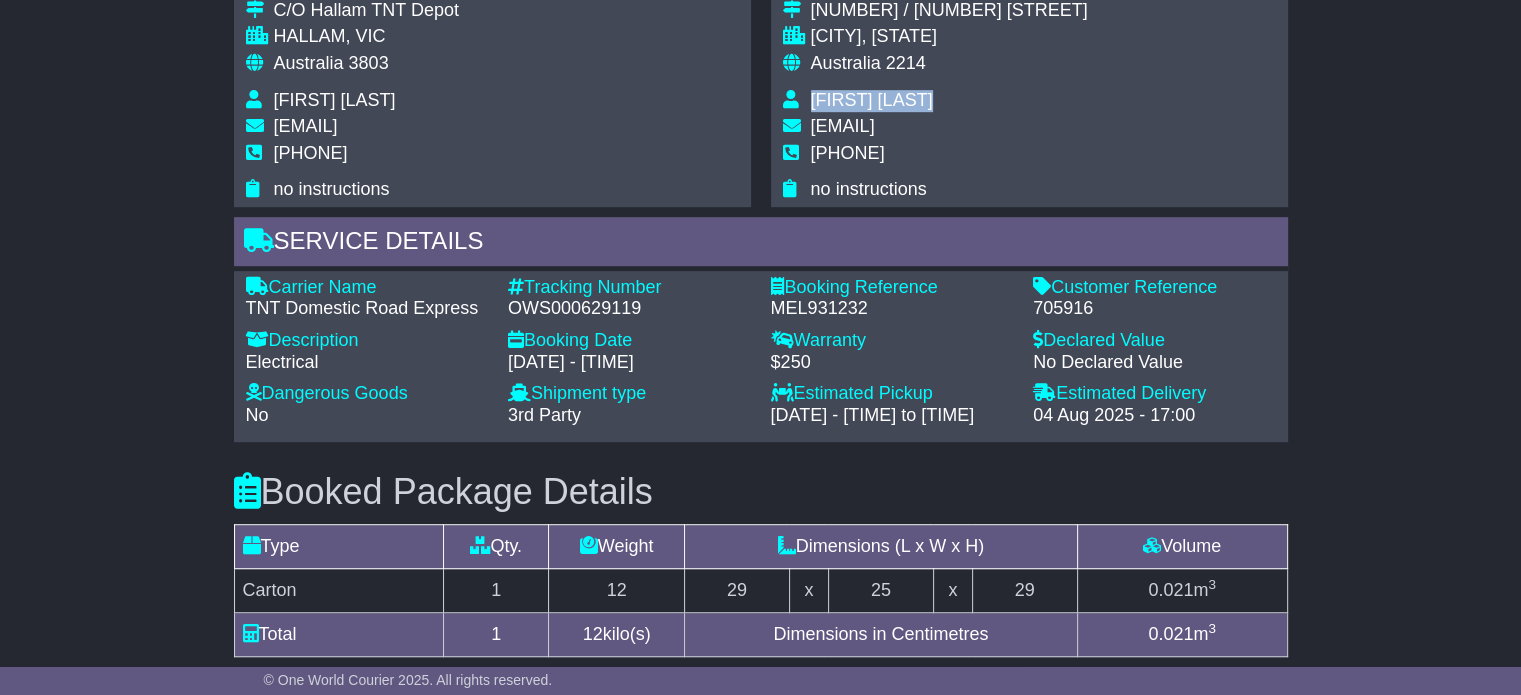click on "Chris Iland" at bounding box center (872, 100) 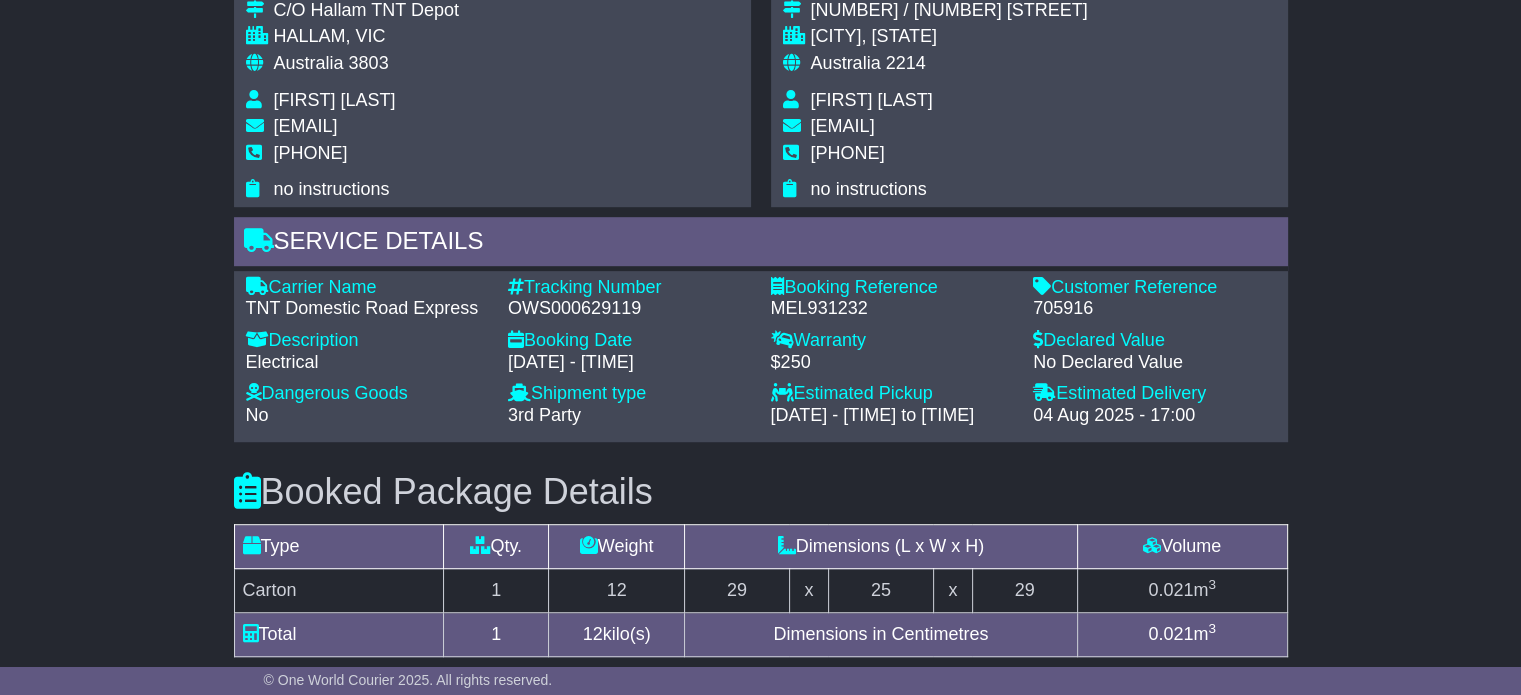 click on "Chris Iland" at bounding box center (872, 100) 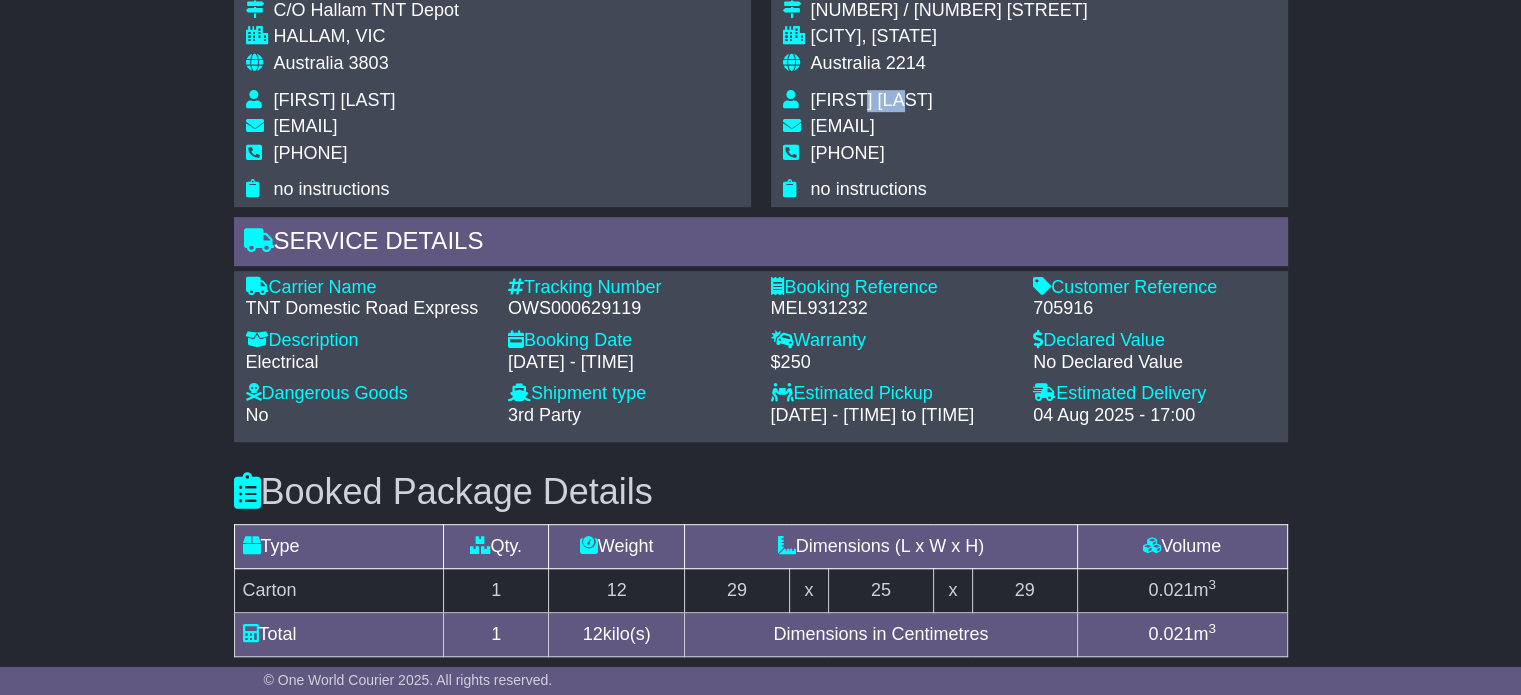 click on "Chris Iland" at bounding box center [872, 100] 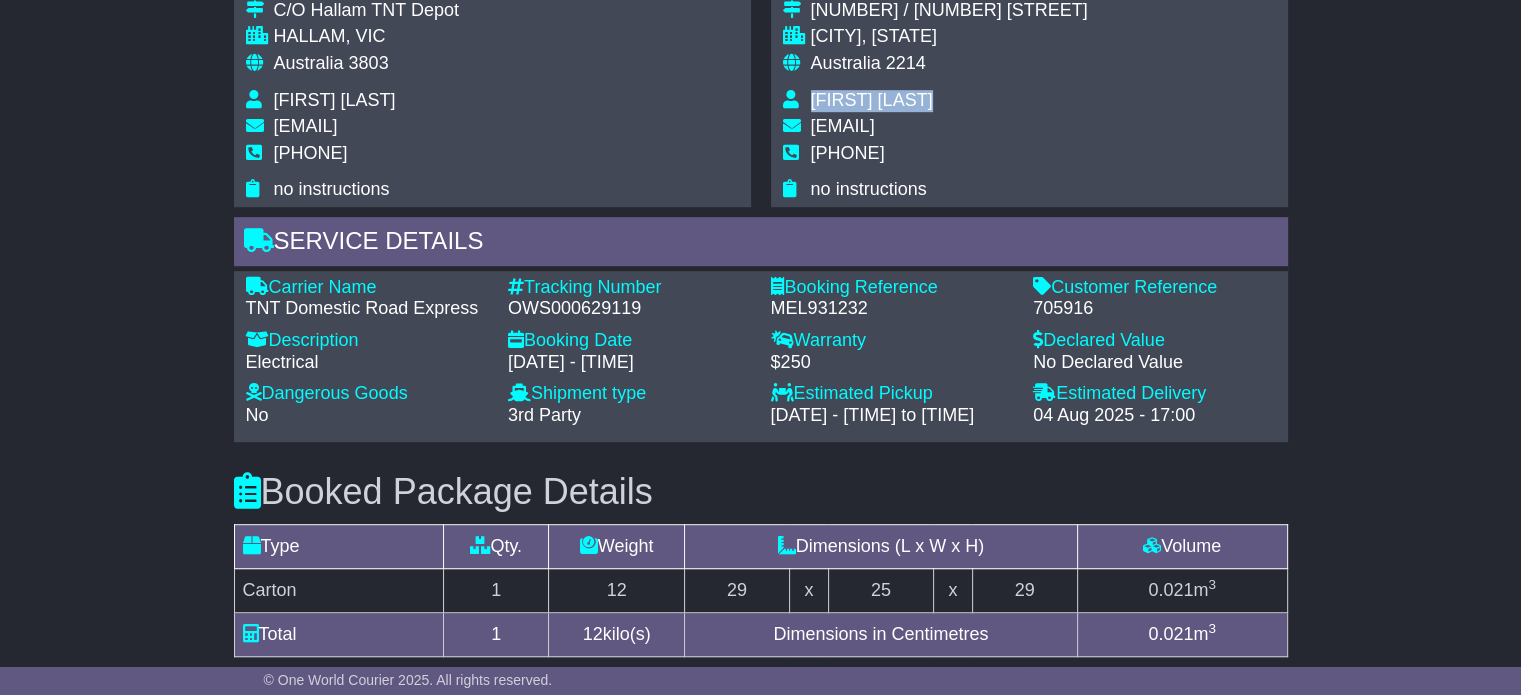 click on "Chris Iland" at bounding box center [872, 100] 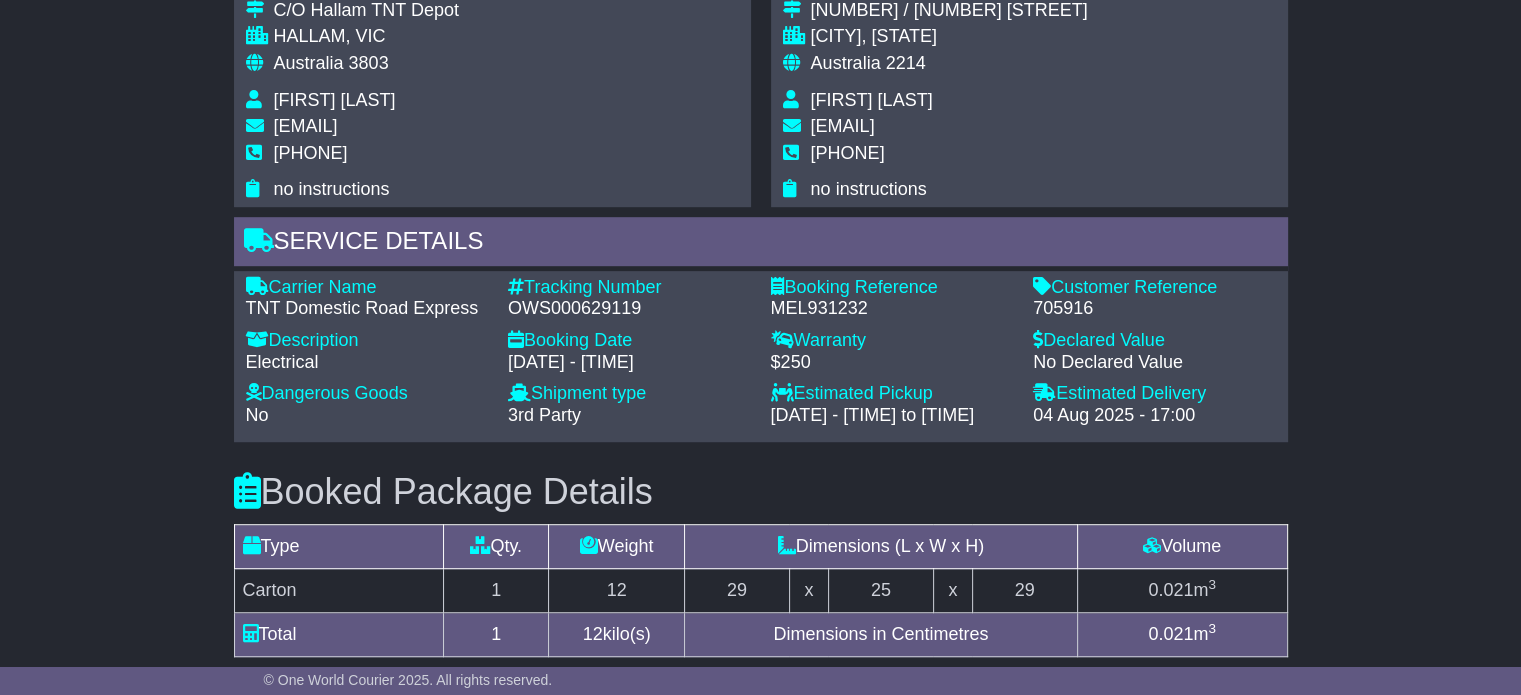 click on "0412 485 280" at bounding box center [848, 153] 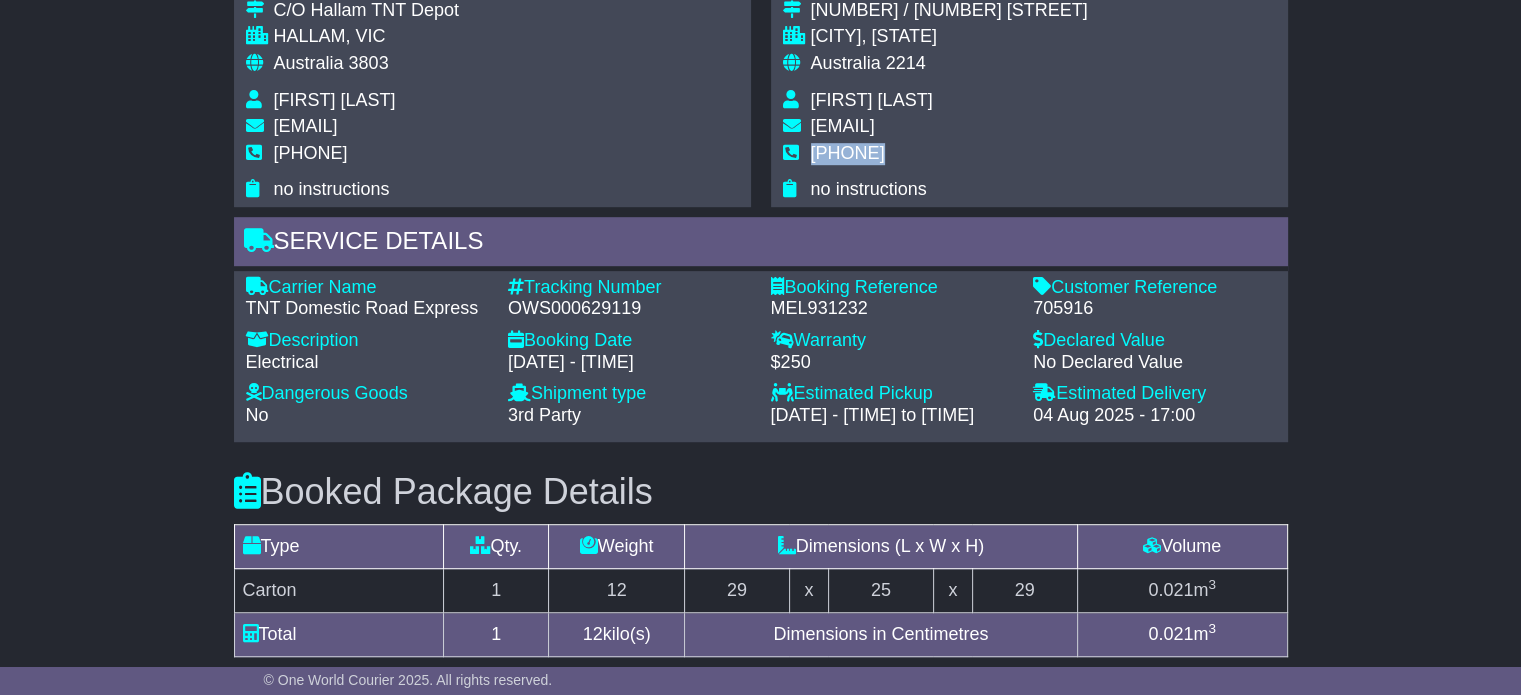 click on "0412 485 280" at bounding box center (848, 153) 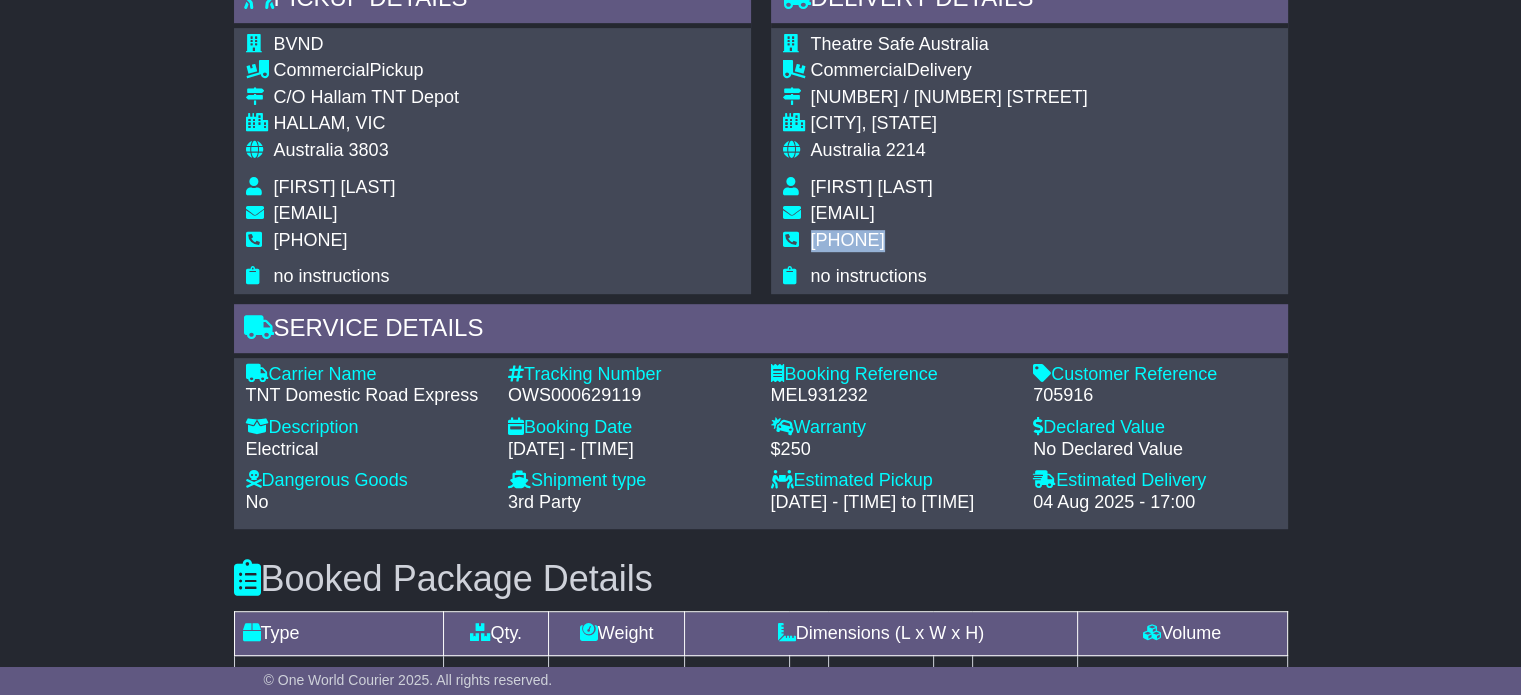 scroll, scrollTop: 988, scrollLeft: 0, axis: vertical 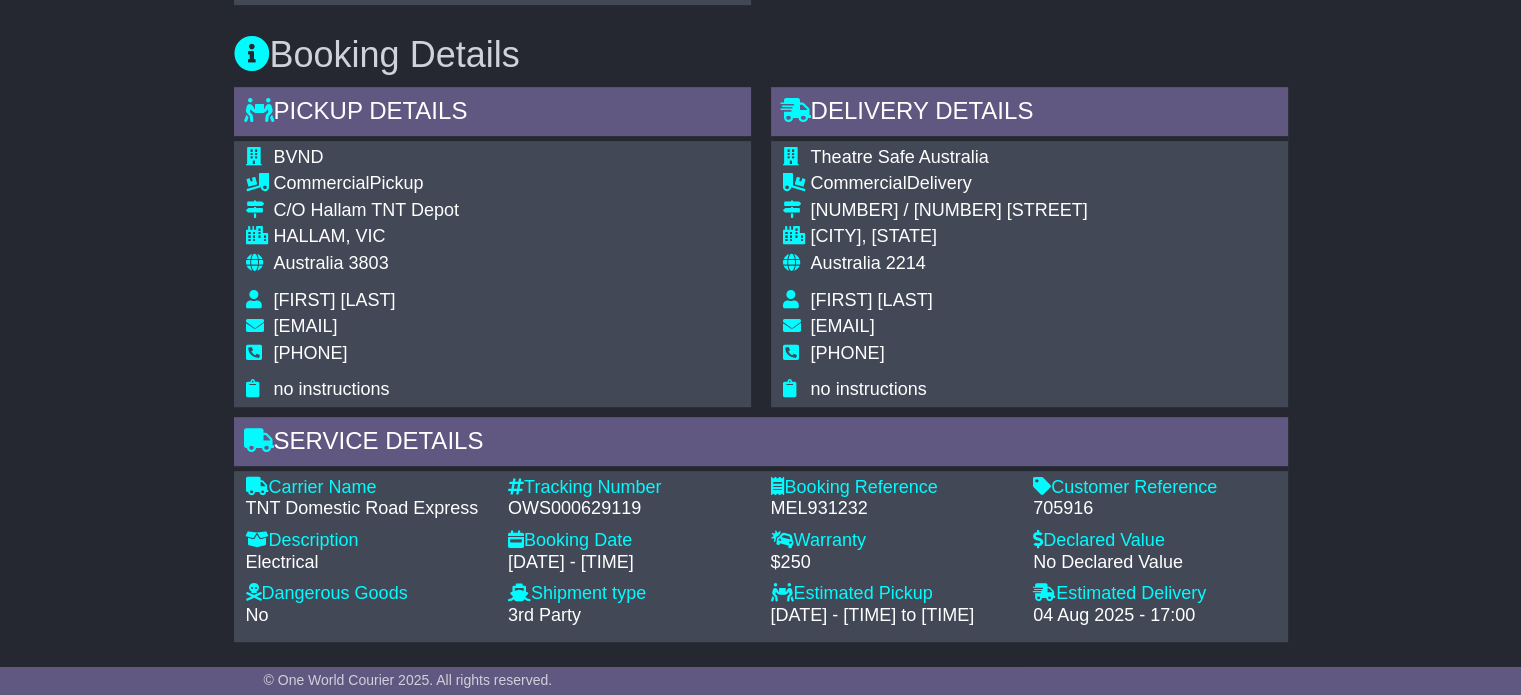 click on "Australia" at bounding box center (309, 263) 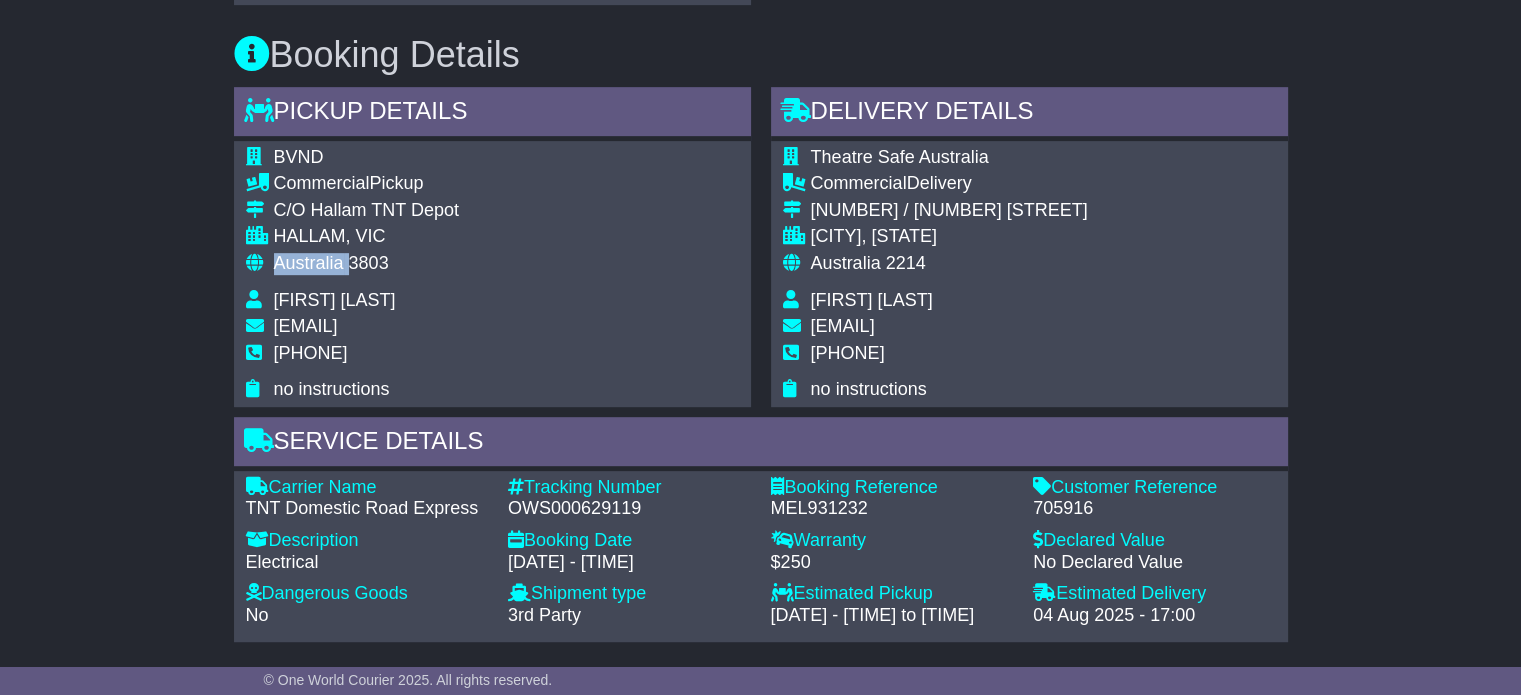 click on "Australia" at bounding box center (309, 263) 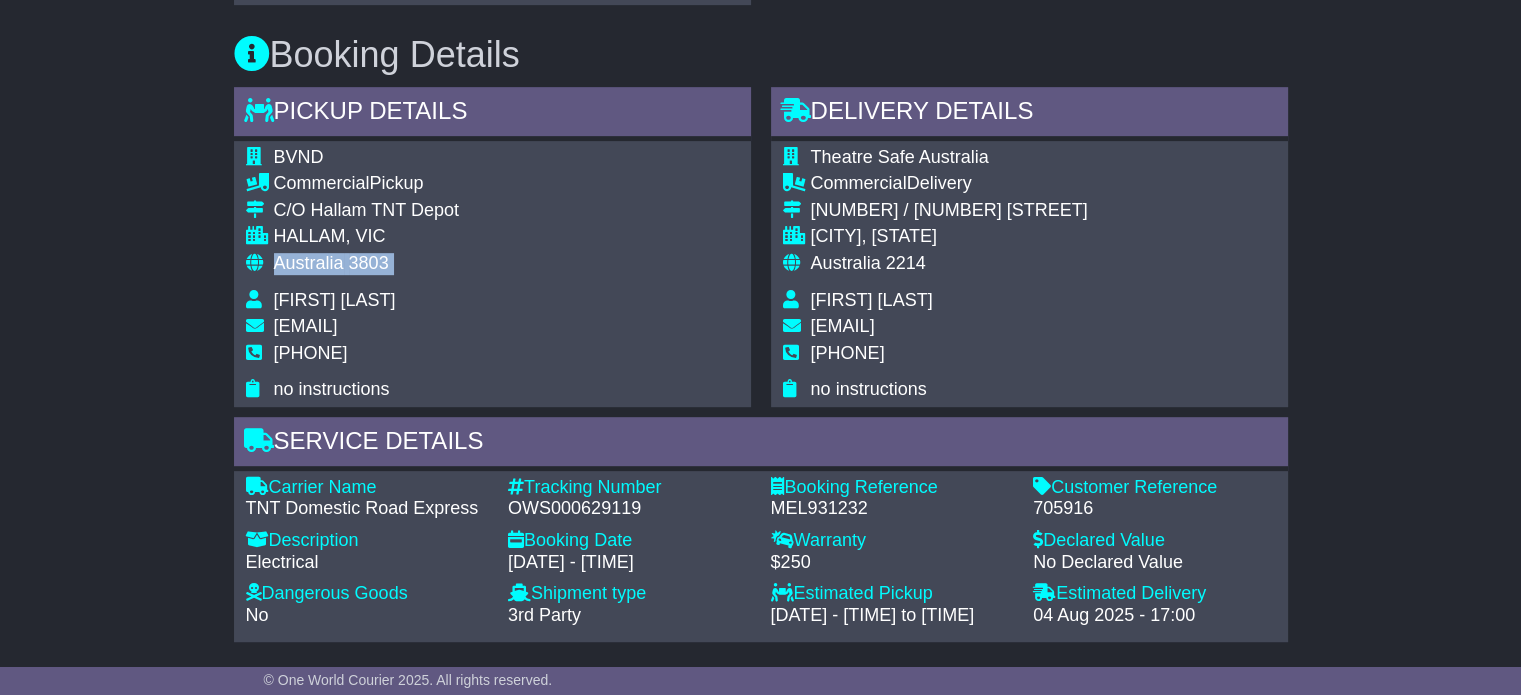 click on "Australia" at bounding box center (309, 263) 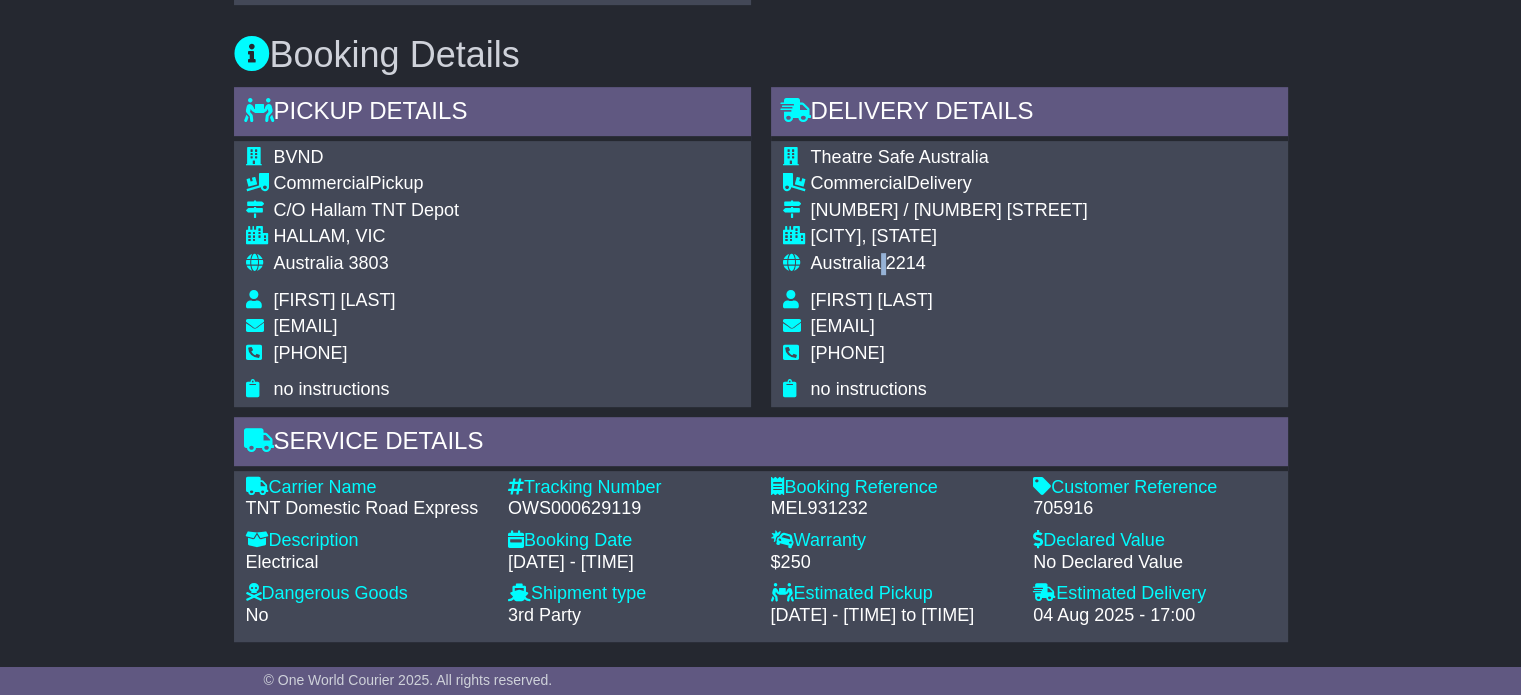 click on "Australia
2214" at bounding box center [949, 264] 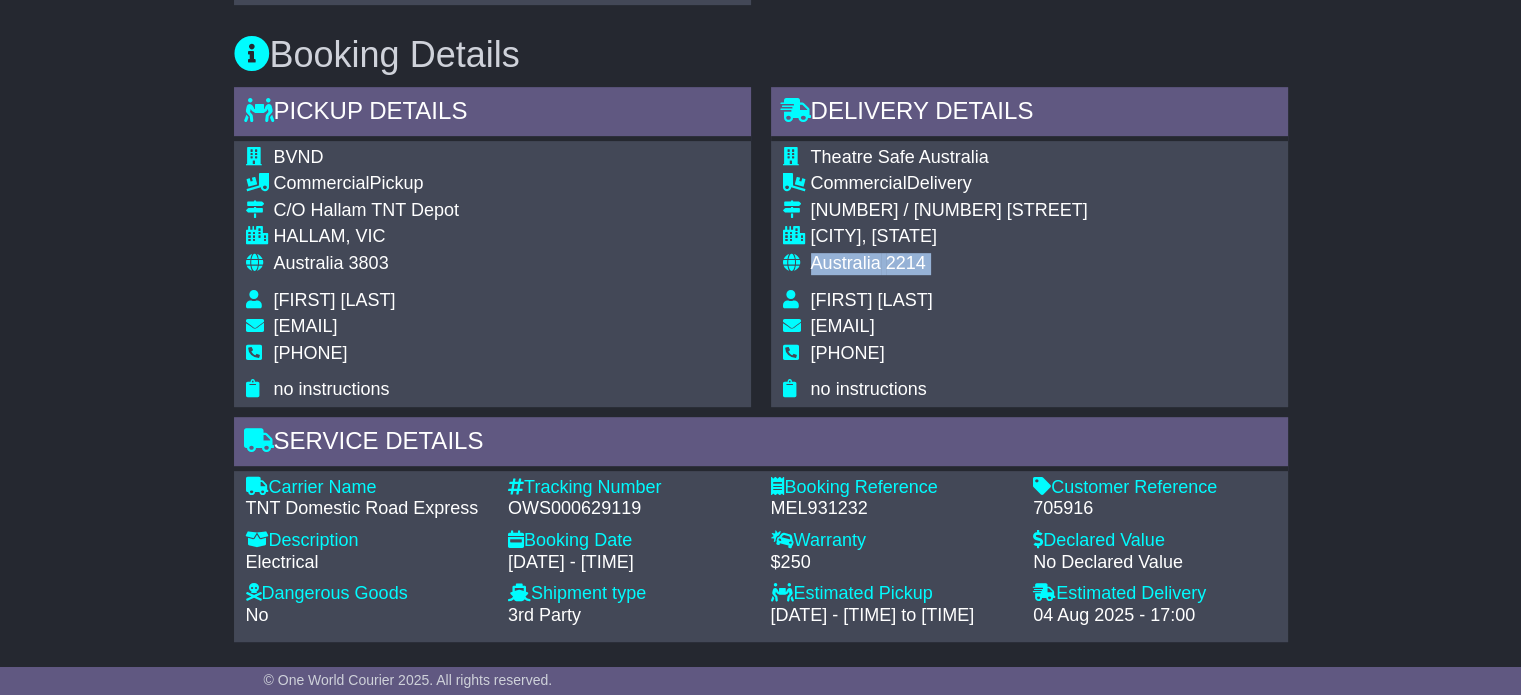 click on "Australia
2214" at bounding box center (949, 264) 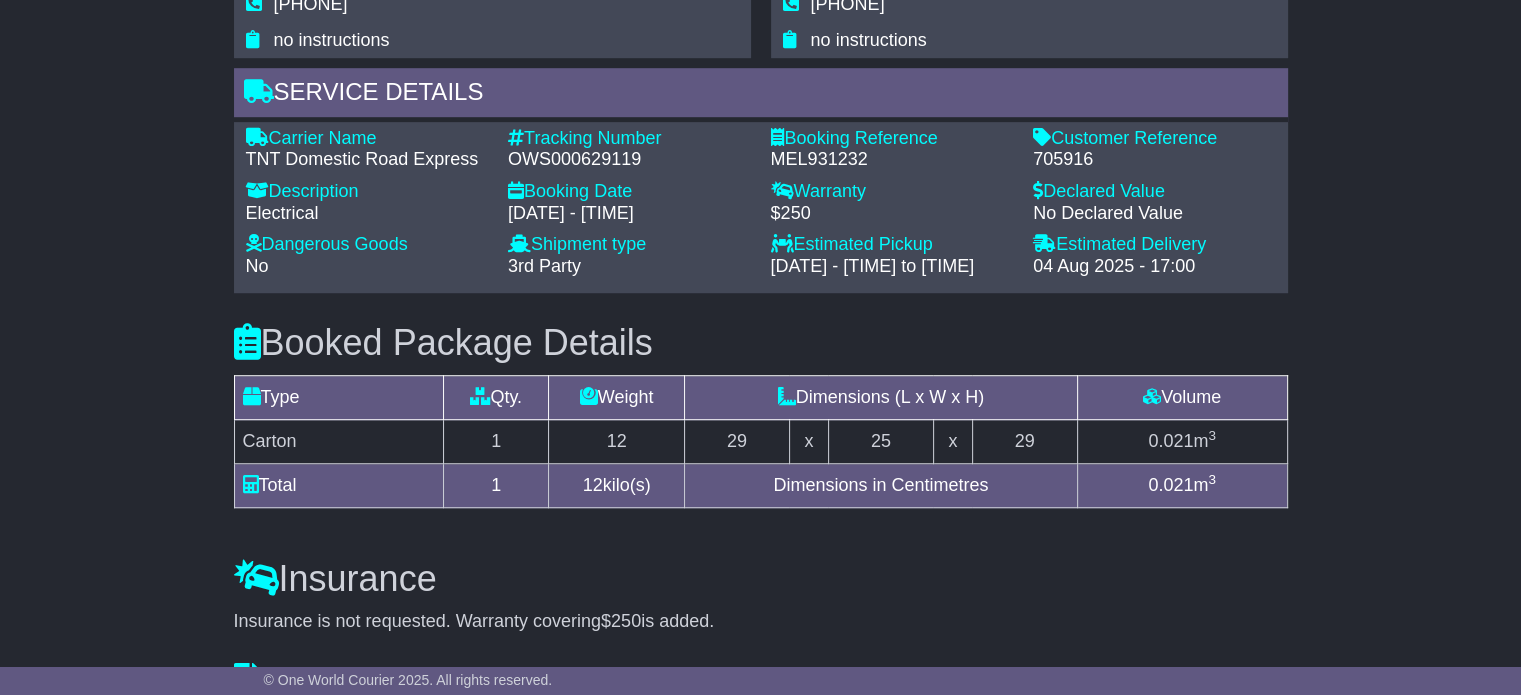 scroll, scrollTop: 1088, scrollLeft: 0, axis: vertical 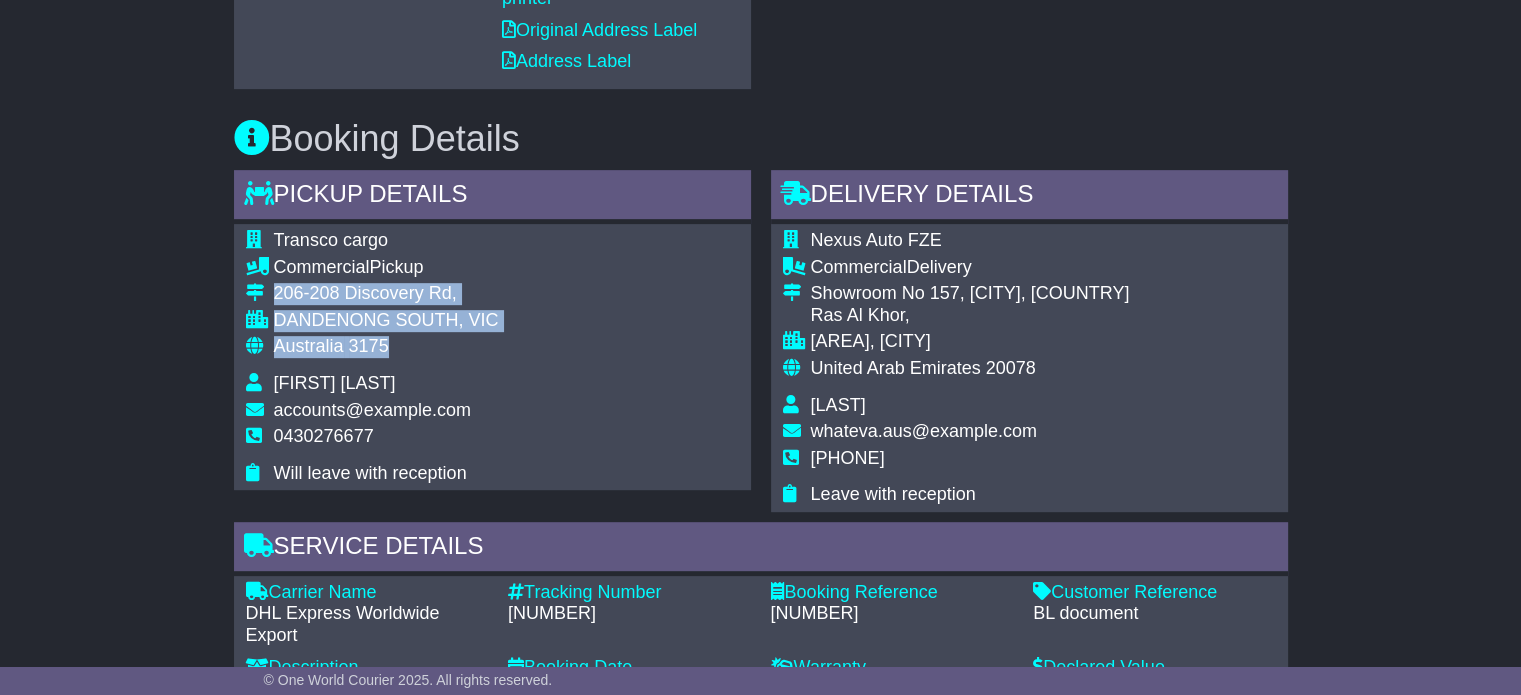 drag, startPoint x: 390, startPoint y: 347, endPoint x: 268, endPoint y: 289, distance: 135.08516 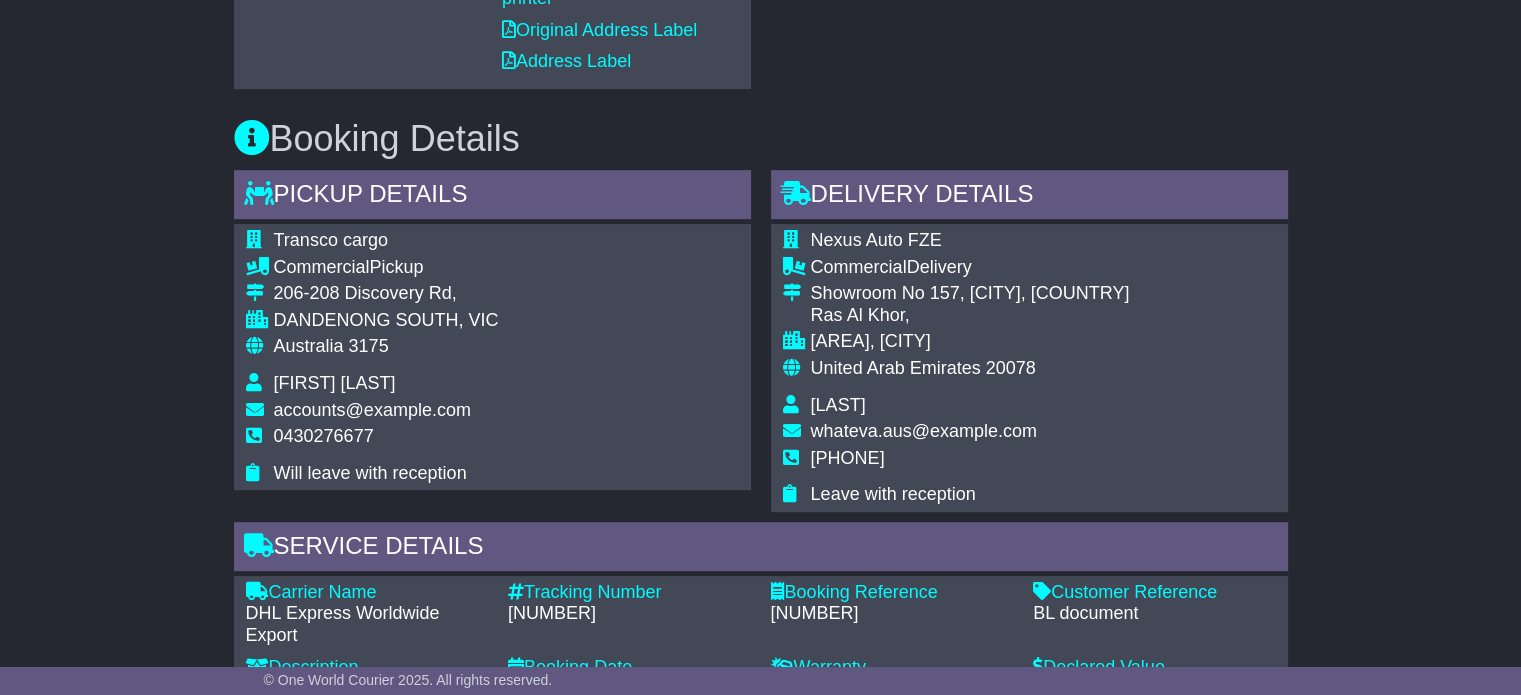 click on "0430276677" at bounding box center [324, 436] 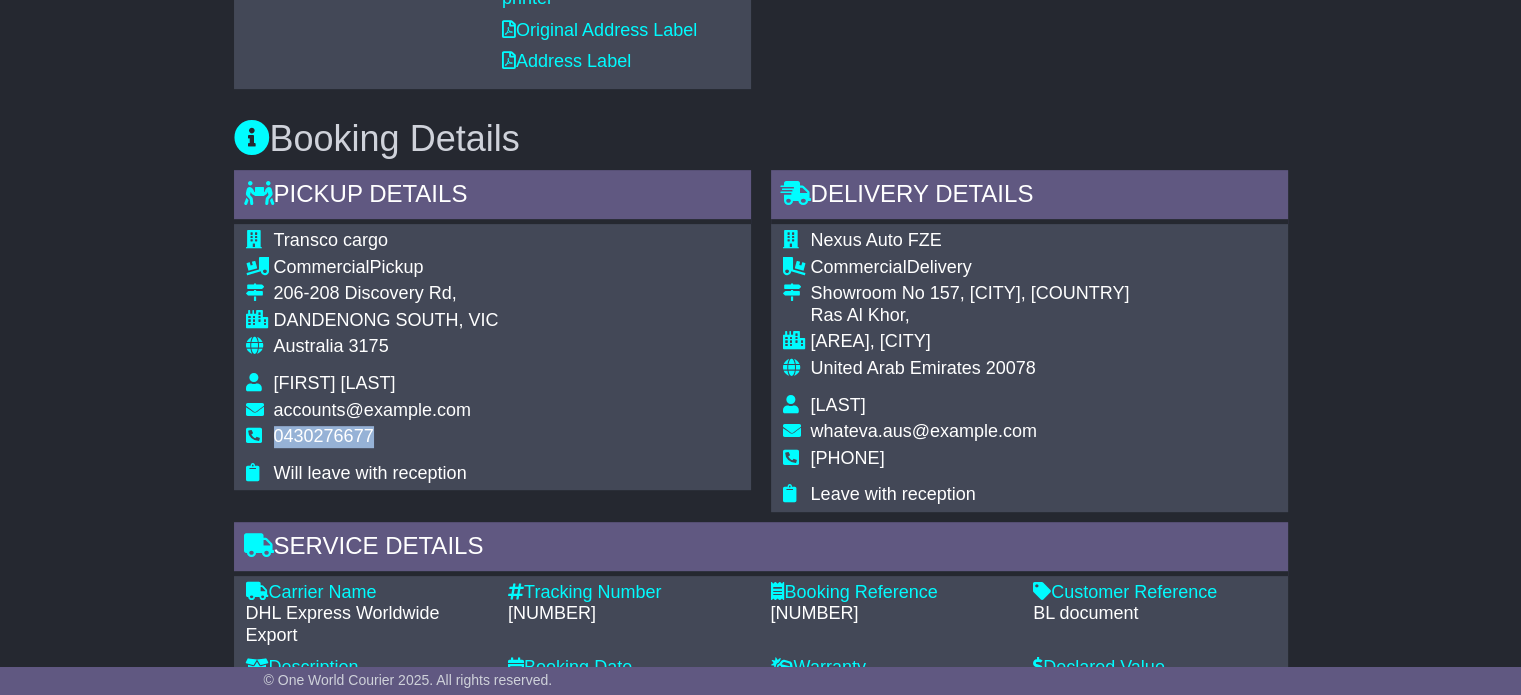 click on "0430276677" at bounding box center [324, 436] 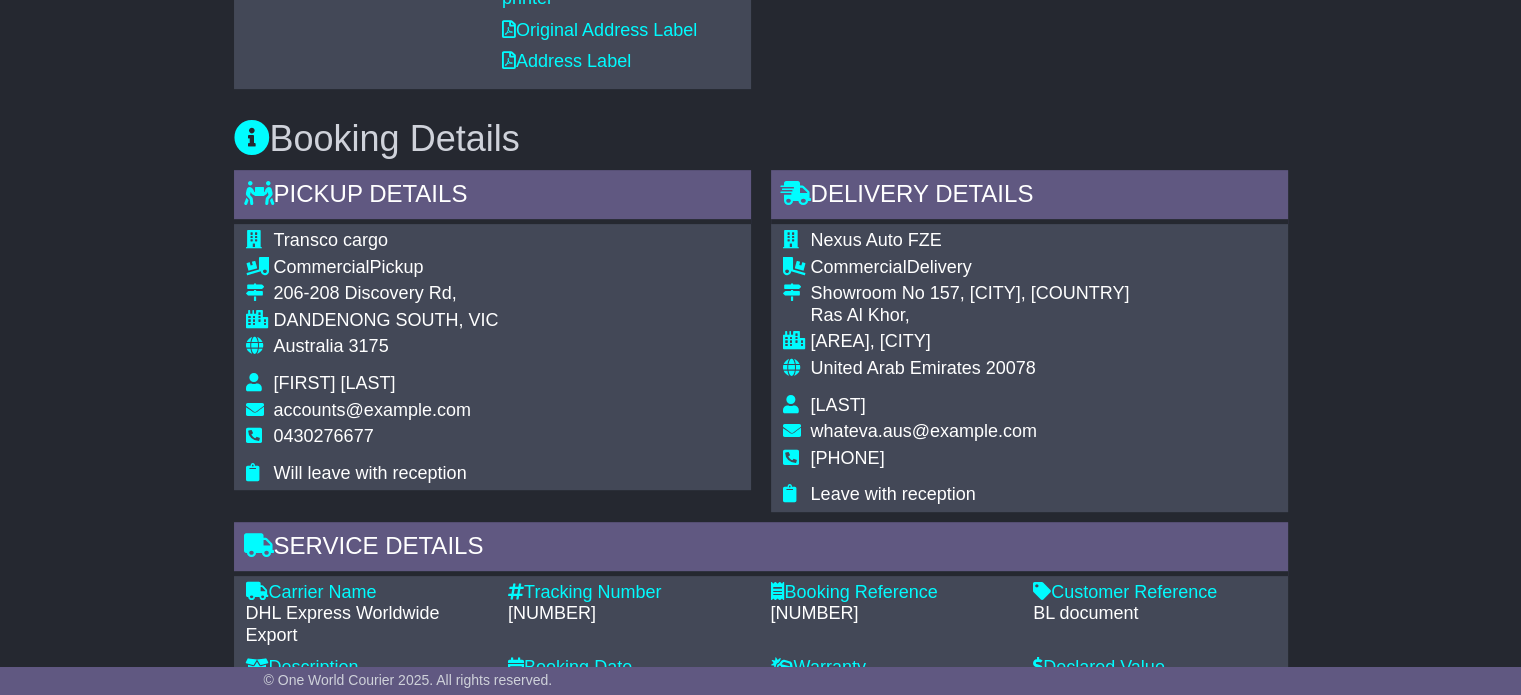 click on "[NUMBER]" at bounding box center (629, 614) 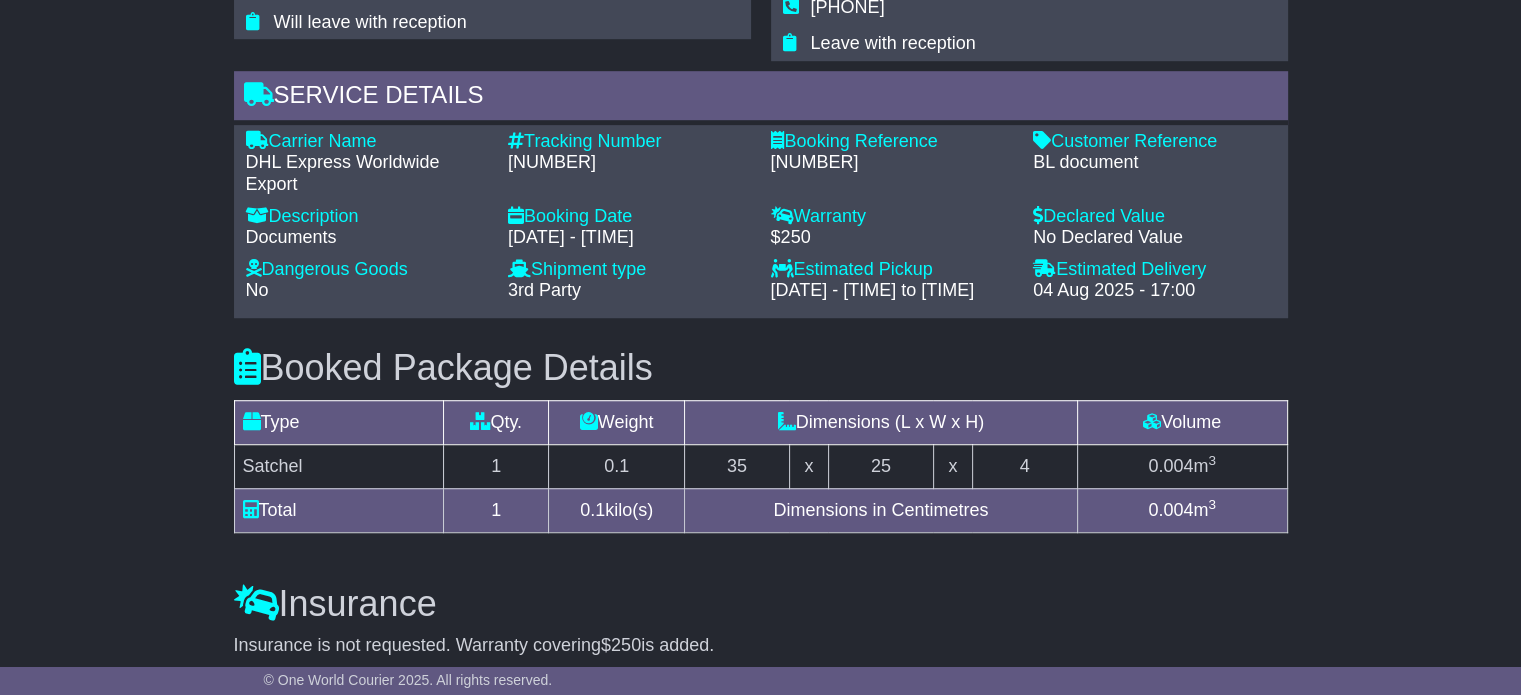 scroll, scrollTop: 1400, scrollLeft: 0, axis: vertical 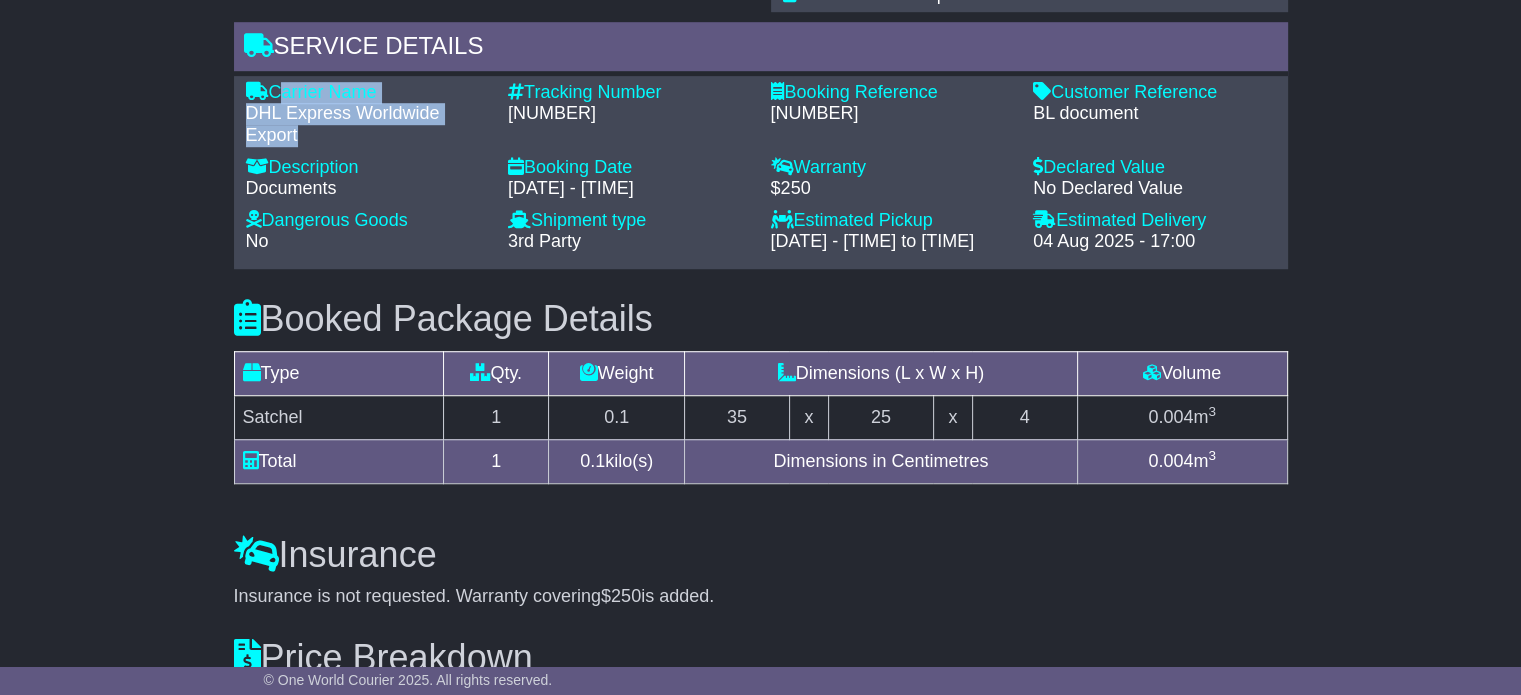 drag, startPoint x: 301, startPoint y: 134, endPoint x: 272, endPoint y: 82, distance: 59.5399 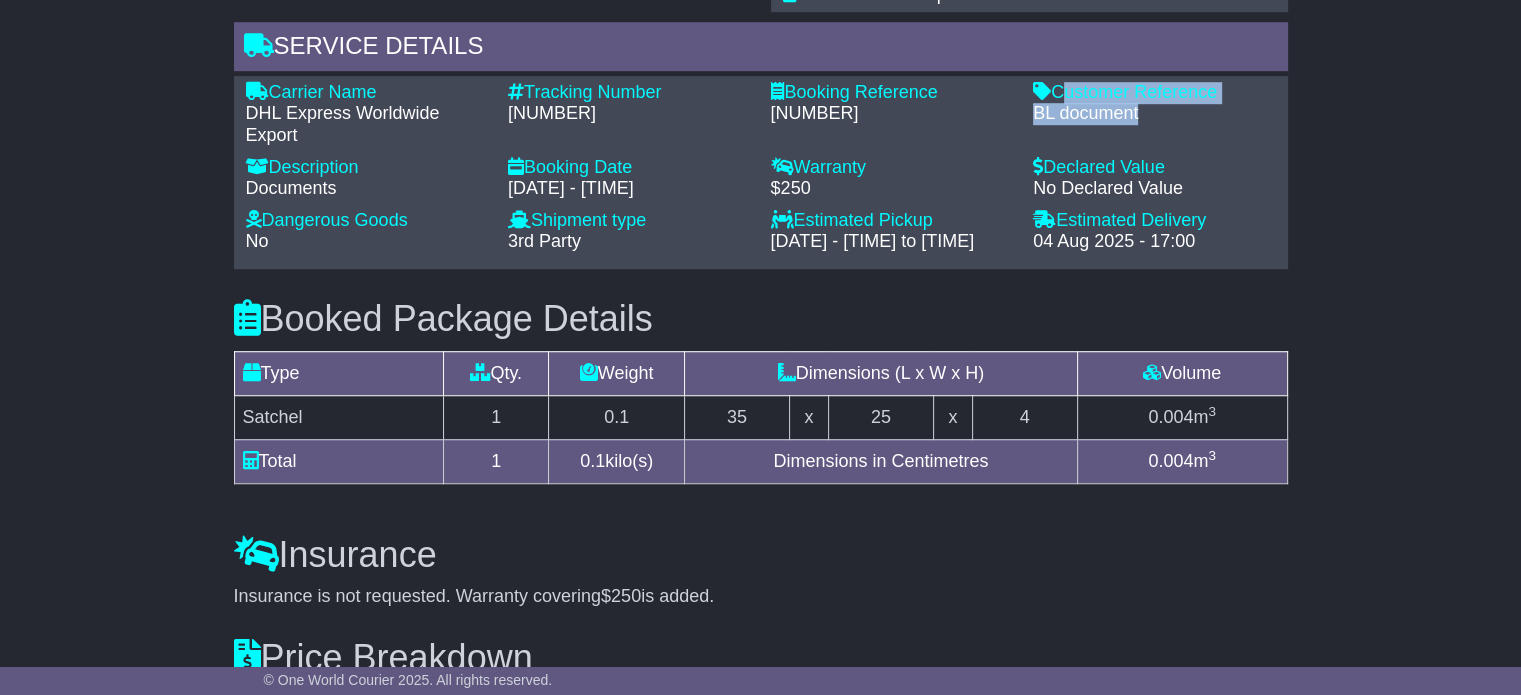 drag, startPoint x: 1136, startPoint y: 110, endPoint x: 1055, endPoint y: 89, distance: 83.677956 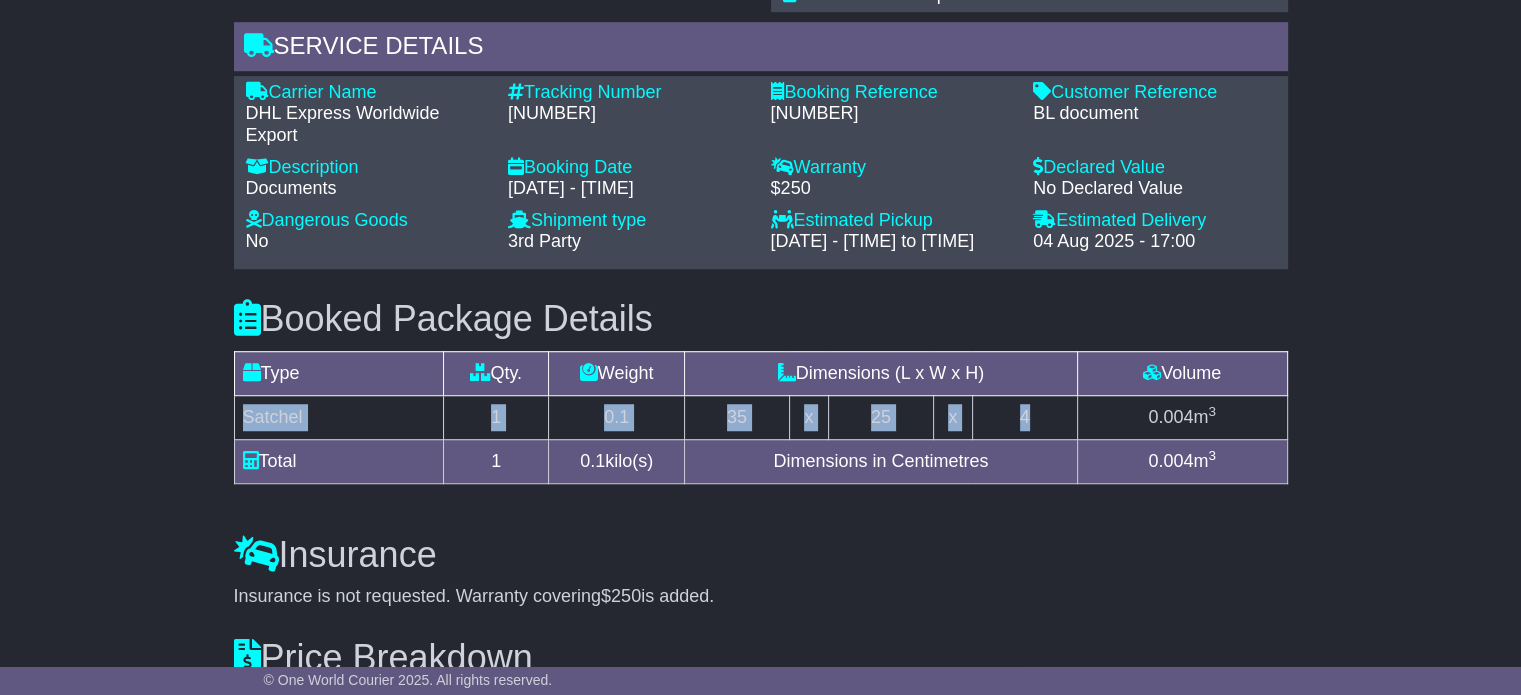 drag, startPoint x: 1040, startPoint y: 407, endPoint x: 245, endPoint y: 419, distance: 795.0906 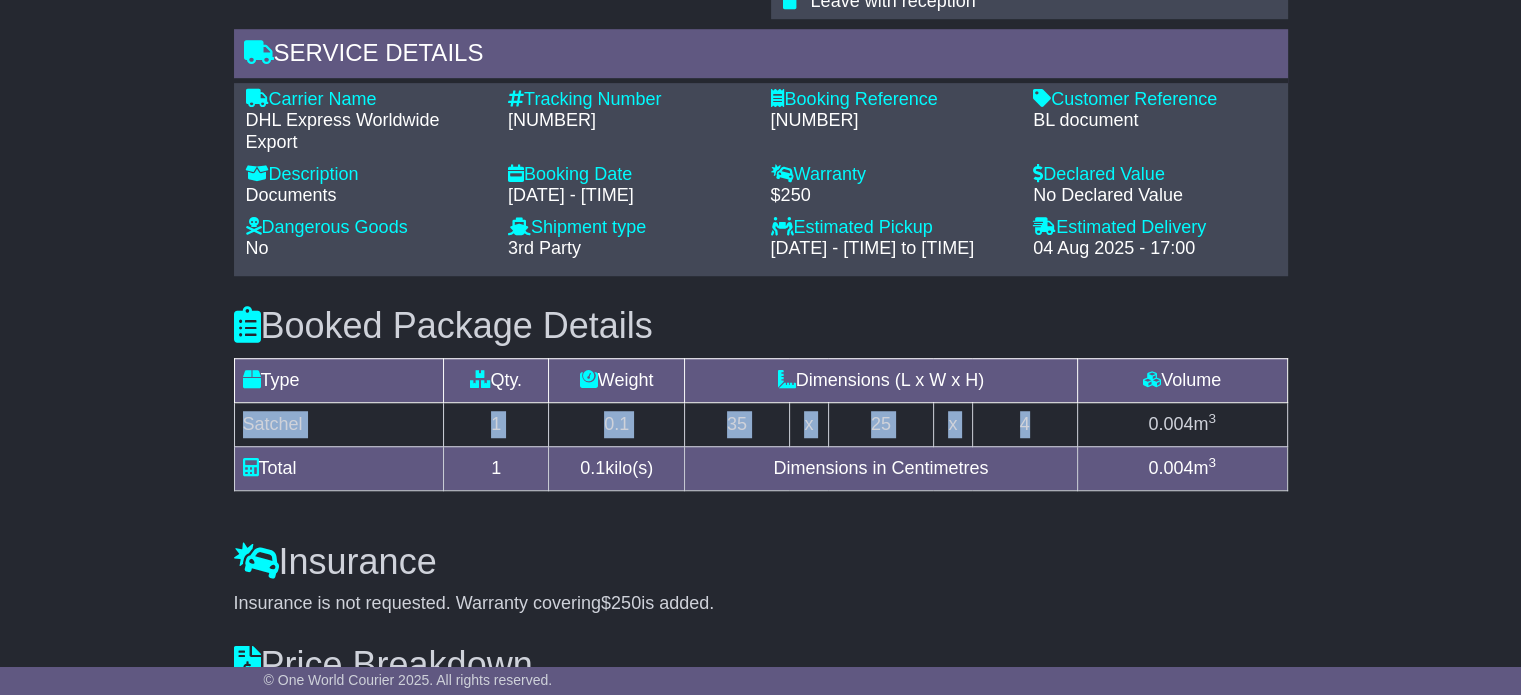 scroll, scrollTop: 1100, scrollLeft: 0, axis: vertical 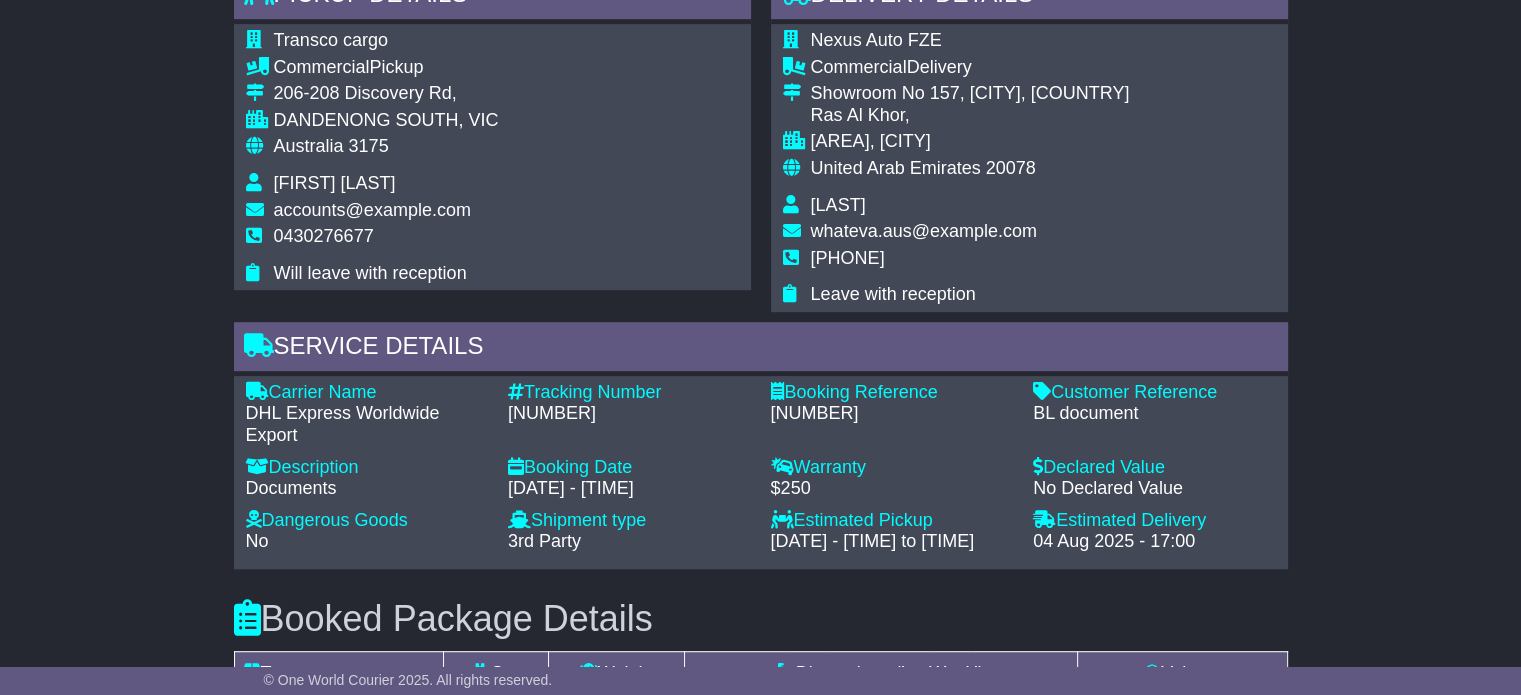 click on "0430276677" at bounding box center (324, 236) 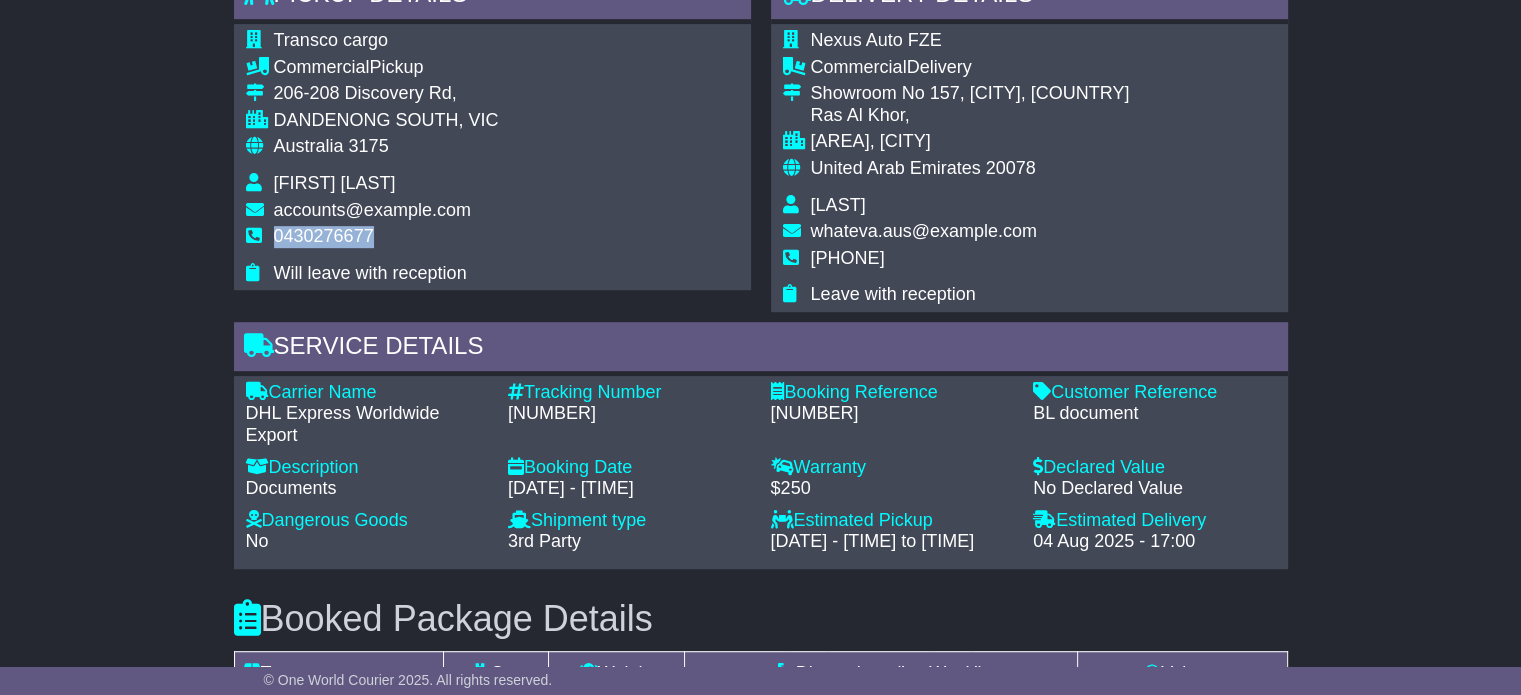 click on "0430276677" at bounding box center [324, 236] 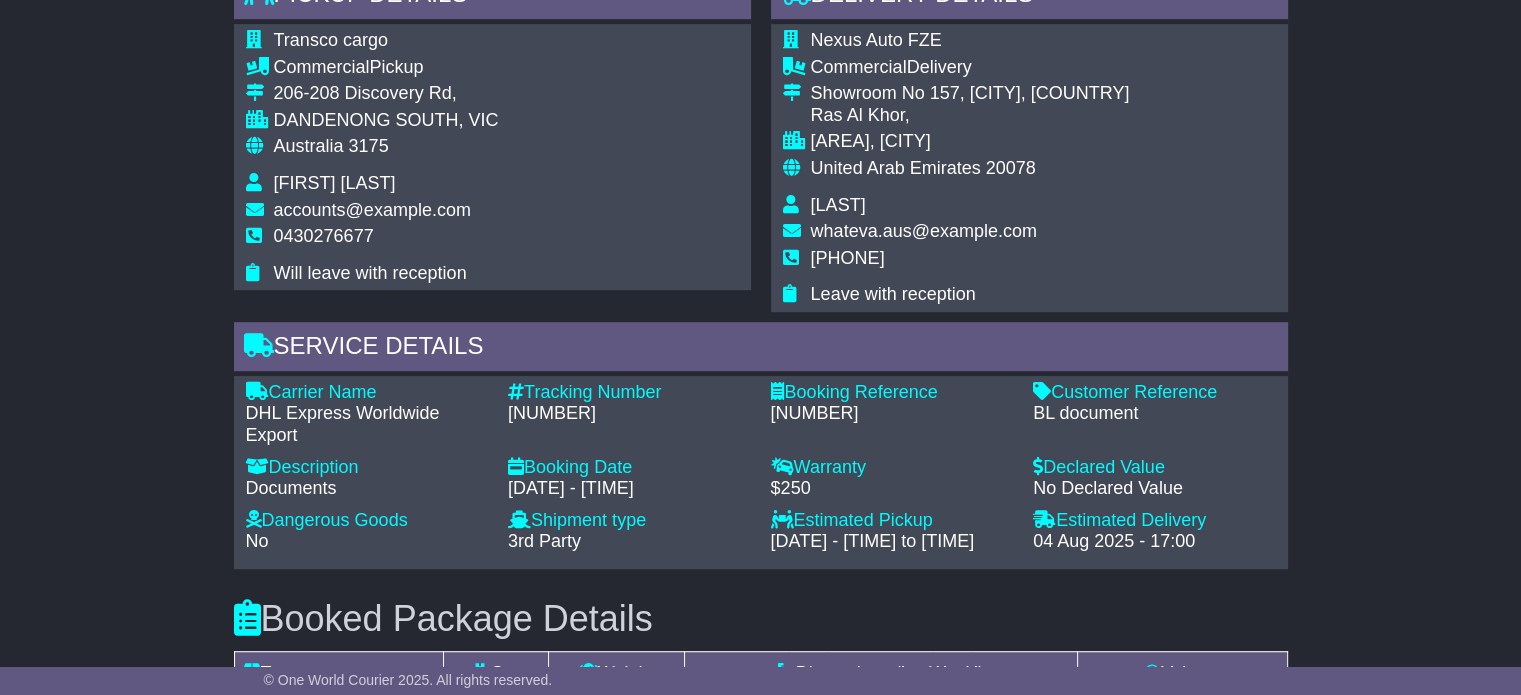 click on "[PHONE]" at bounding box center (848, 258) 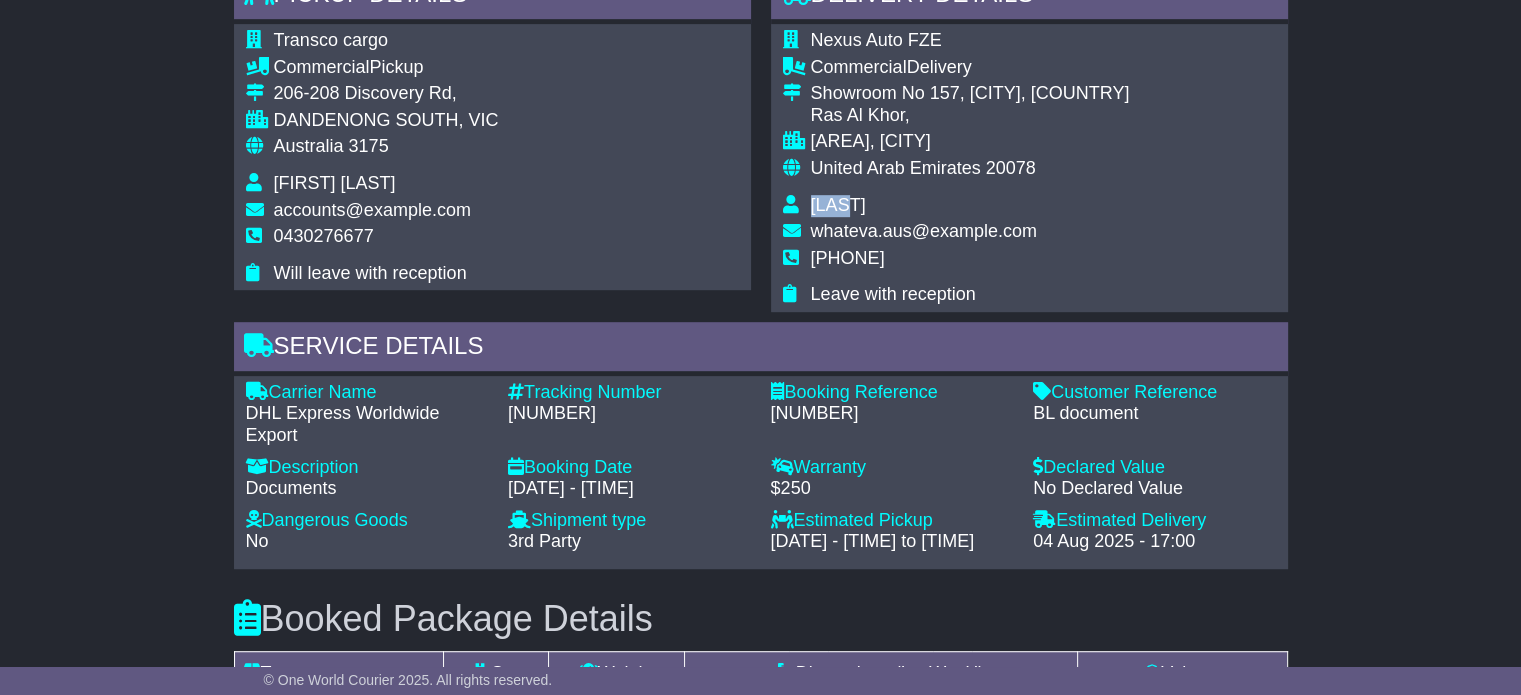 click on "[LAST]" at bounding box center [838, 205] 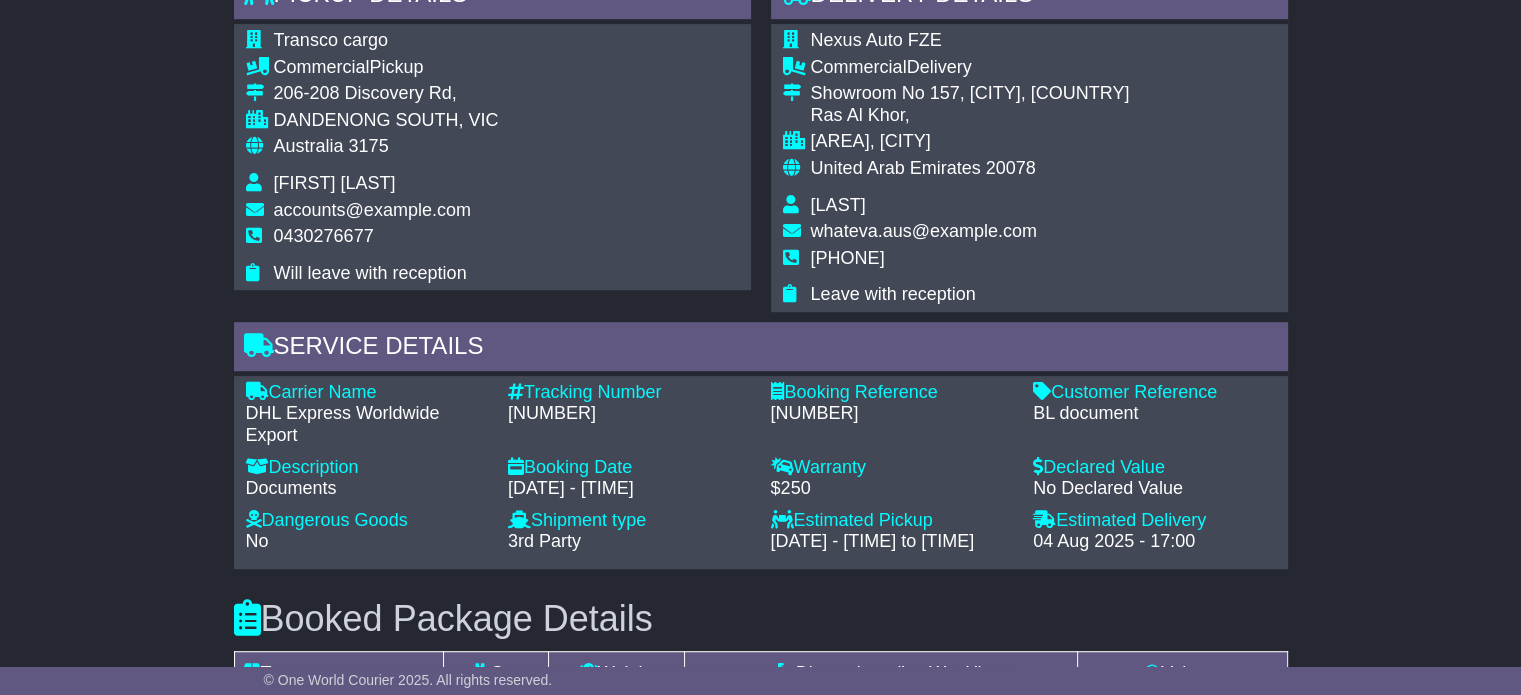 click on "[PHONE]" at bounding box center [970, 266] 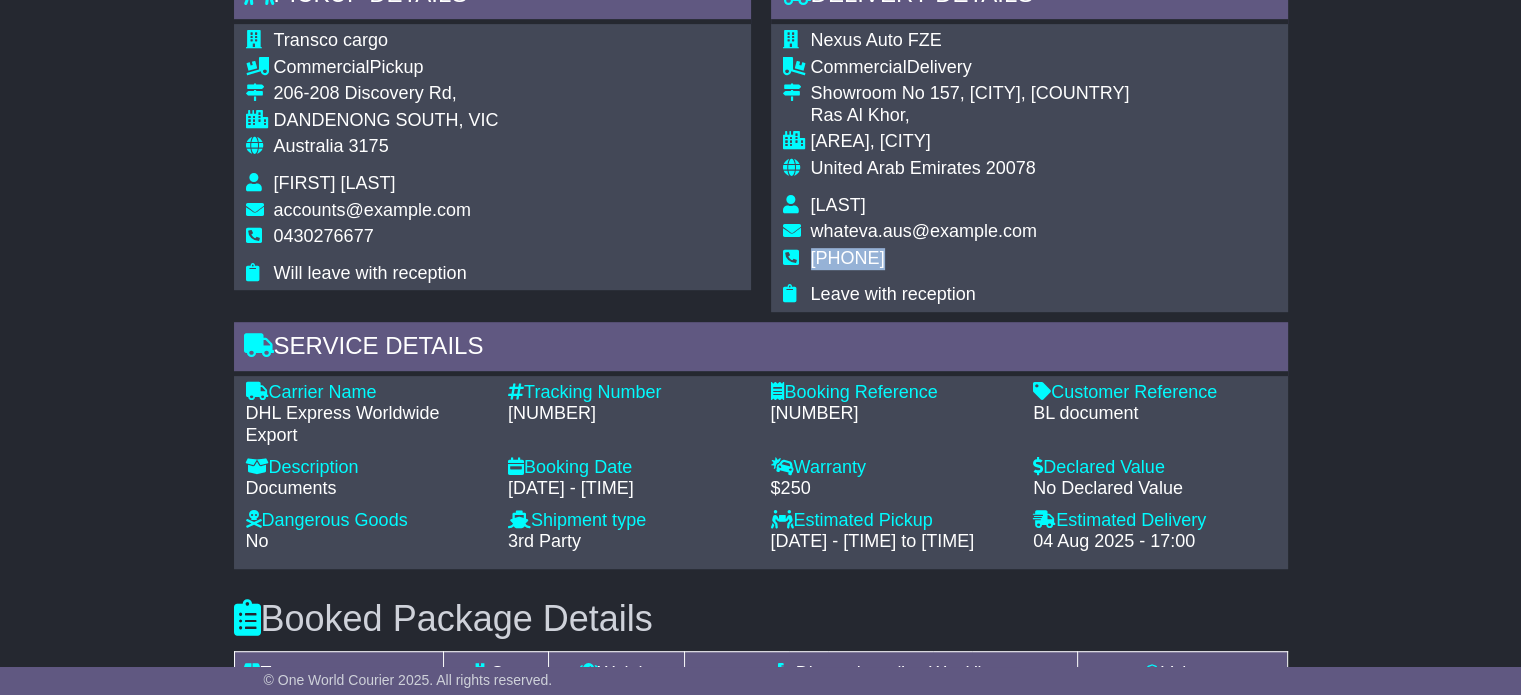click on "[PHONE]" at bounding box center [848, 258] 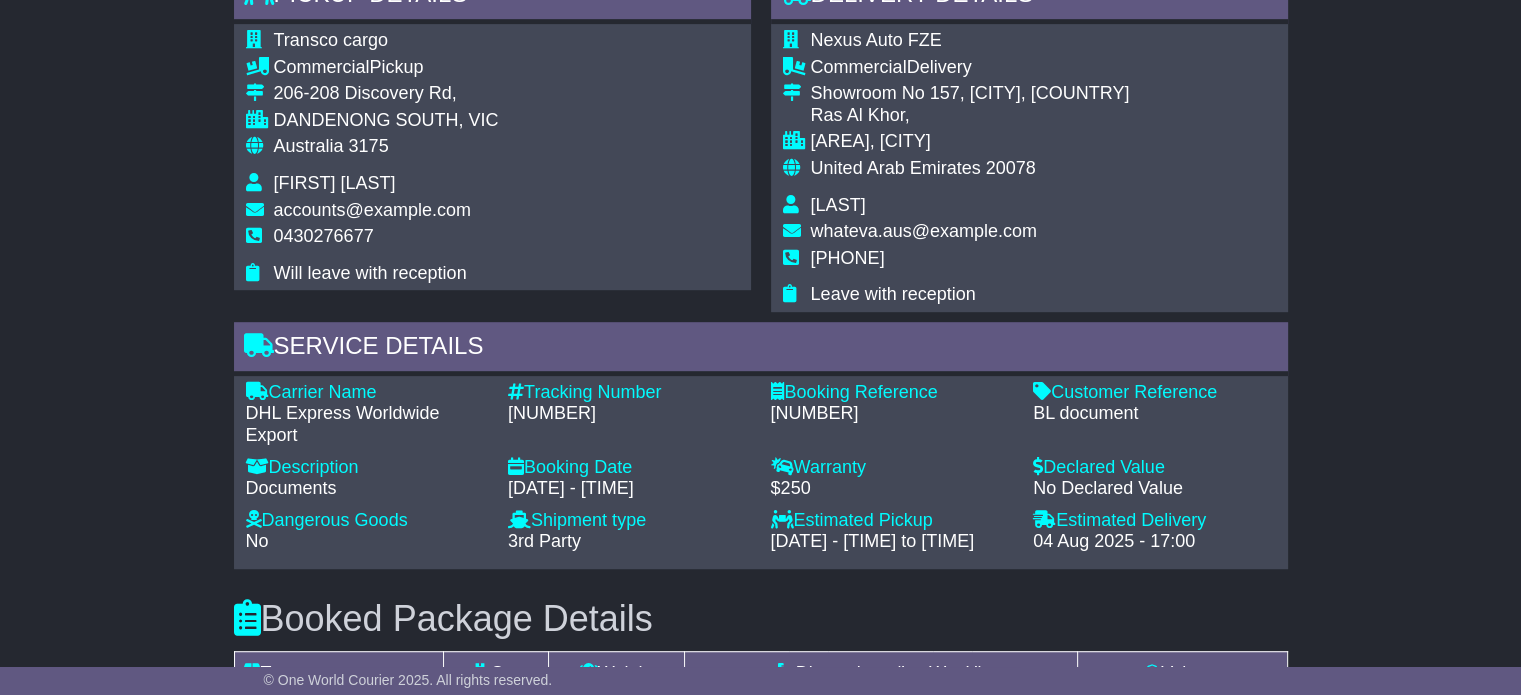 click on "Australia" at bounding box center (309, 146) 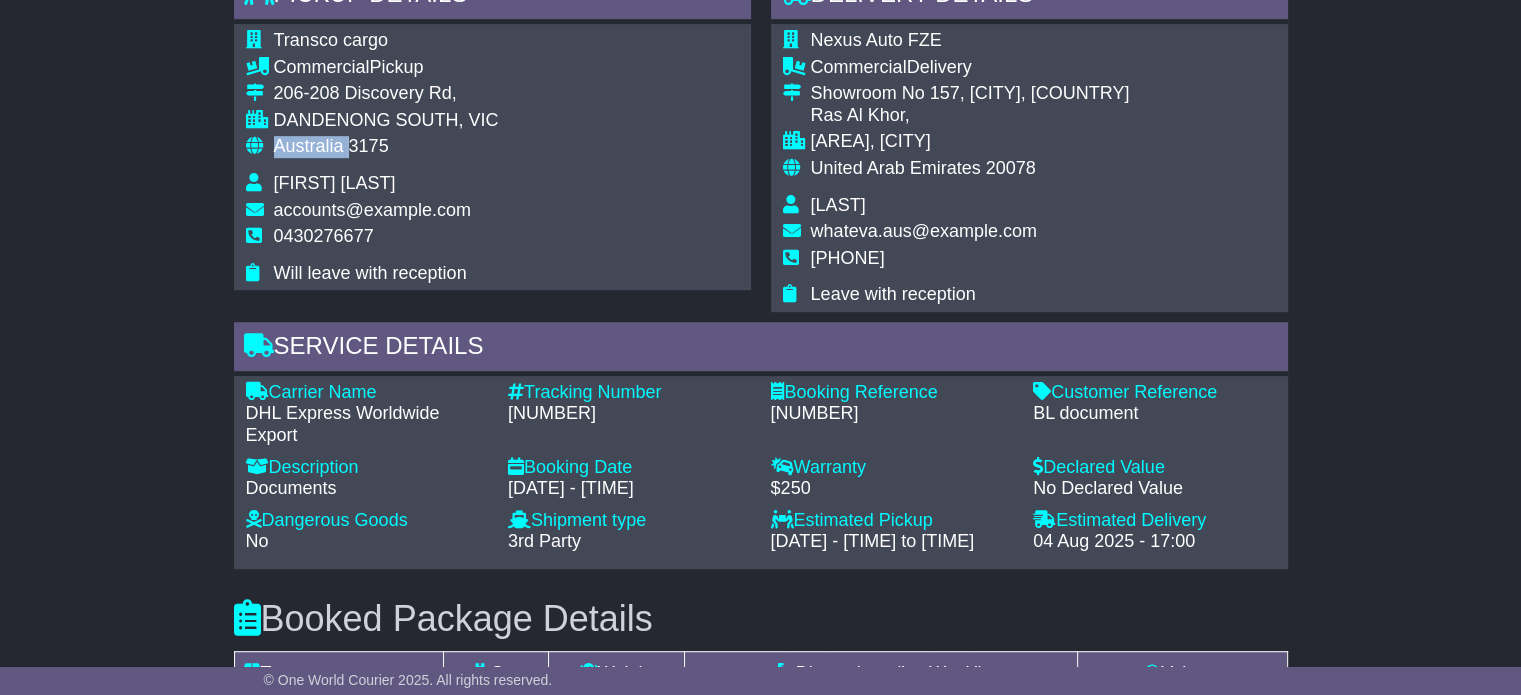 click on "Australia" at bounding box center (309, 146) 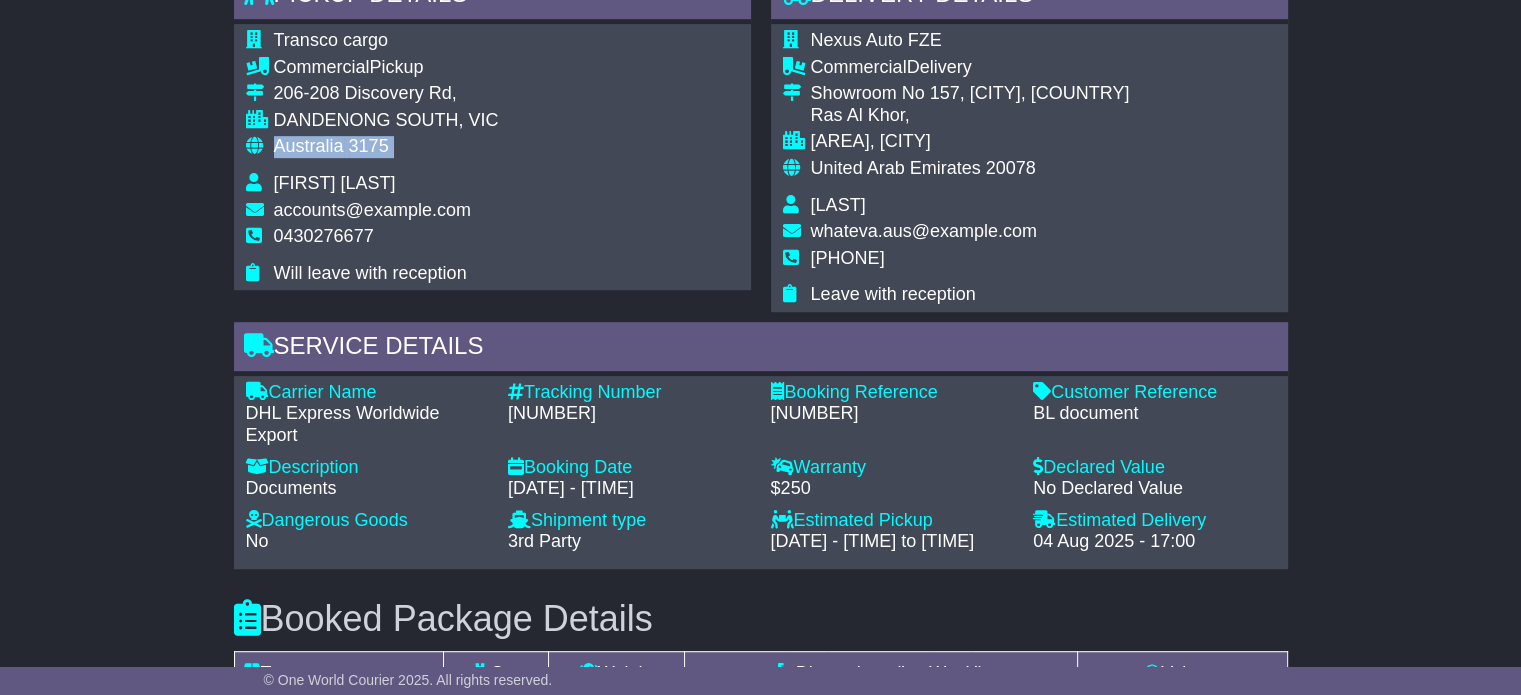 click on "Australia" at bounding box center (309, 146) 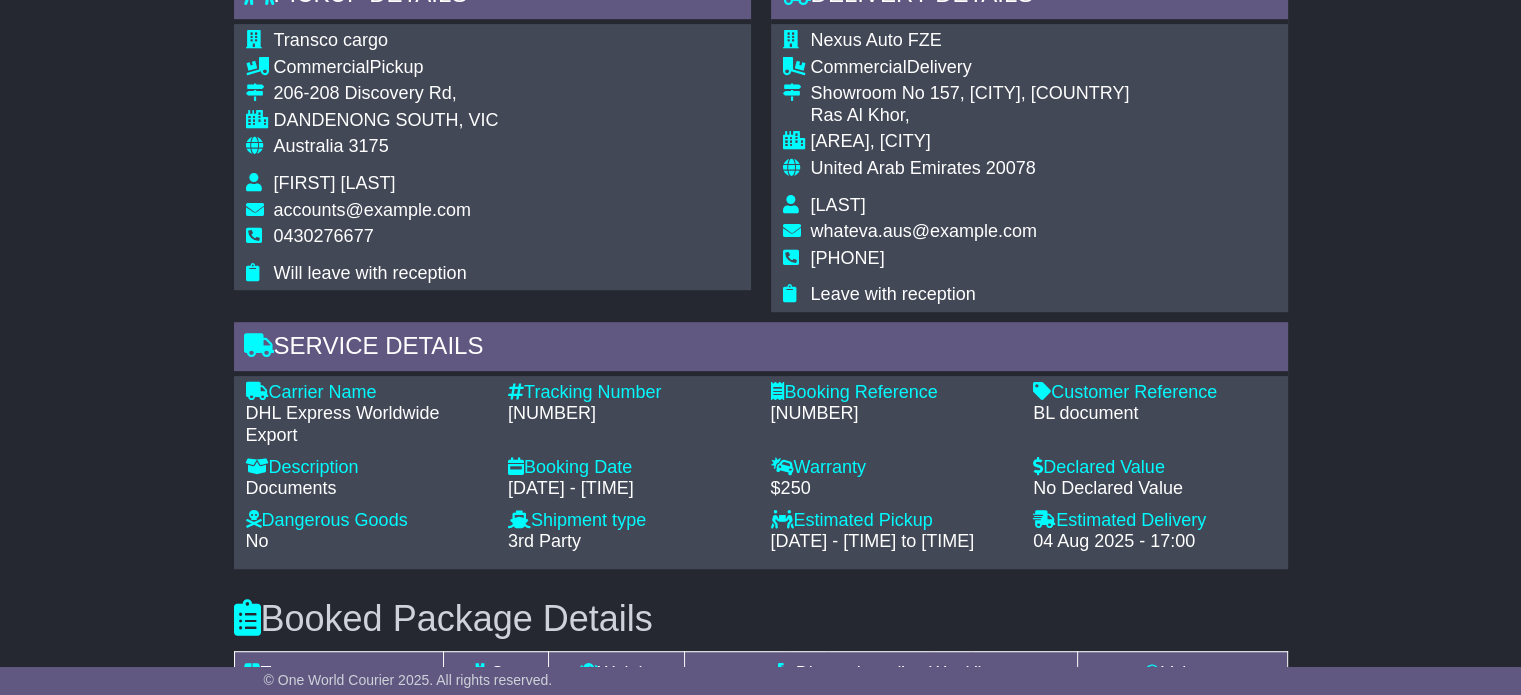 click on "United Arab Emirates" at bounding box center [896, 168] 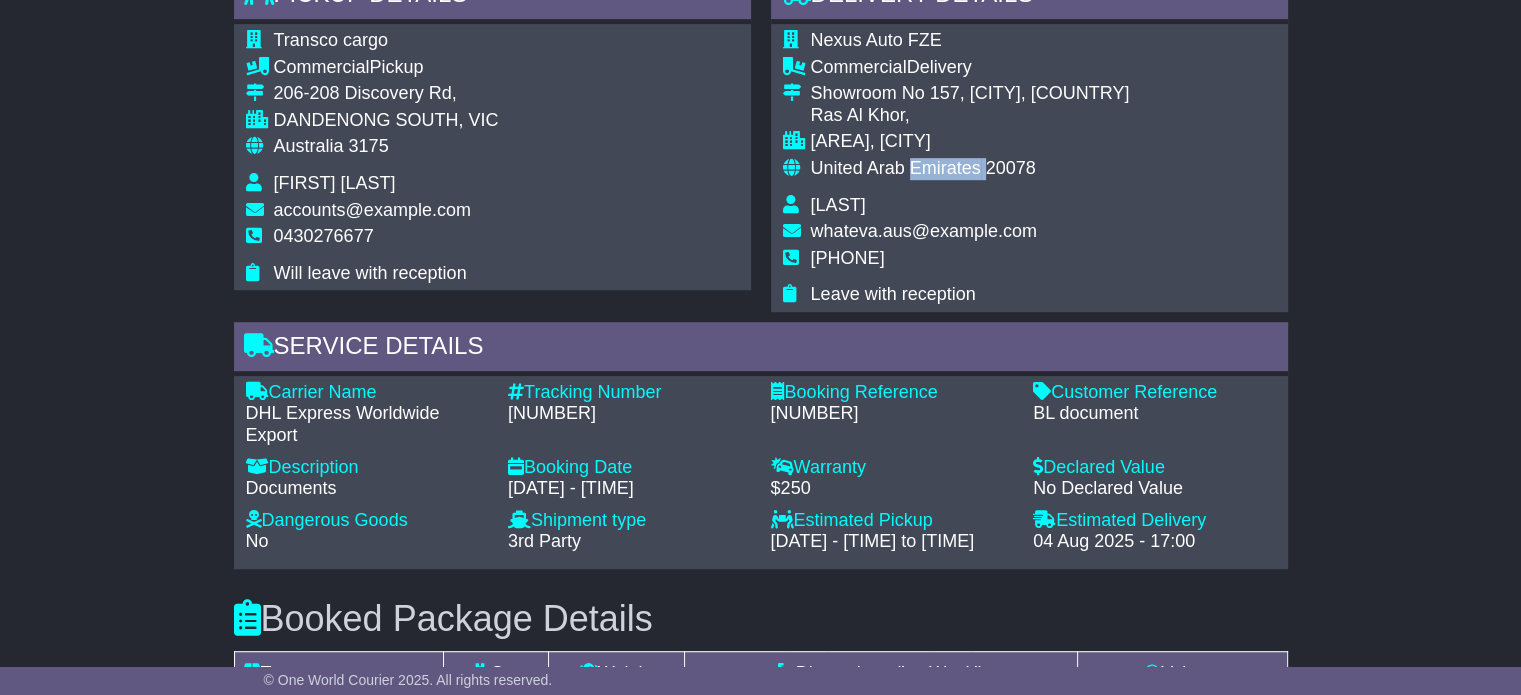 click on "United Arab Emirates" at bounding box center [896, 168] 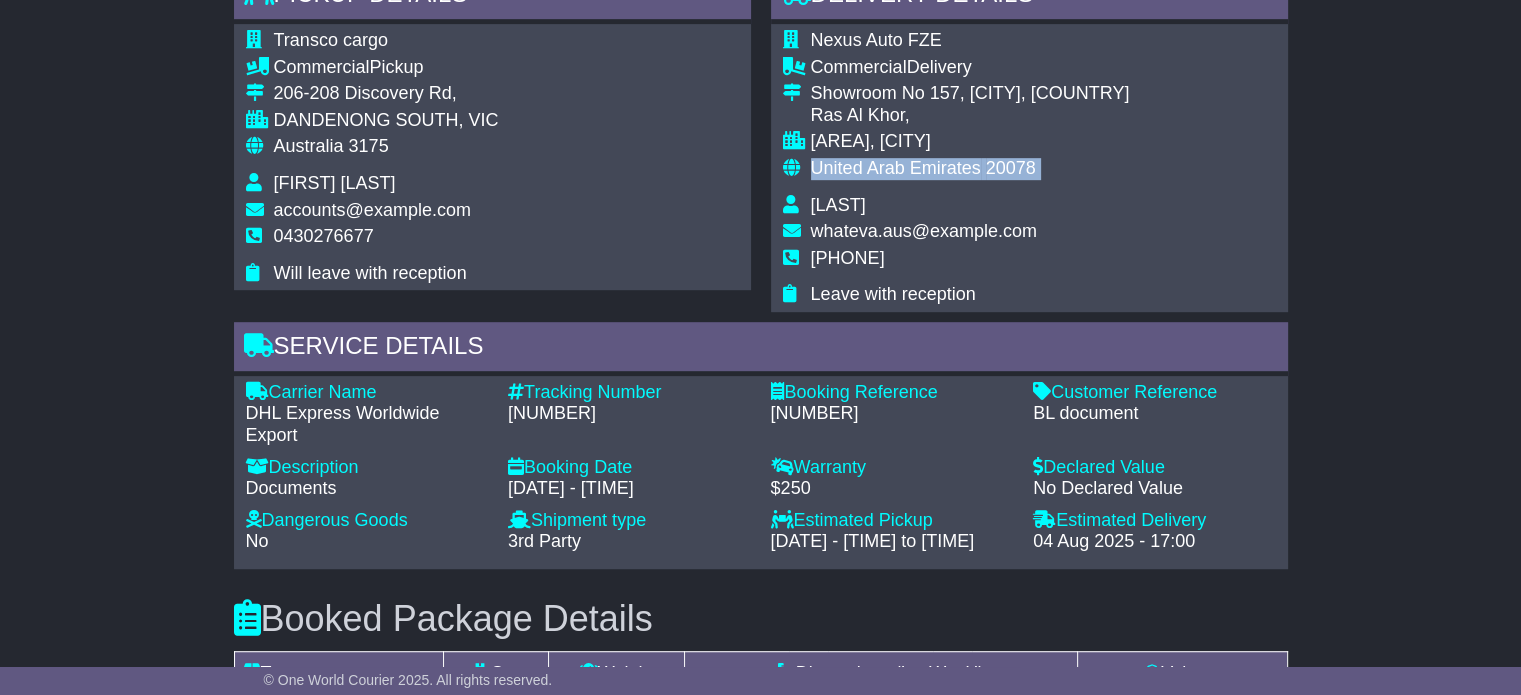 click on "United Arab Emirates" at bounding box center (896, 168) 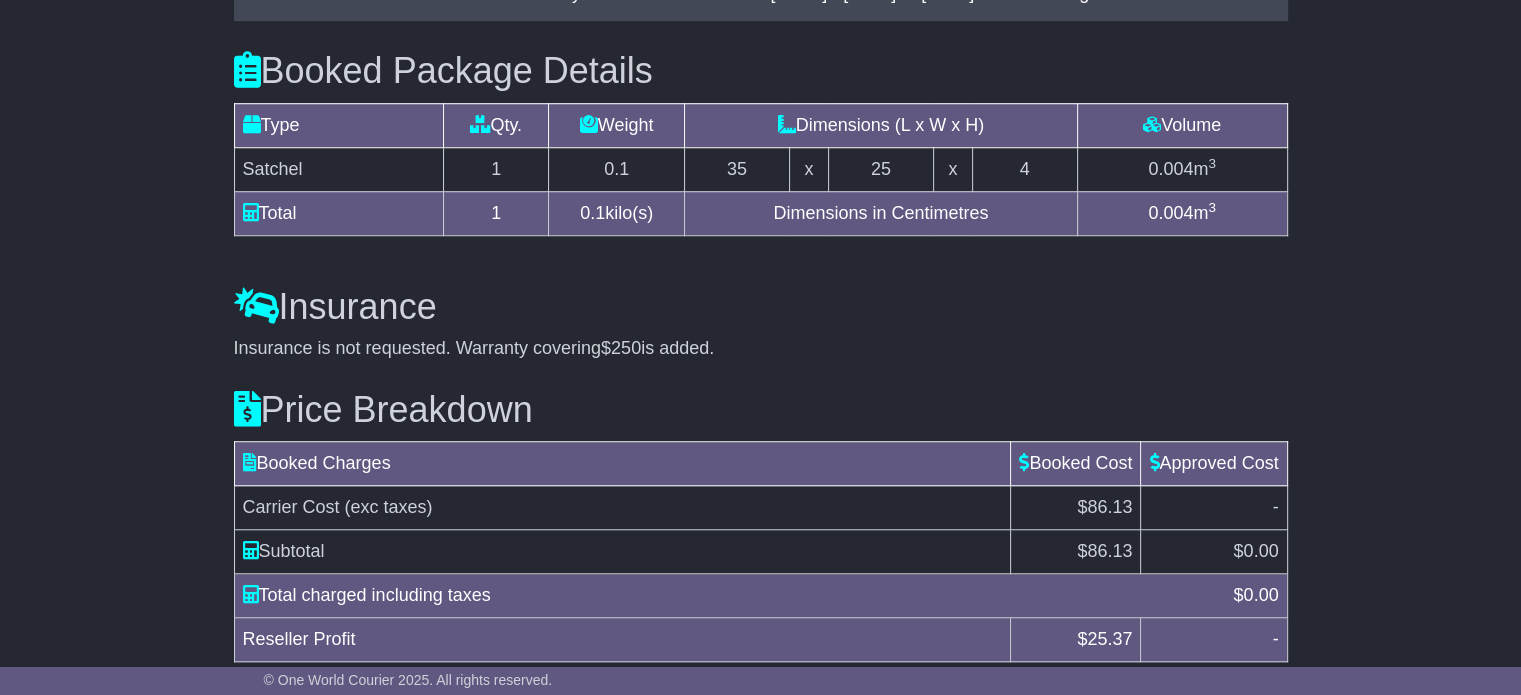 scroll, scrollTop: 1726, scrollLeft: 0, axis: vertical 